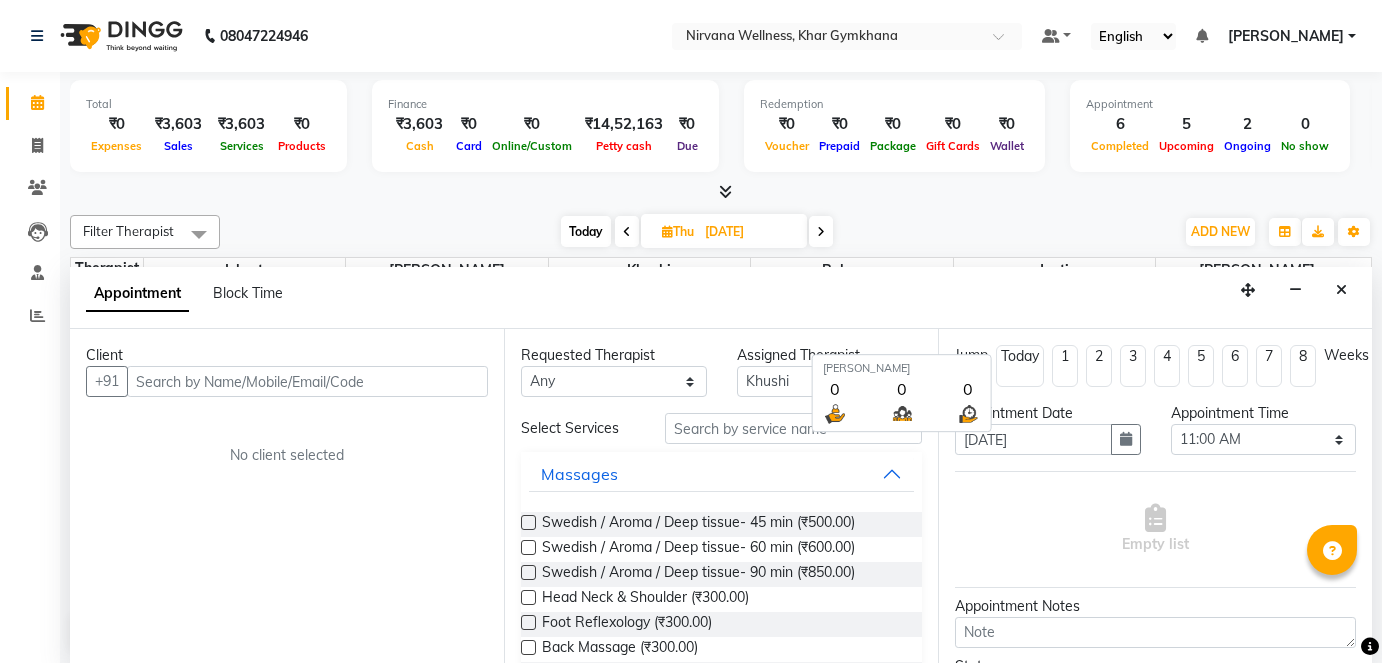 select on "68039" 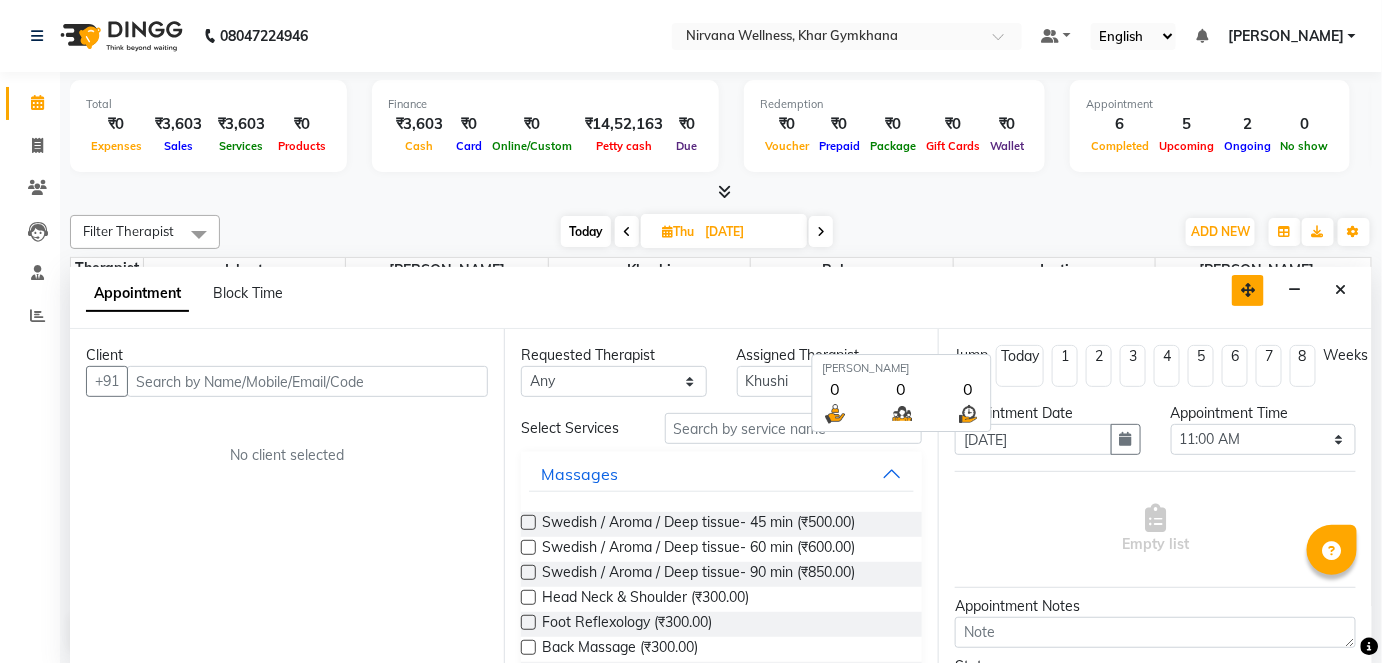 scroll, scrollTop: 0, scrollLeft: 0, axis: both 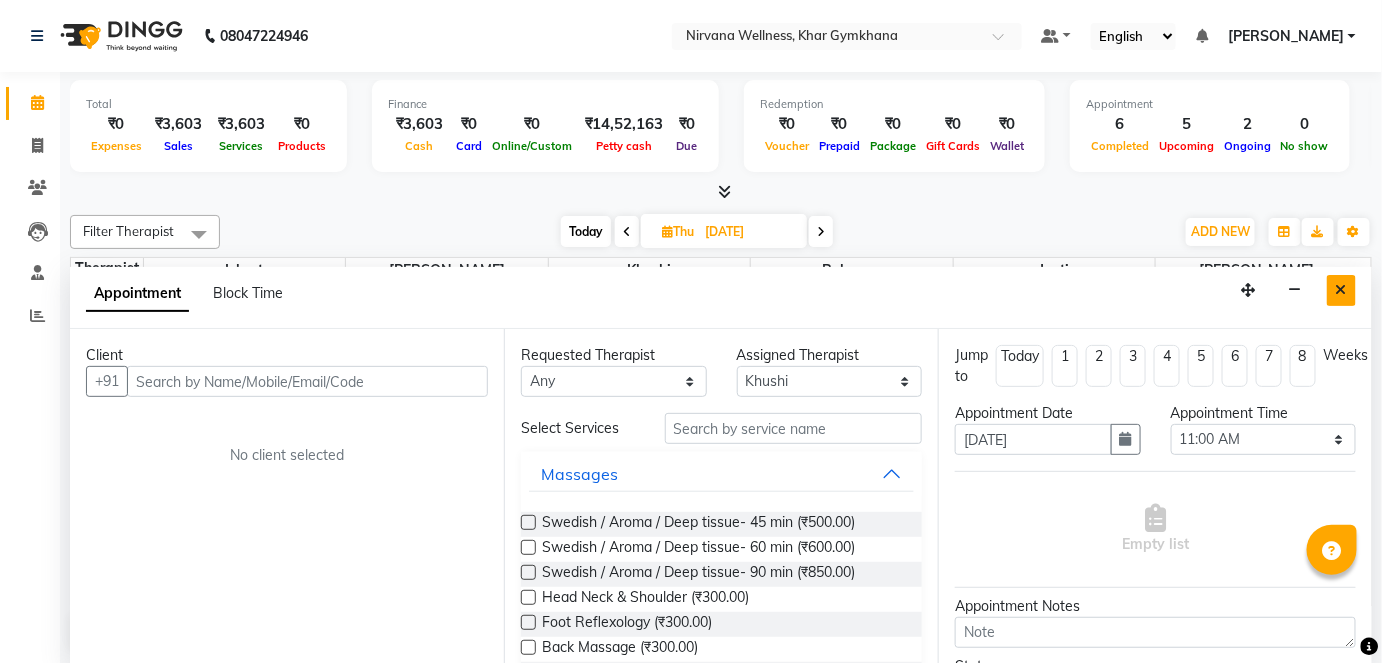 click at bounding box center [1341, 290] 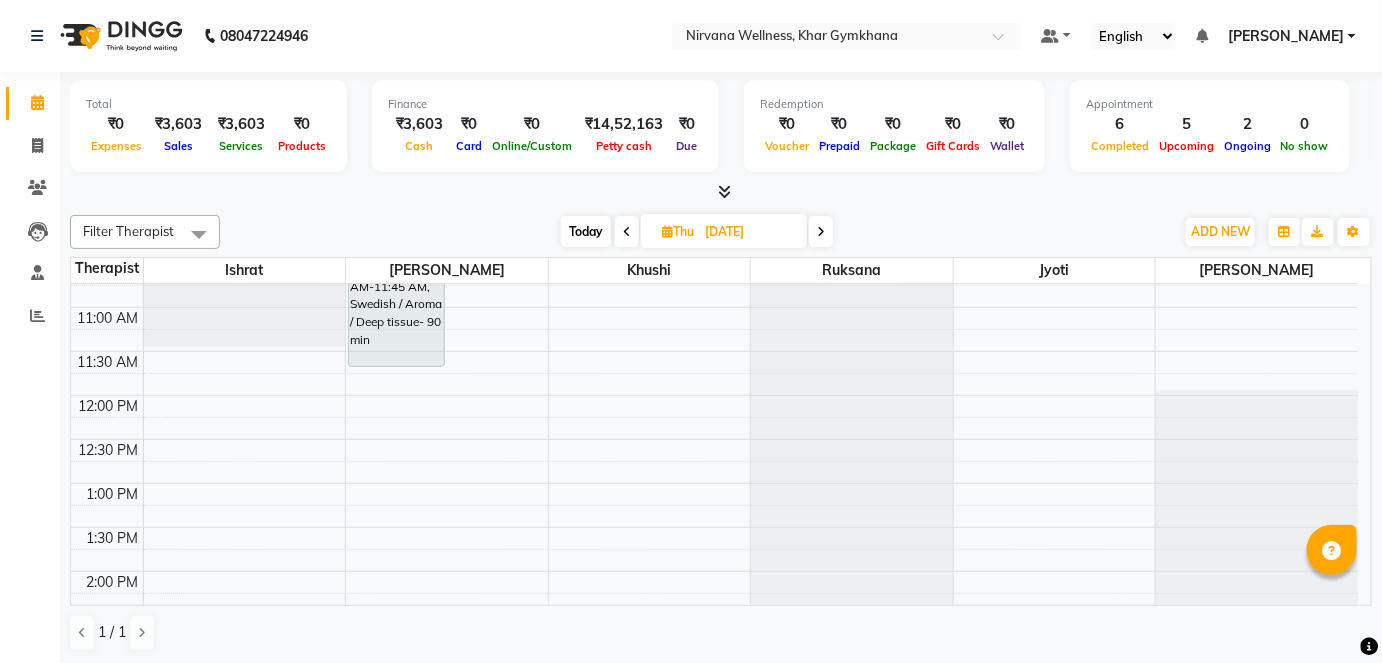 scroll, scrollTop: 146, scrollLeft: 0, axis: vertical 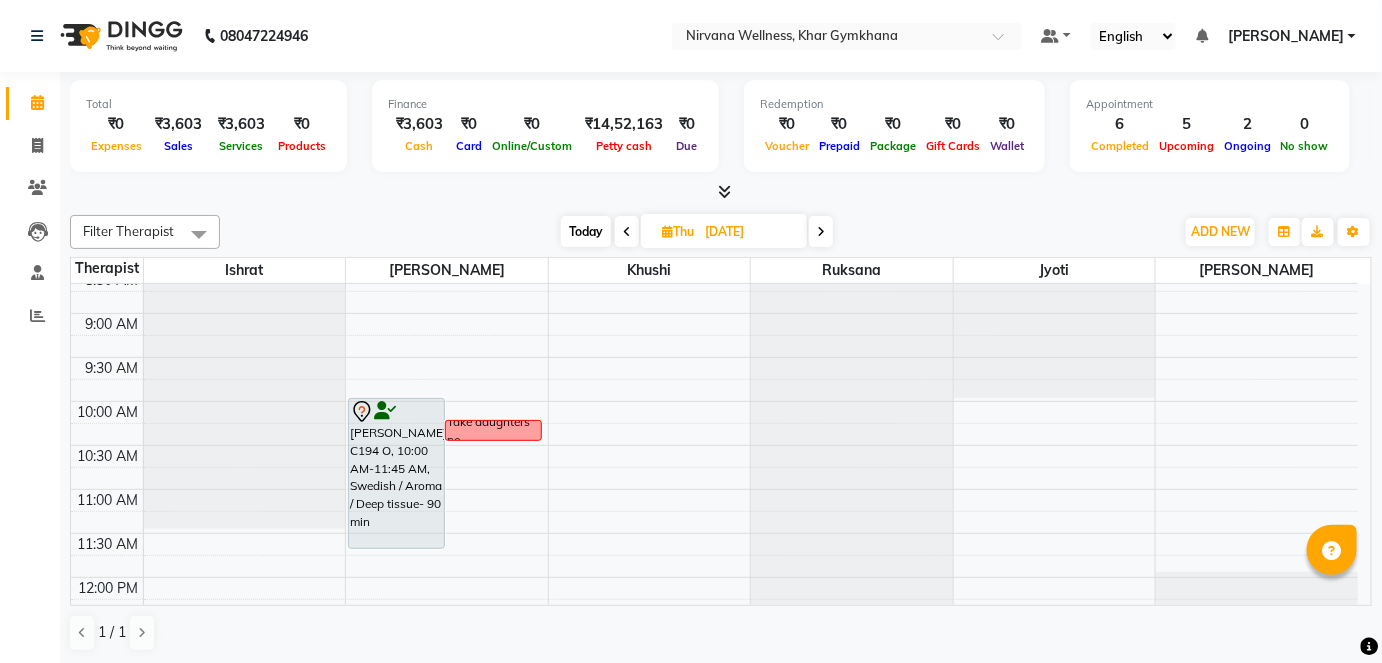 click on "Today" at bounding box center [586, 231] 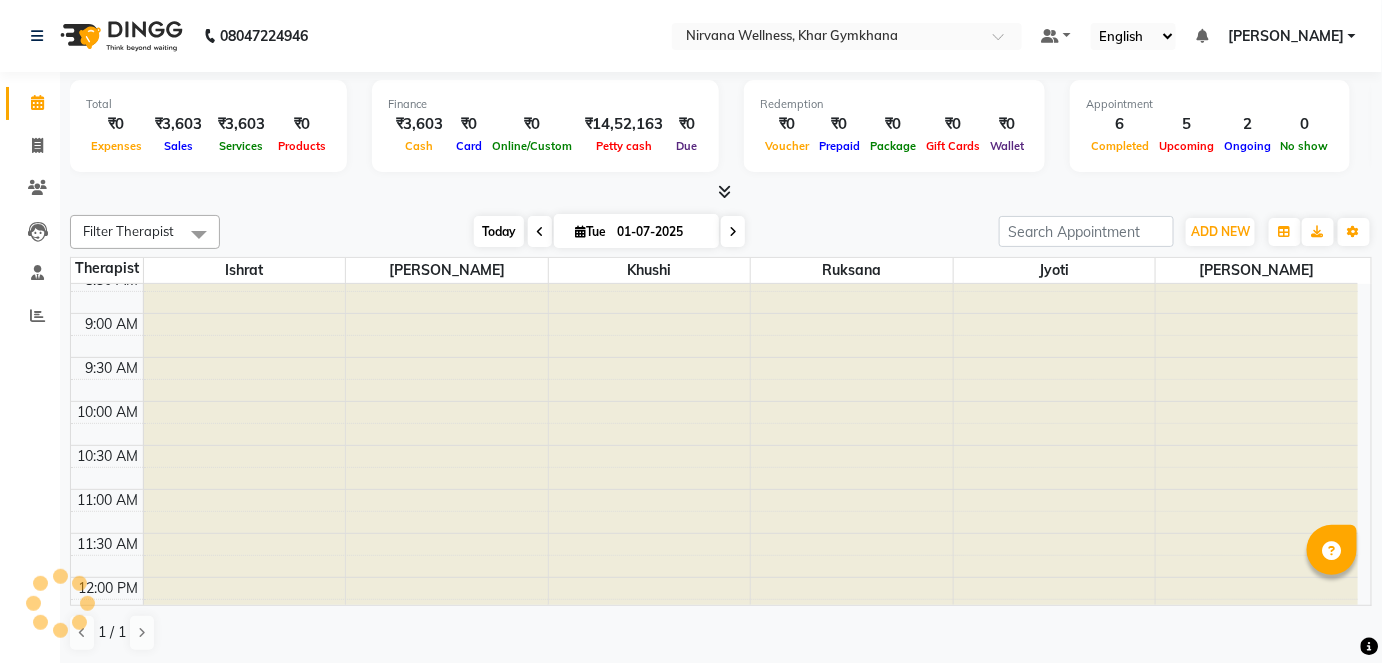 scroll, scrollTop: 783, scrollLeft: 0, axis: vertical 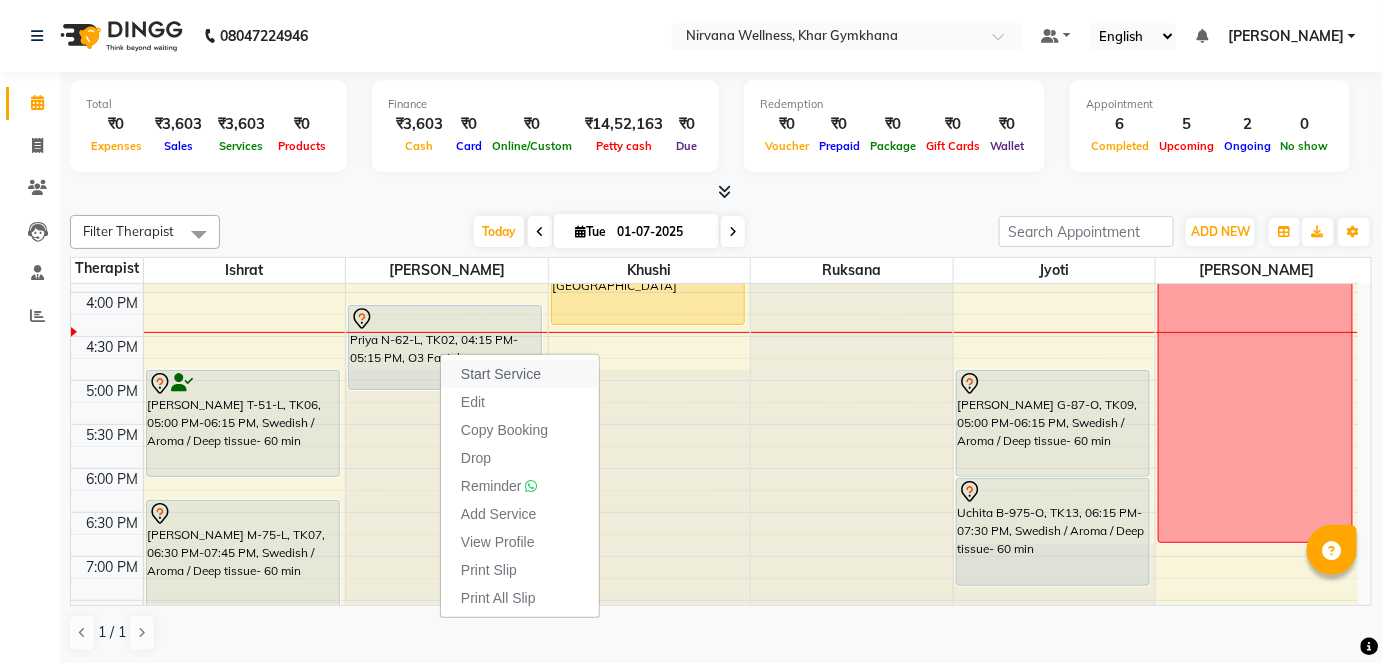 click on "Start Service" at bounding box center (501, 374) 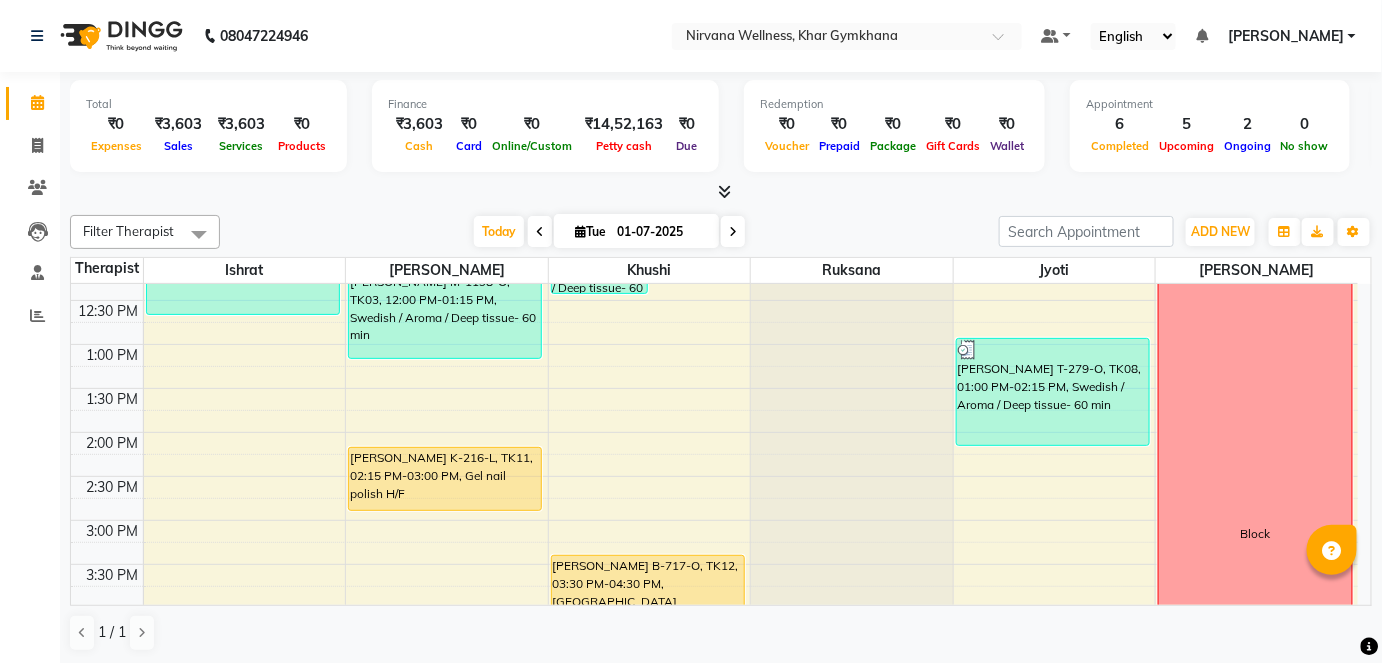 scroll, scrollTop: 510, scrollLeft: 0, axis: vertical 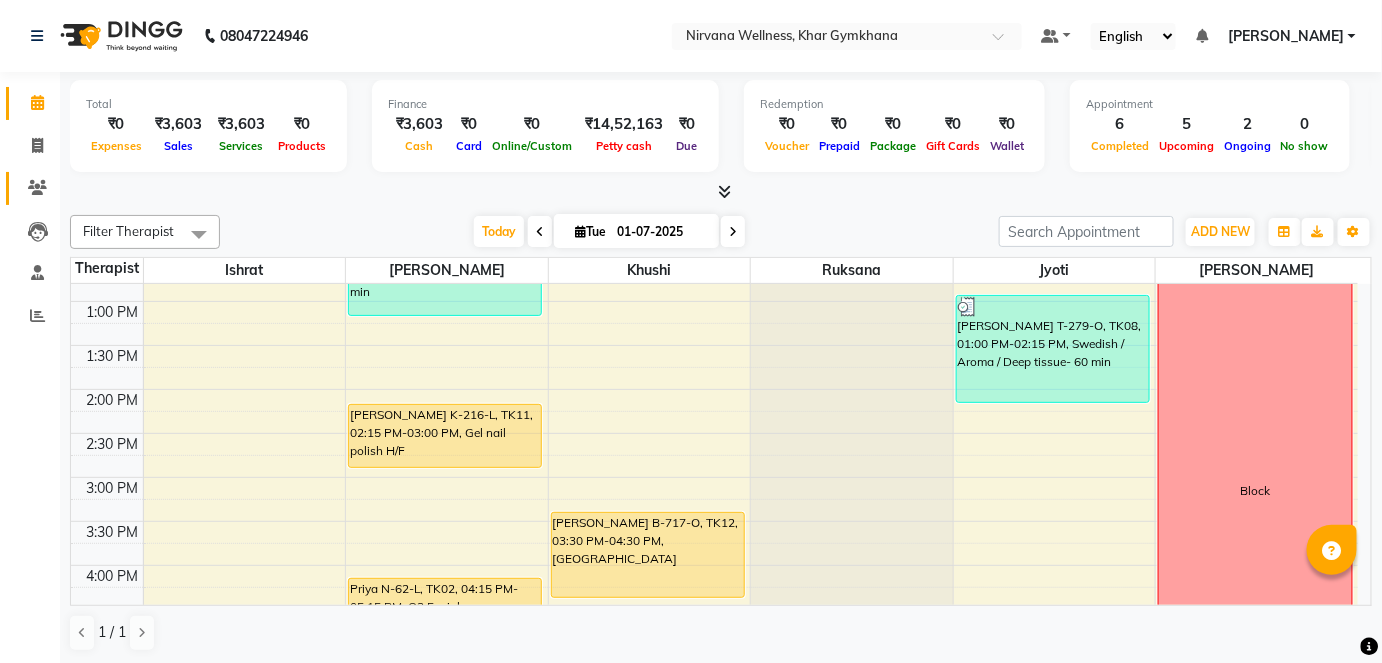 click on "Clients" 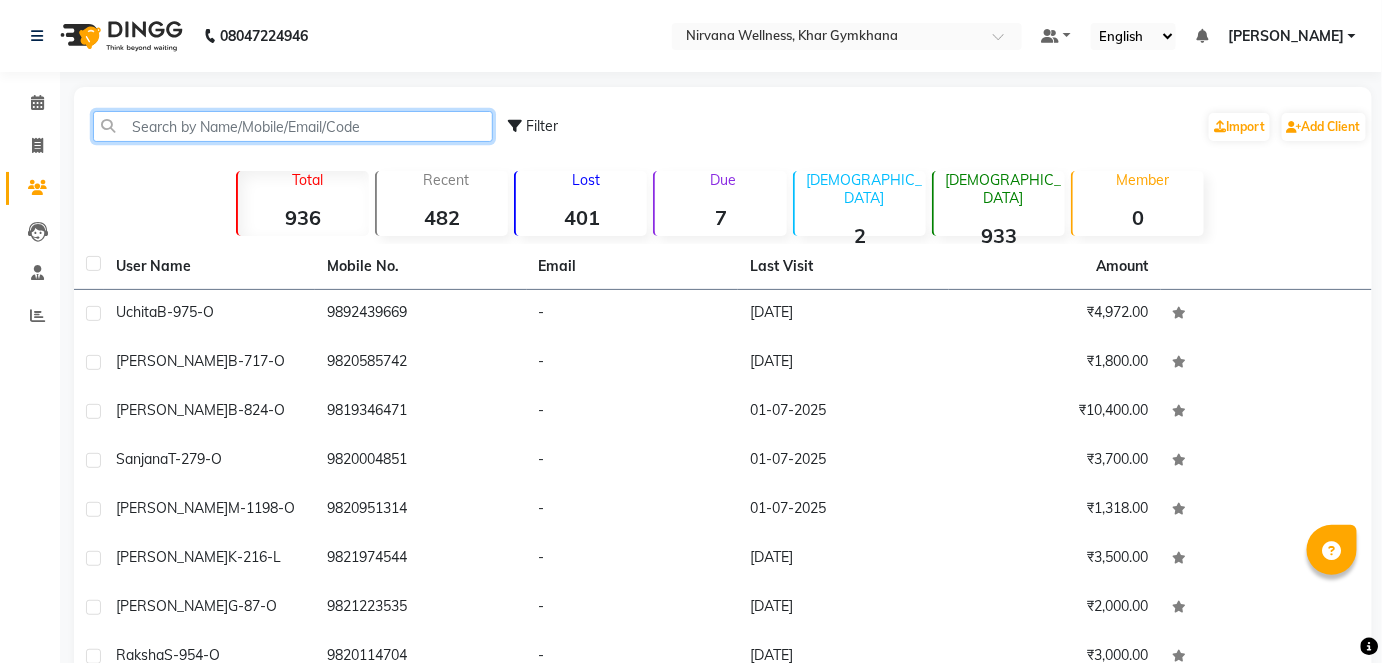 click 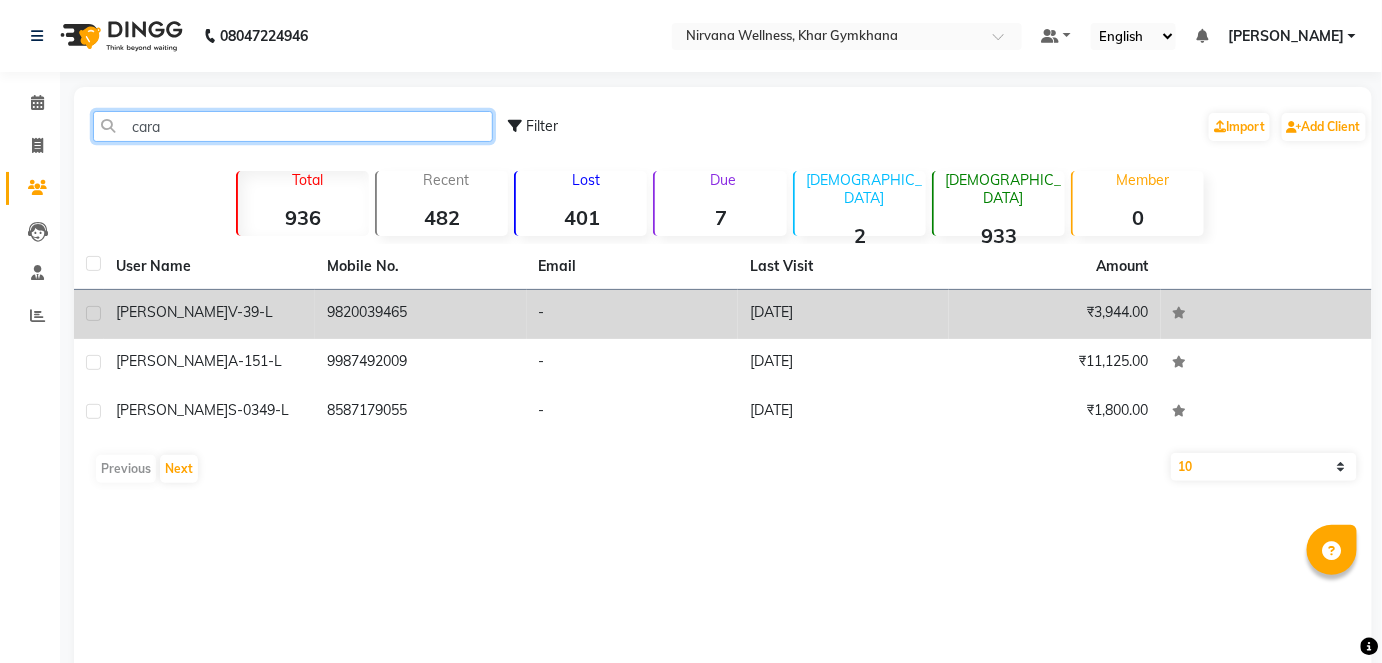 type on "cara" 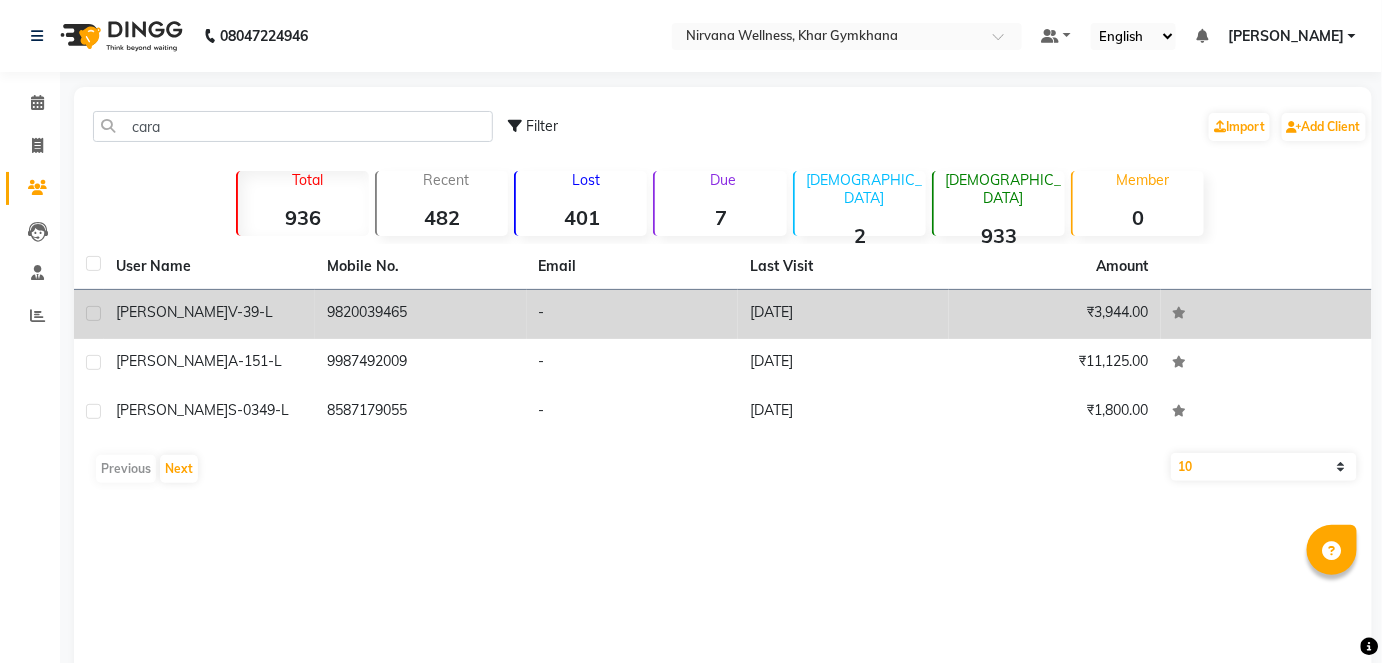 click on "9820039465" 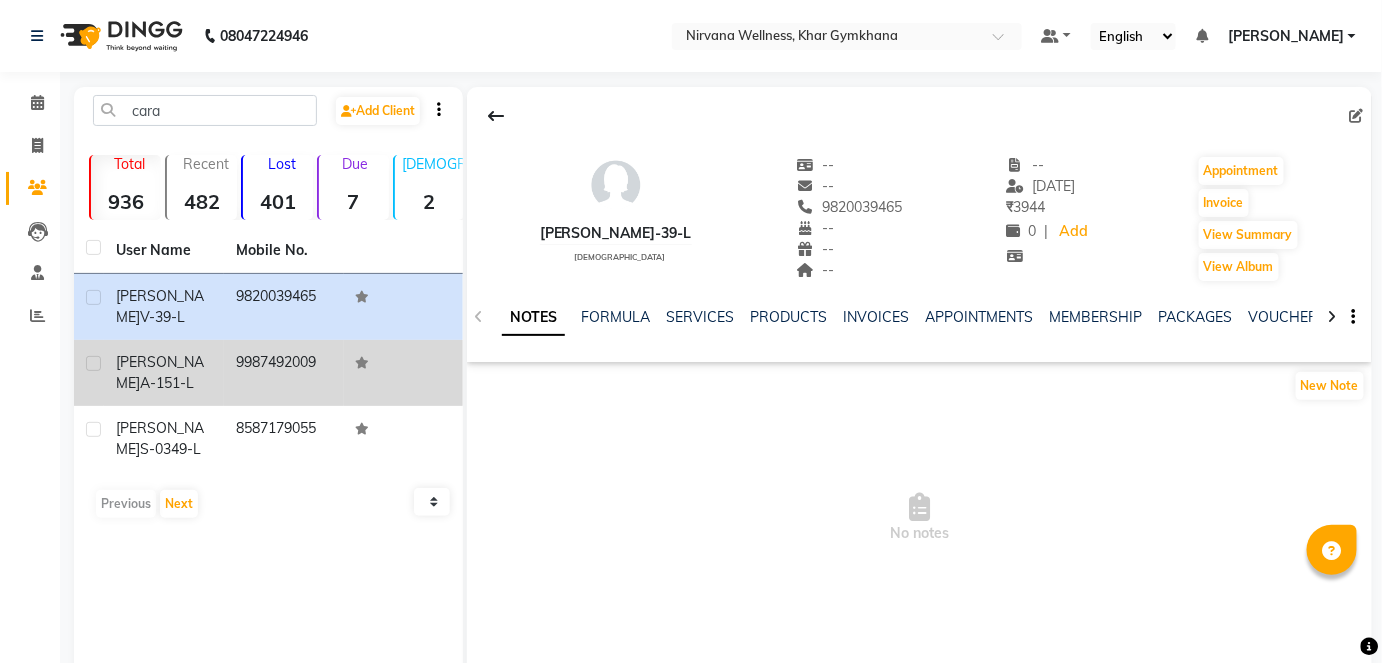 click on "[PERSON_NAME]  A-151-L" 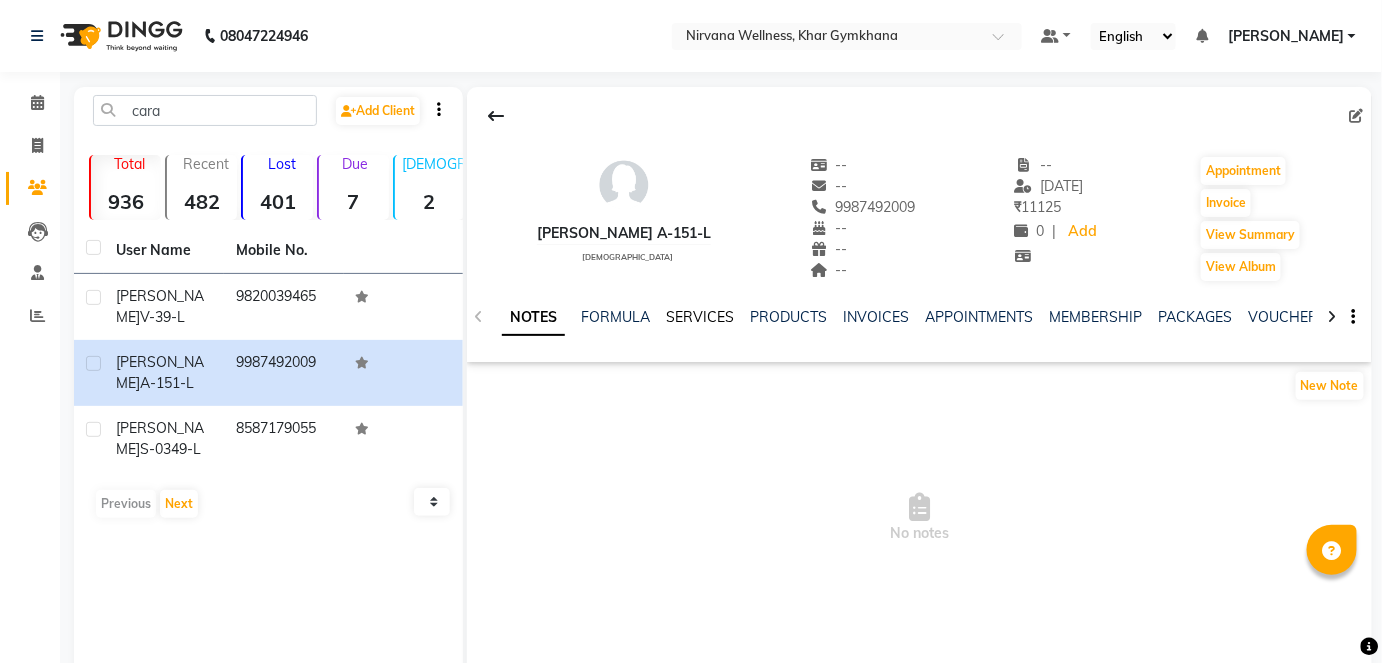 click on "SERVICES" 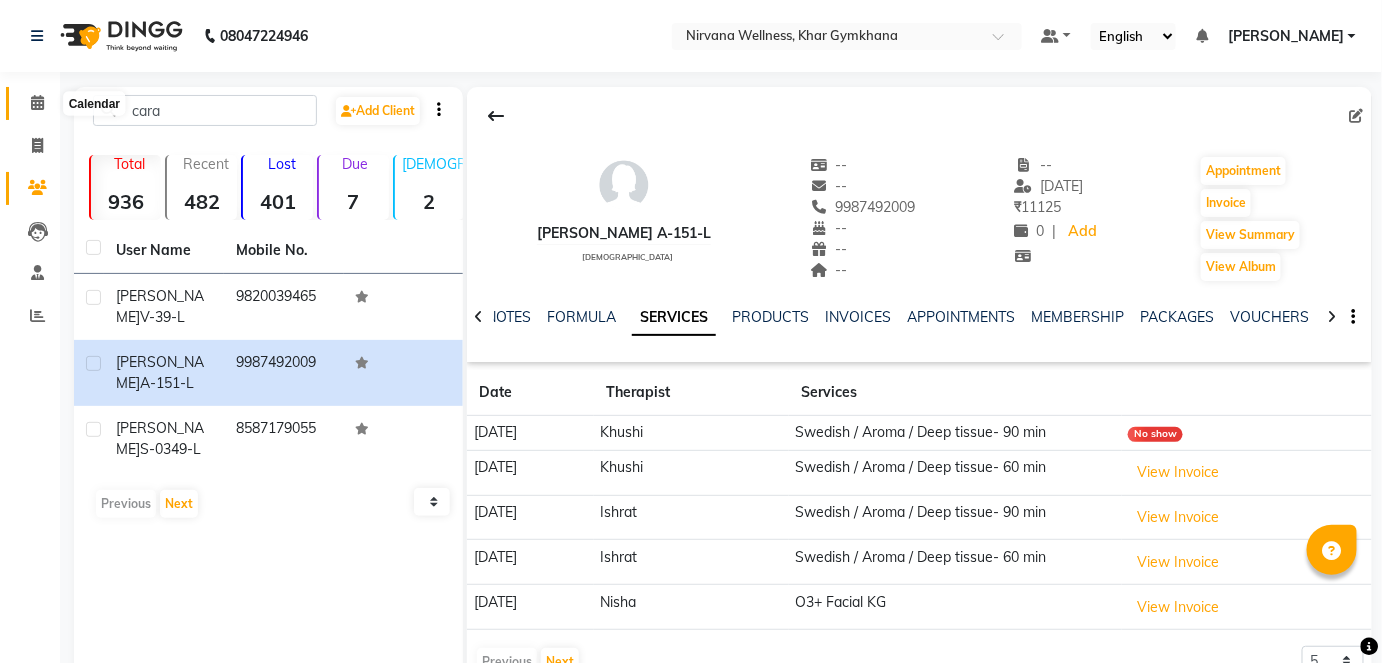 click 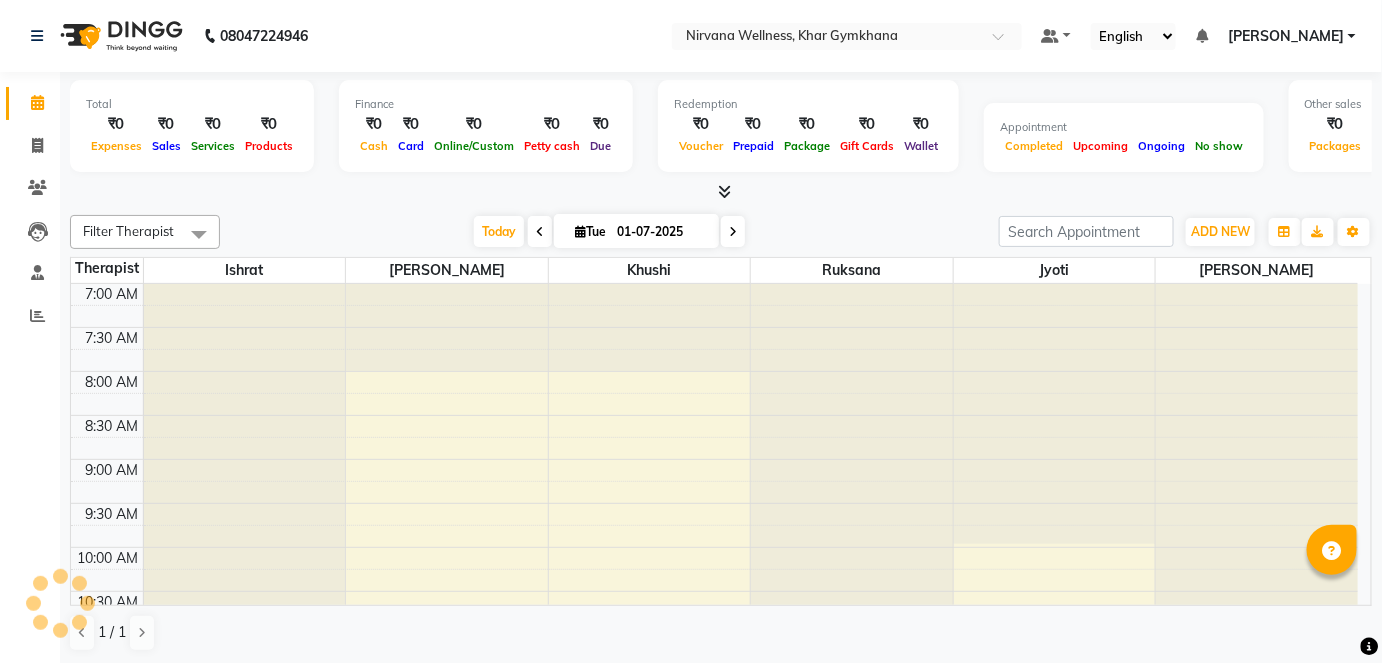 scroll, scrollTop: 0, scrollLeft: 0, axis: both 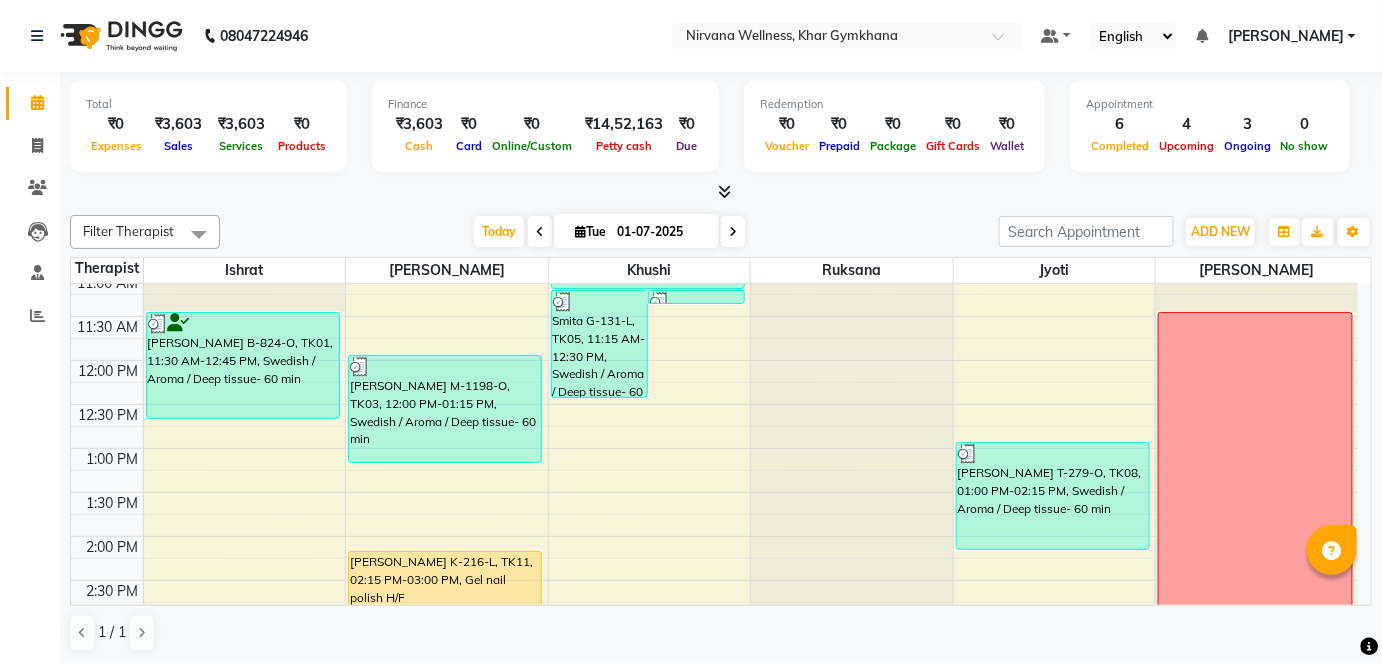 click on "01-07-2025" at bounding box center [661, 232] 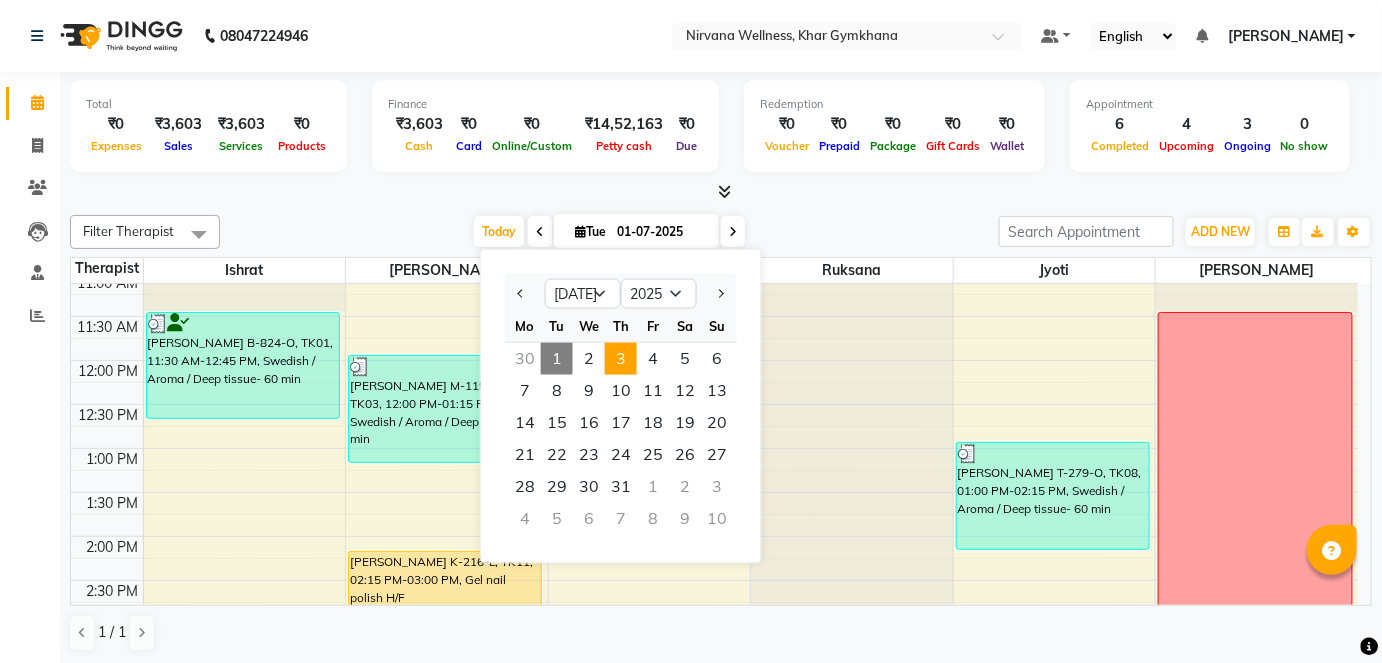 click on "3" at bounding box center [621, 359] 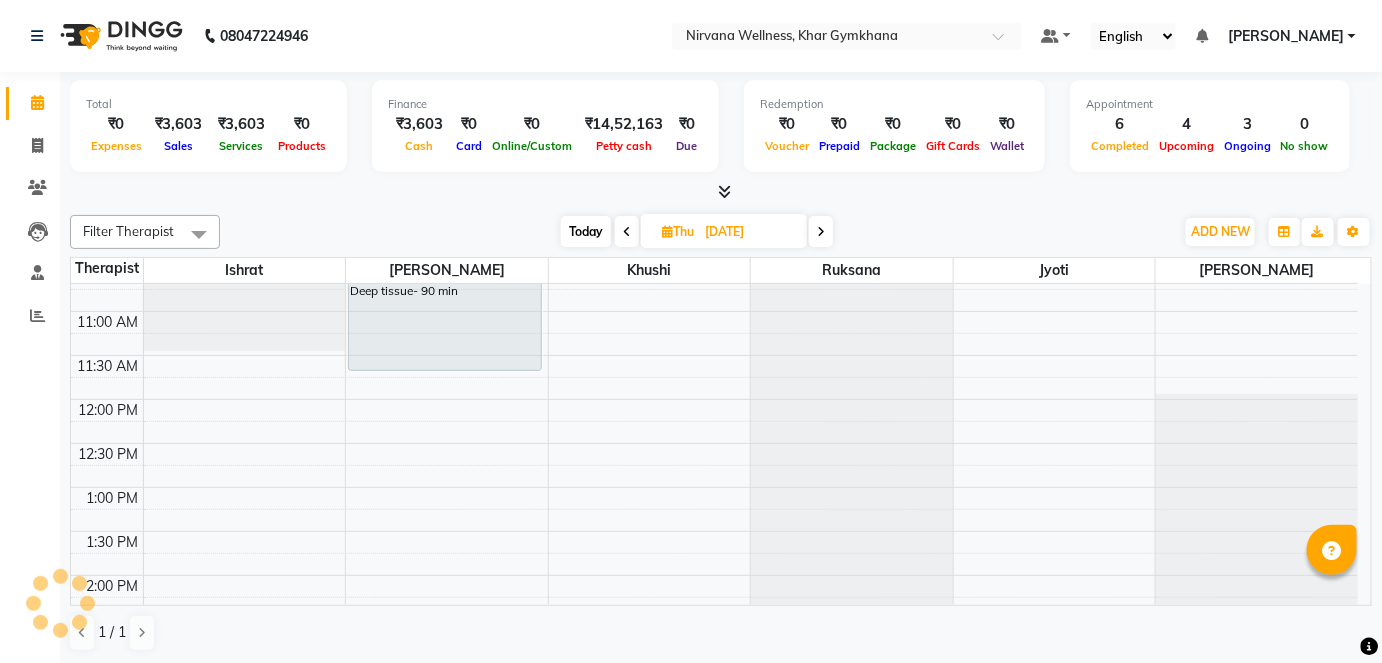 scroll, scrollTop: 142, scrollLeft: 0, axis: vertical 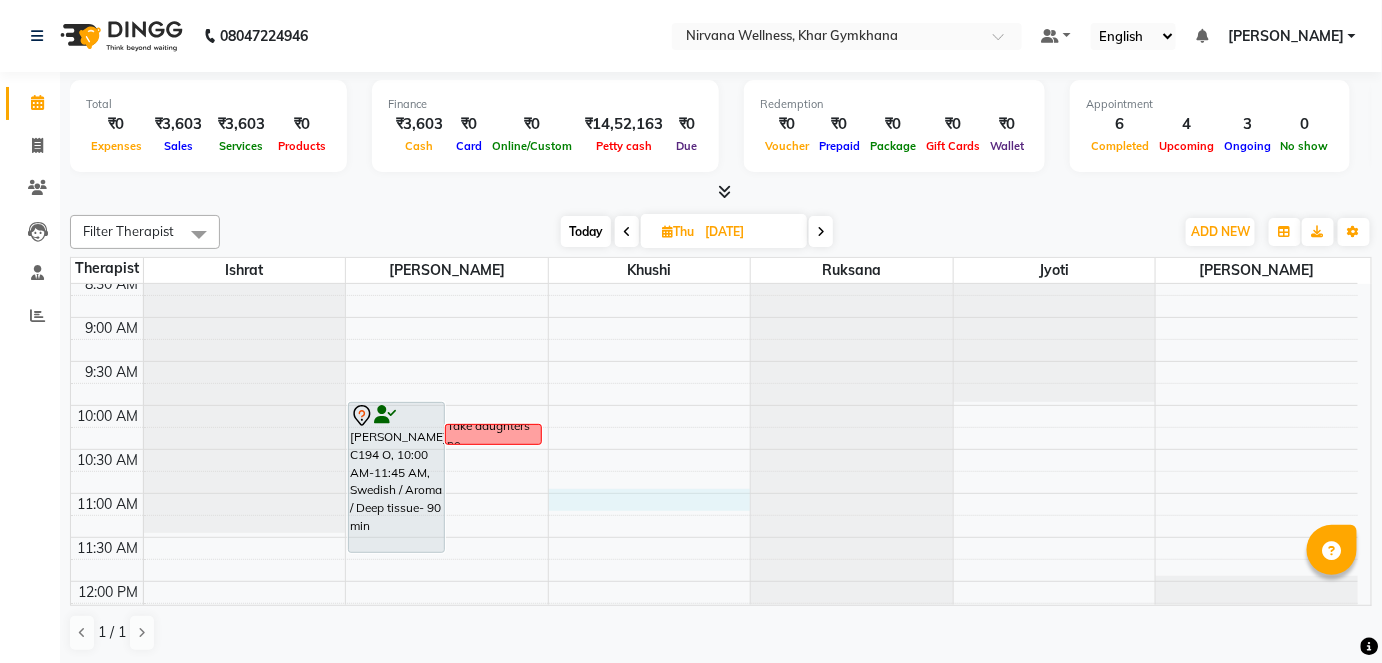 click on "7:00 AM 7:30 AM 8:00 AM 8:30 AM 9:00 AM 9:30 AM 10:00 AM 10:30 AM 11:00 AM 11:30 AM 12:00 PM 12:30 PM 1:00 PM 1:30 PM 2:00 PM 2:30 PM 3:00 PM 3:30 PM 4:00 PM 4:30 PM 5:00 PM 5:30 PM 6:00 PM 6:30 PM 7:00 PM 7:30 PM 8:00 PM 8:30 PM 9:00 PM 9:30 PM 10:00 PM 10:30 PM             [PERSON_NAME] C194 O, 10:00 AM-11:45 AM, Swedish / Aroma / Deep tissue- 90 min  Take daughters no              [PERSON_NAME] C-130-L, 03:30 PM-04:15 PM, [PERSON_NAME]" at bounding box center (714, 845) 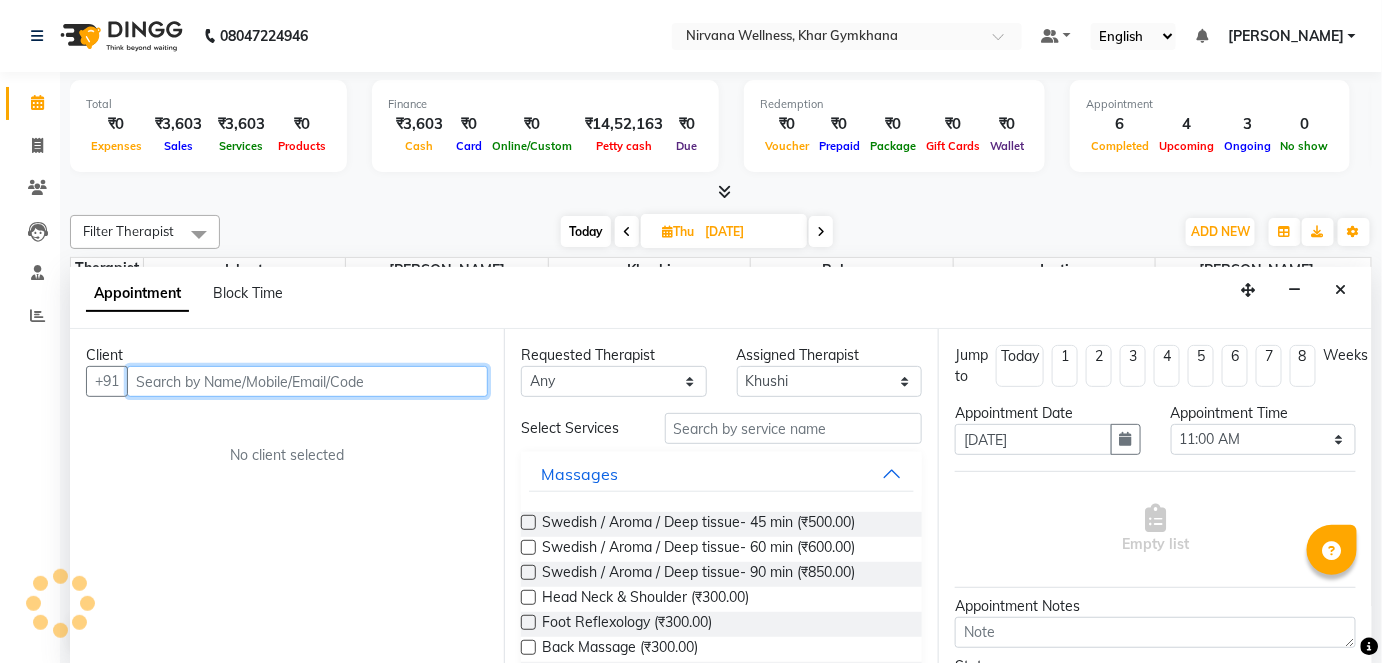 scroll, scrollTop: 0, scrollLeft: 0, axis: both 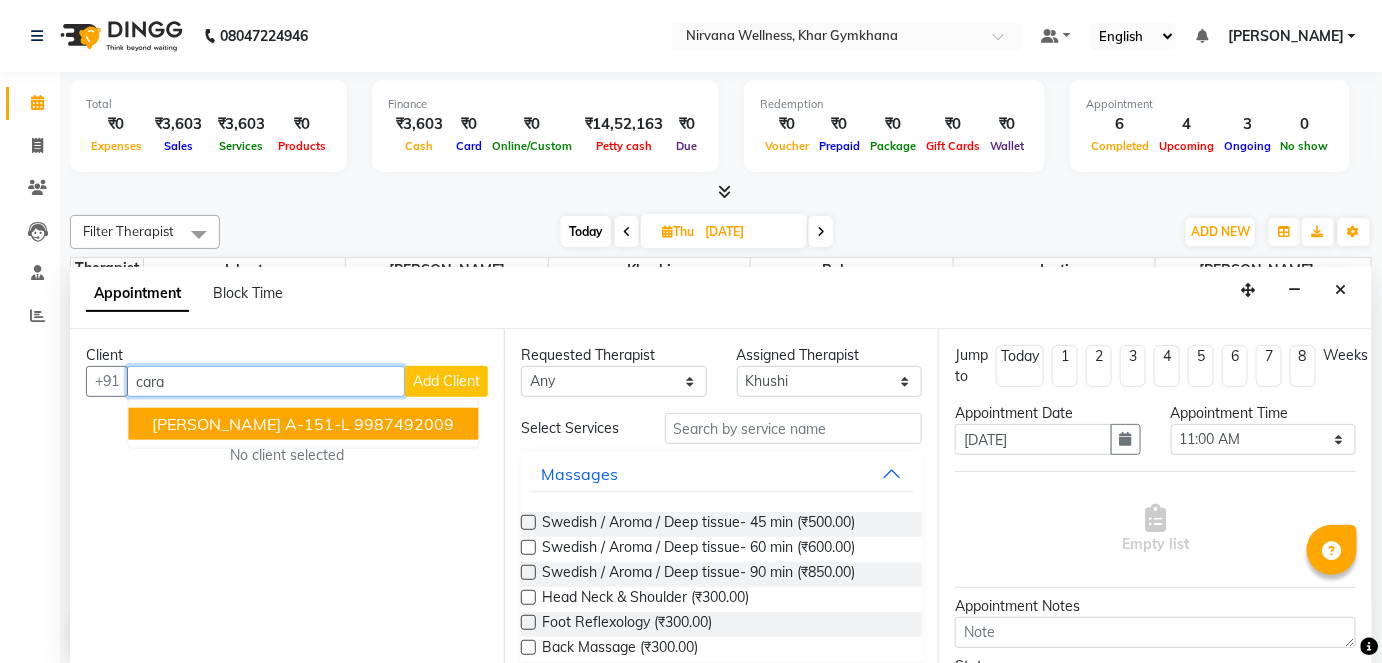 click on "[PERSON_NAME] A-151-L" at bounding box center (251, 424) 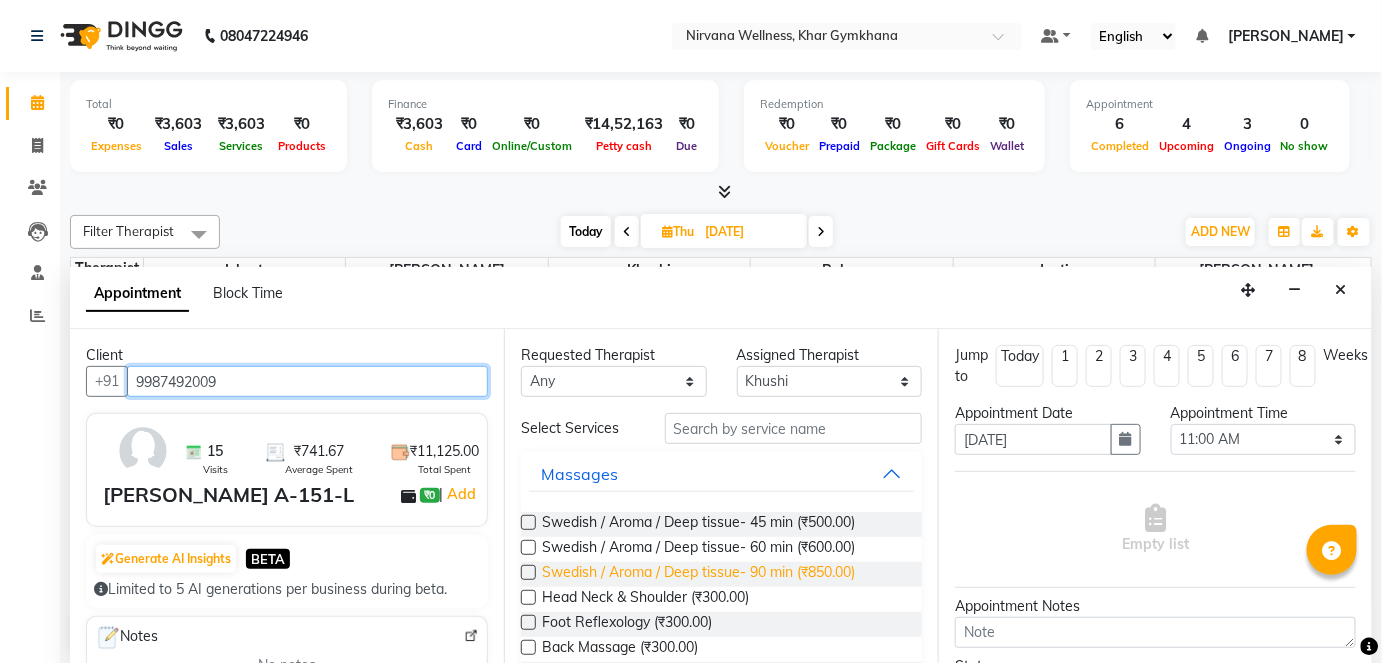 type on "9987492009" 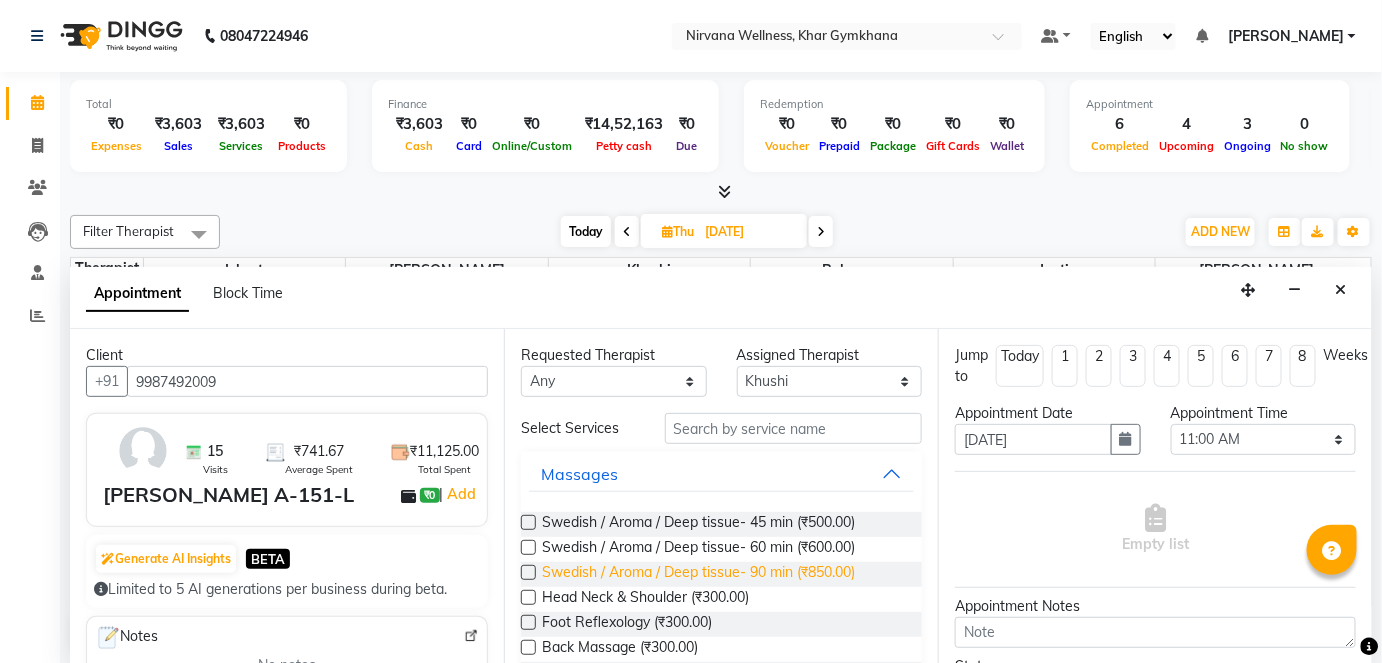 click on "Swedish / Aroma / Deep tissue- 90 min (₹850.00)" at bounding box center (698, 574) 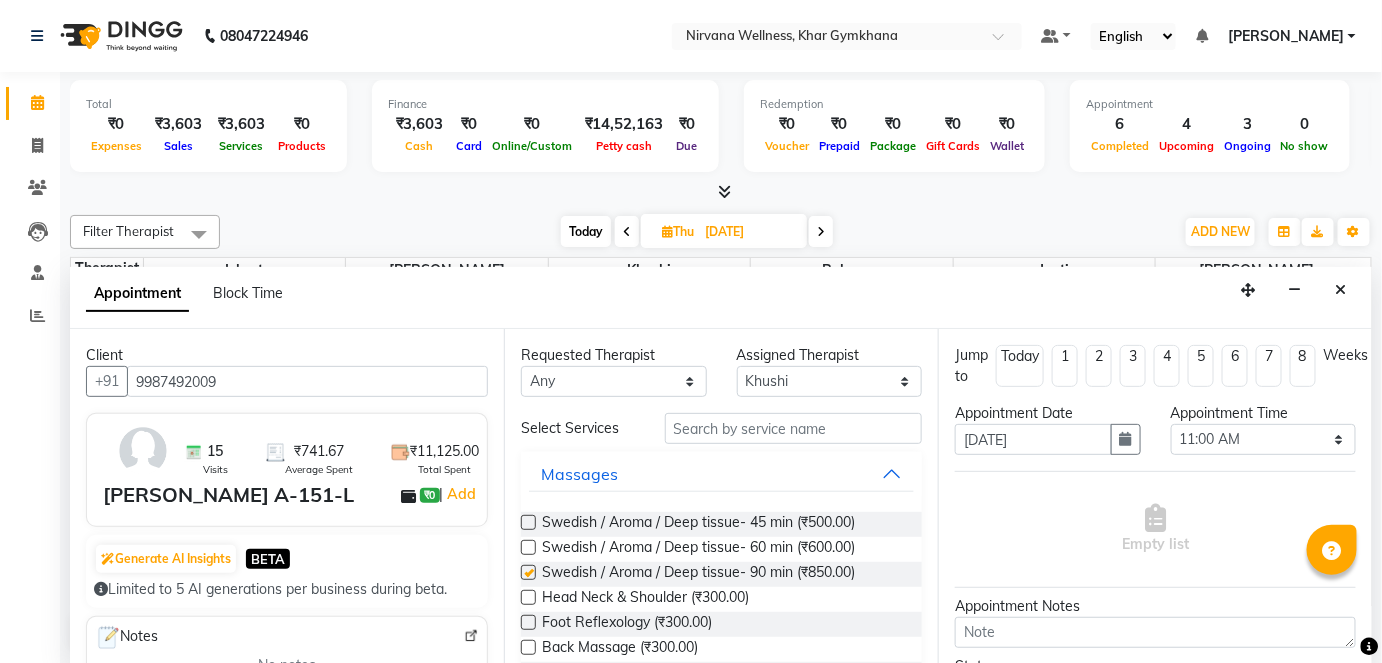 checkbox on "false" 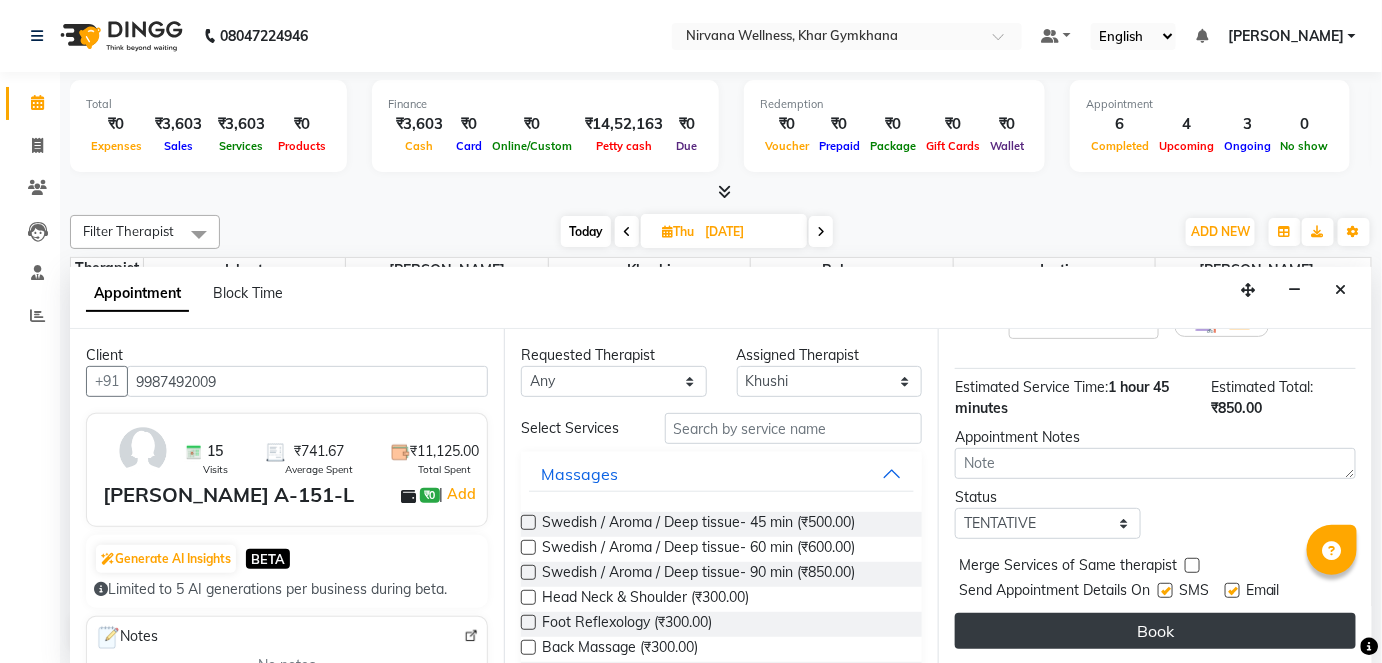 scroll, scrollTop: 245, scrollLeft: 0, axis: vertical 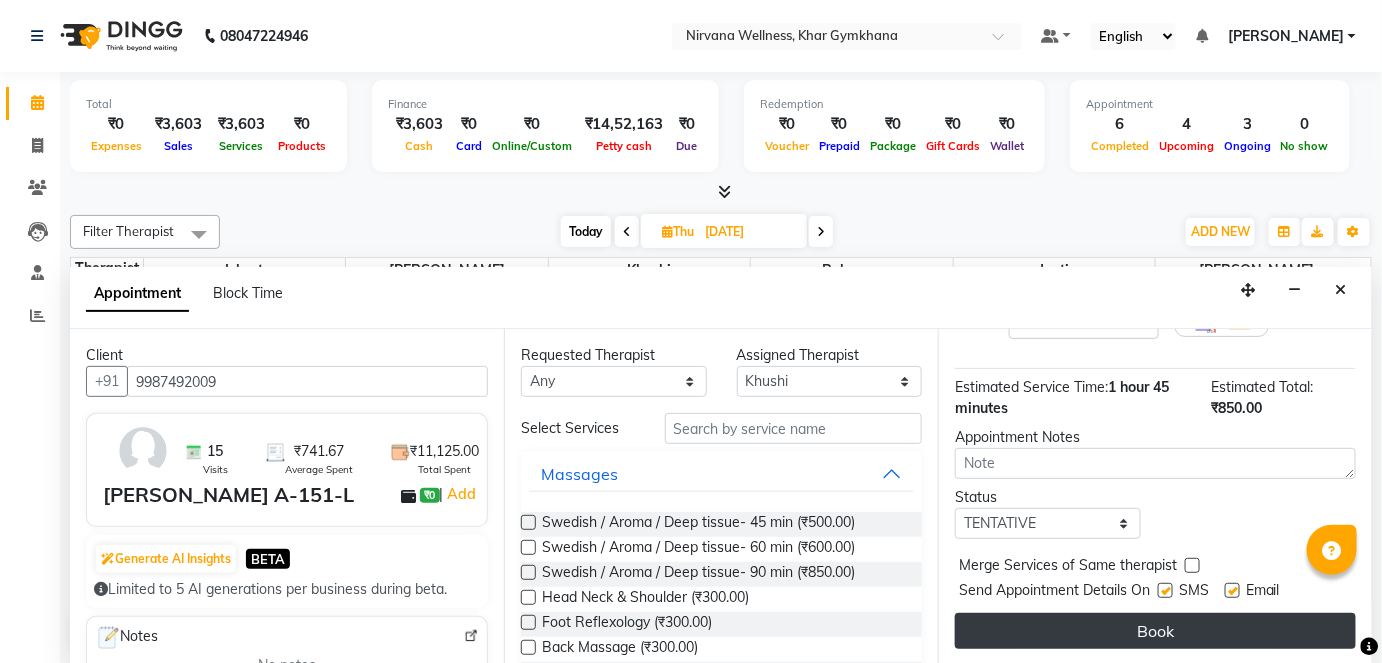click on "Book" at bounding box center [1155, 631] 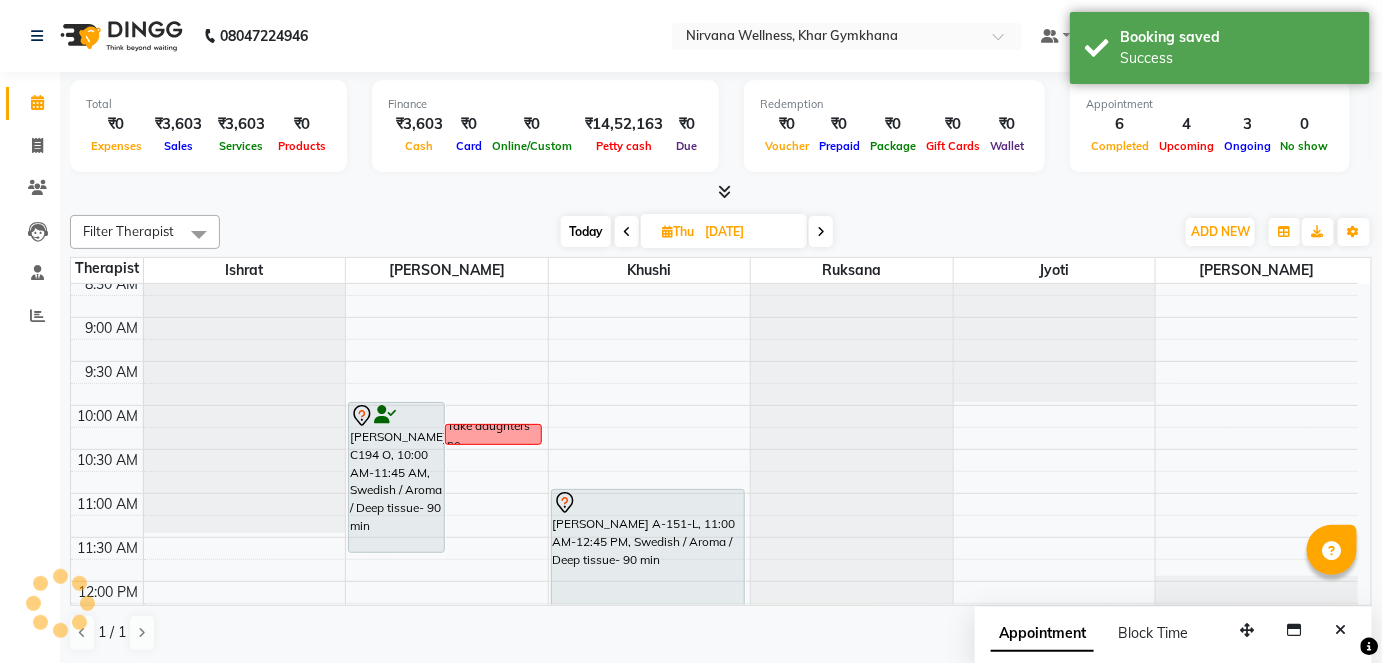 scroll, scrollTop: 0, scrollLeft: 0, axis: both 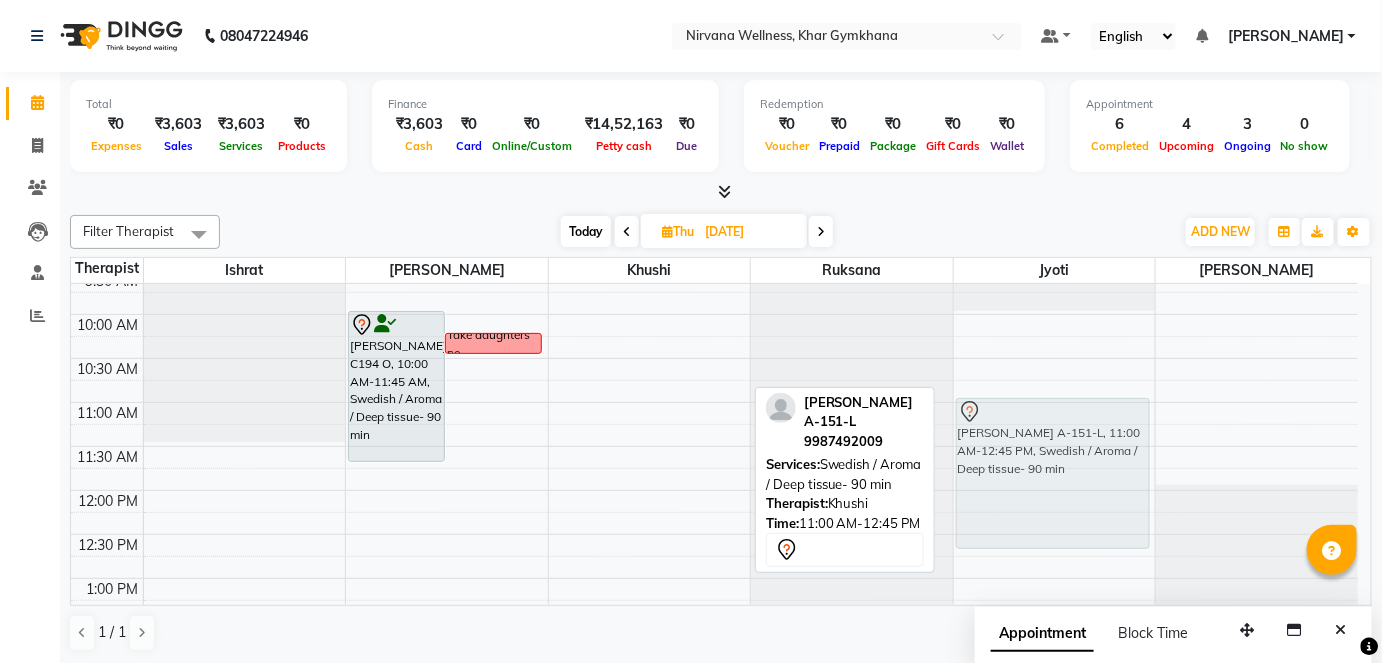 drag, startPoint x: 691, startPoint y: 475, endPoint x: 1033, endPoint y: 465, distance: 342.14618 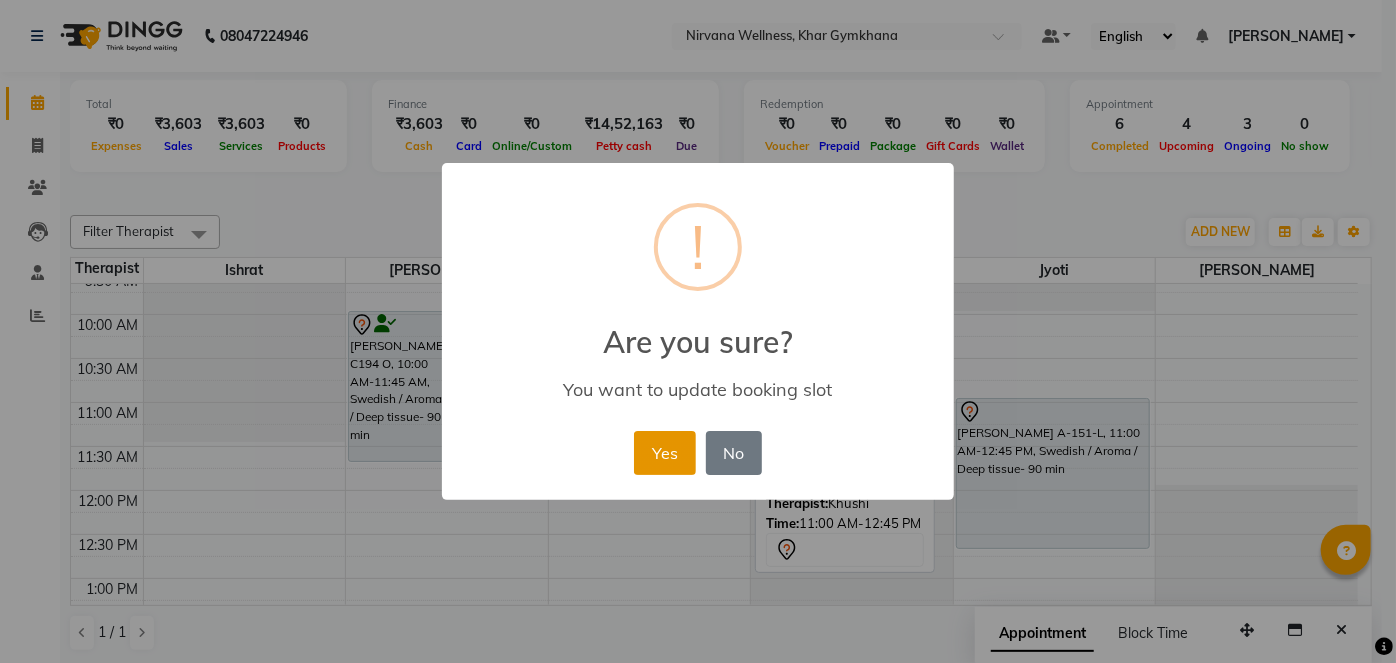 click on "Yes" at bounding box center (664, 453) 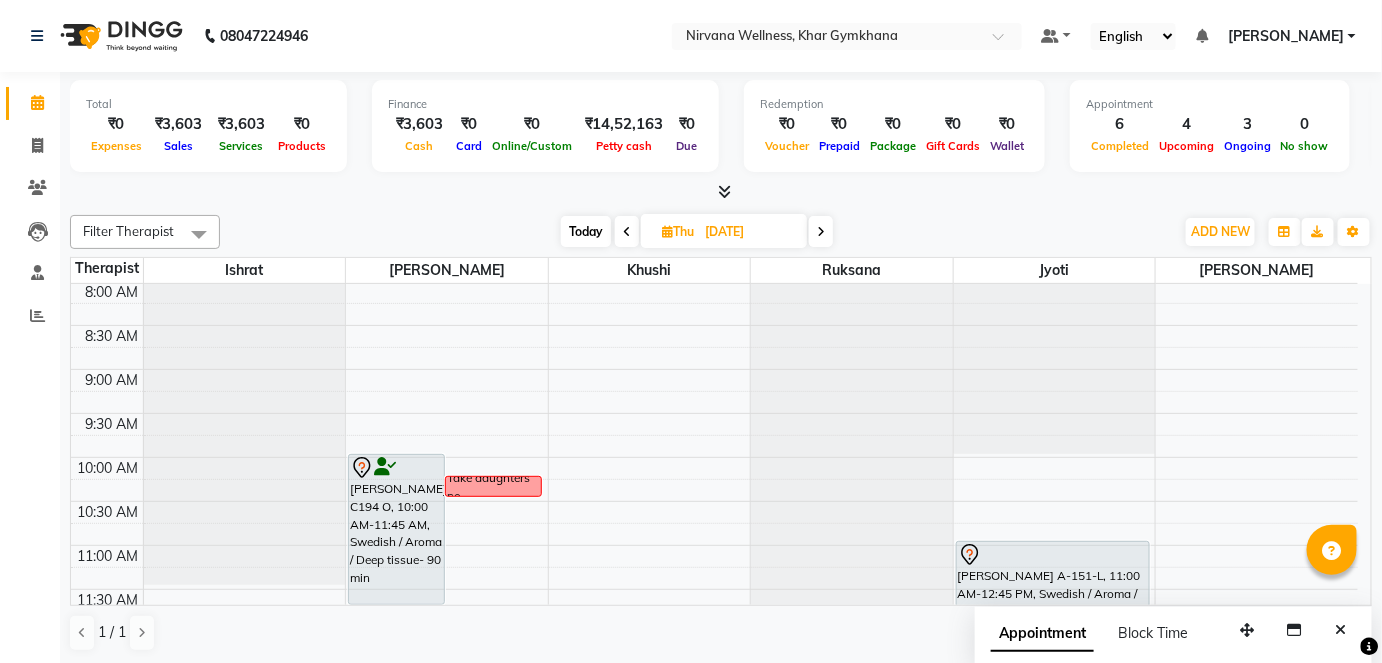 scroll, scrollTop: 181, scrollLeft: 0, axis: vertical 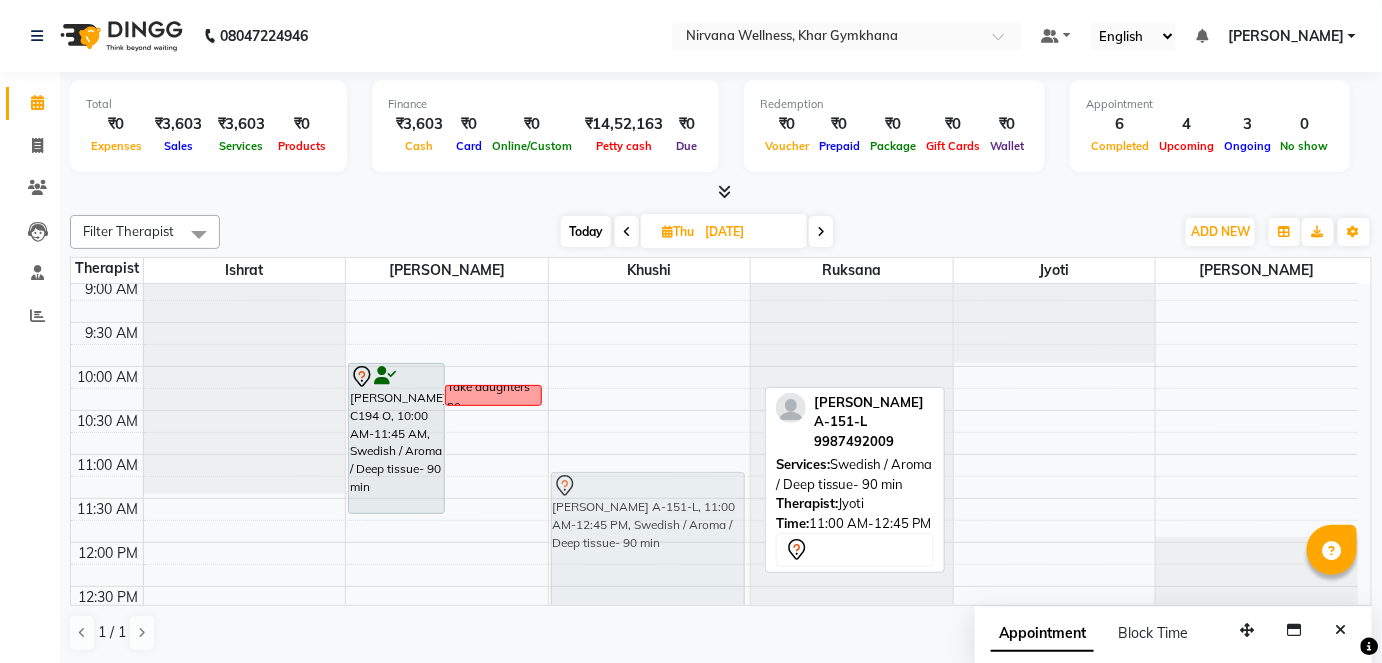 drag, startPoint x: 1073, startPoint y: 497, endPoint x: 679, endPoint y: 508, distance: 394.15353 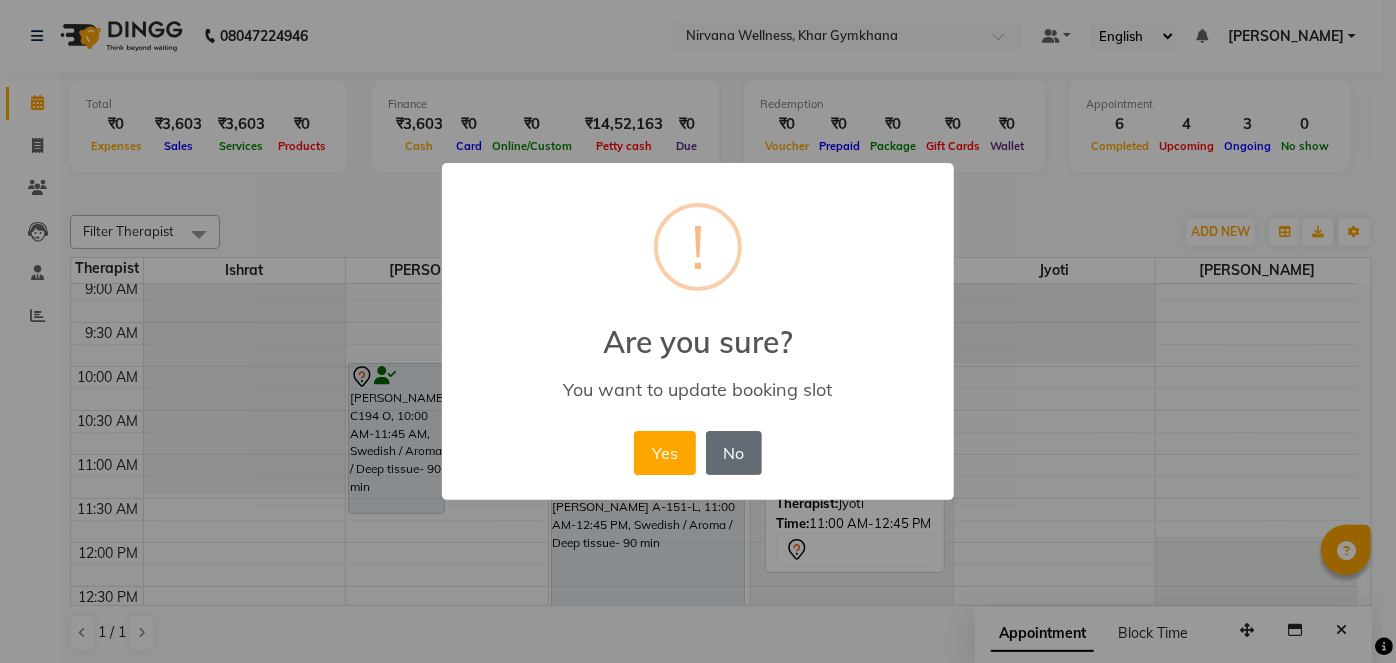 click on "No" at bounding box center (734, 453) 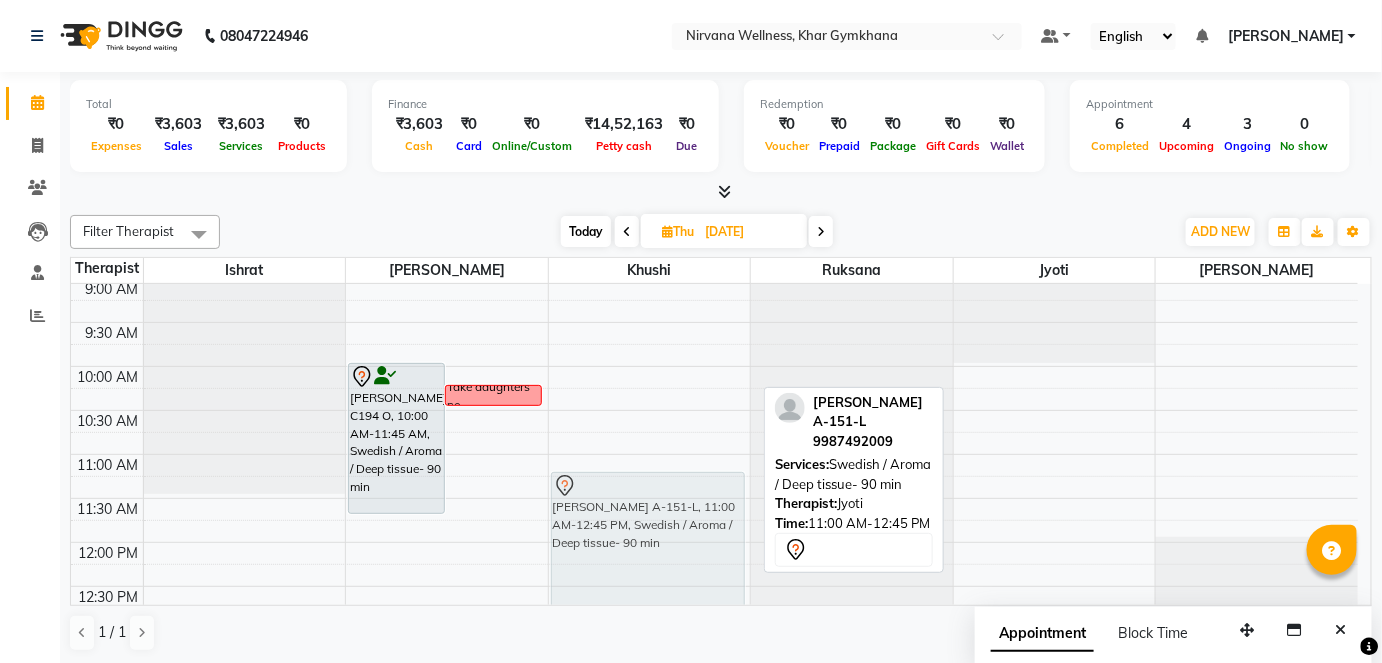 drag, startPoint x: 1011, startPoint y: 486, endPoint x: 681, endPoint y: 499, distance: 330.25595 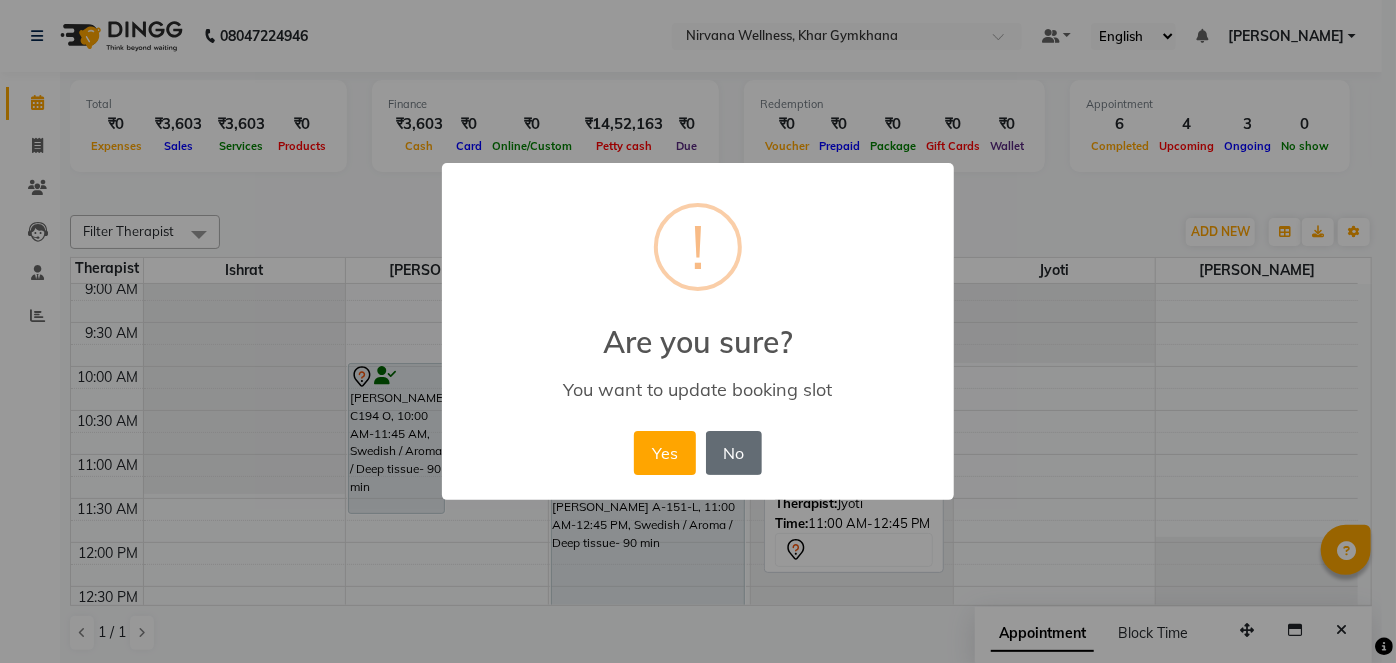click on "No" at bounding box center (734, 453) 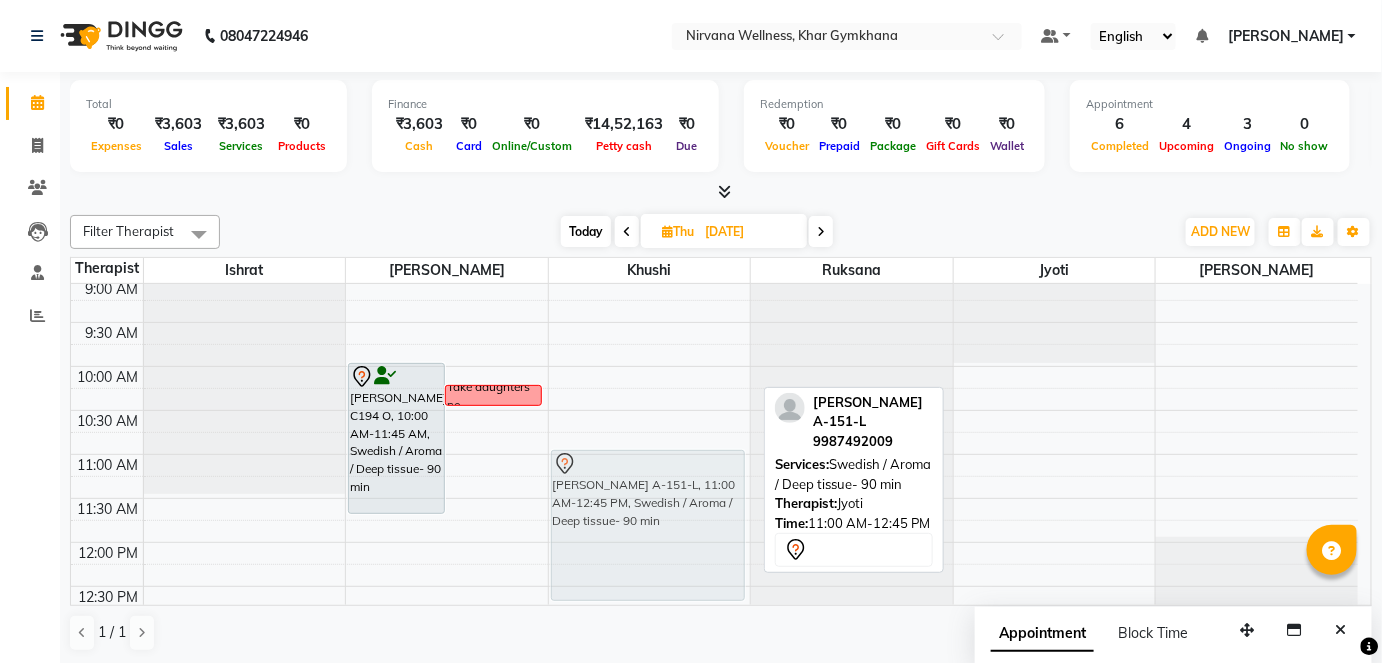 drag, startPoint x: 1012, startPoint y: 459, endPoint x: 658, endPoint y: 457, distance: 354.00565 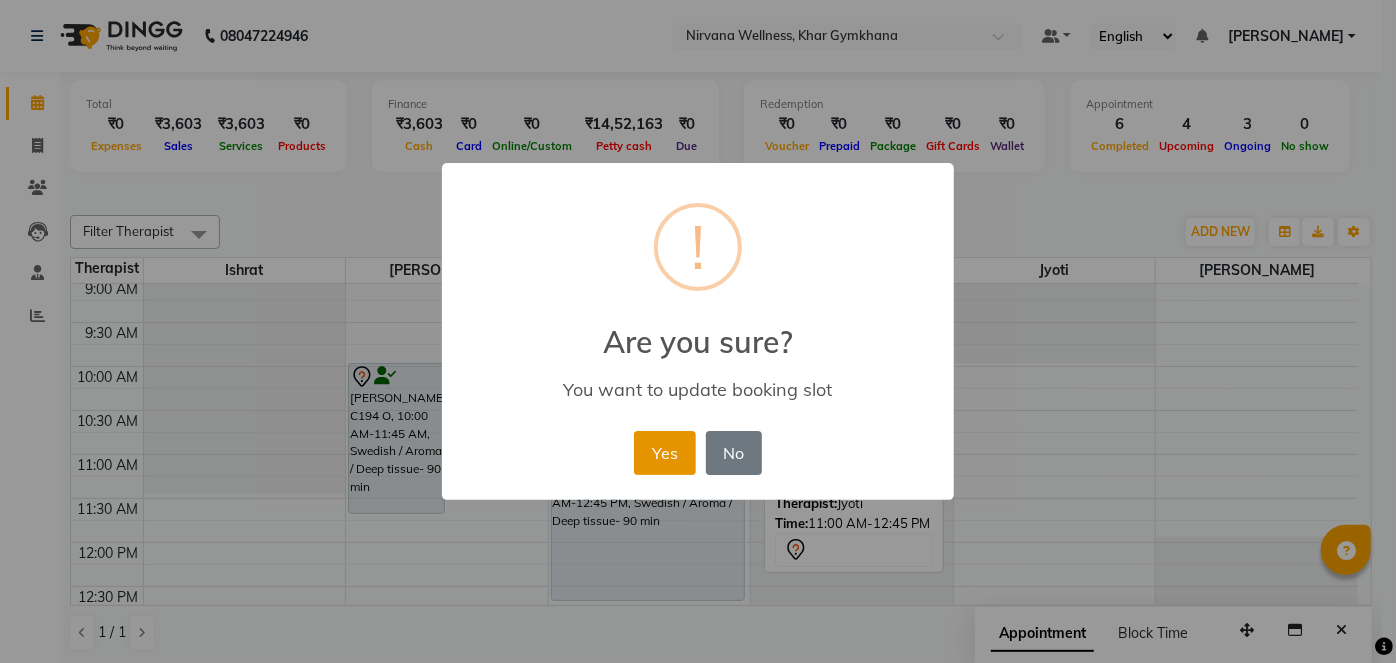 click on "Yes" at bounding box center (664, 453) 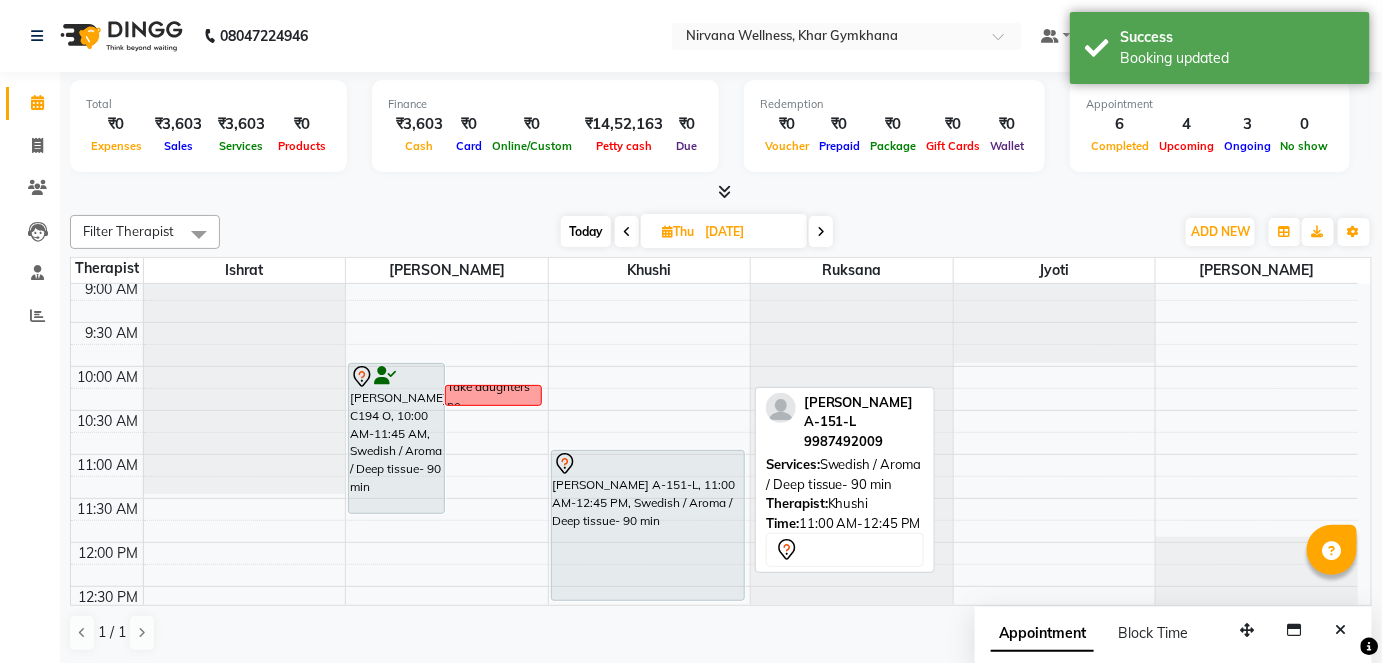 scroll, scrollTop: 272, scrollLeft: 0, axis: vertical 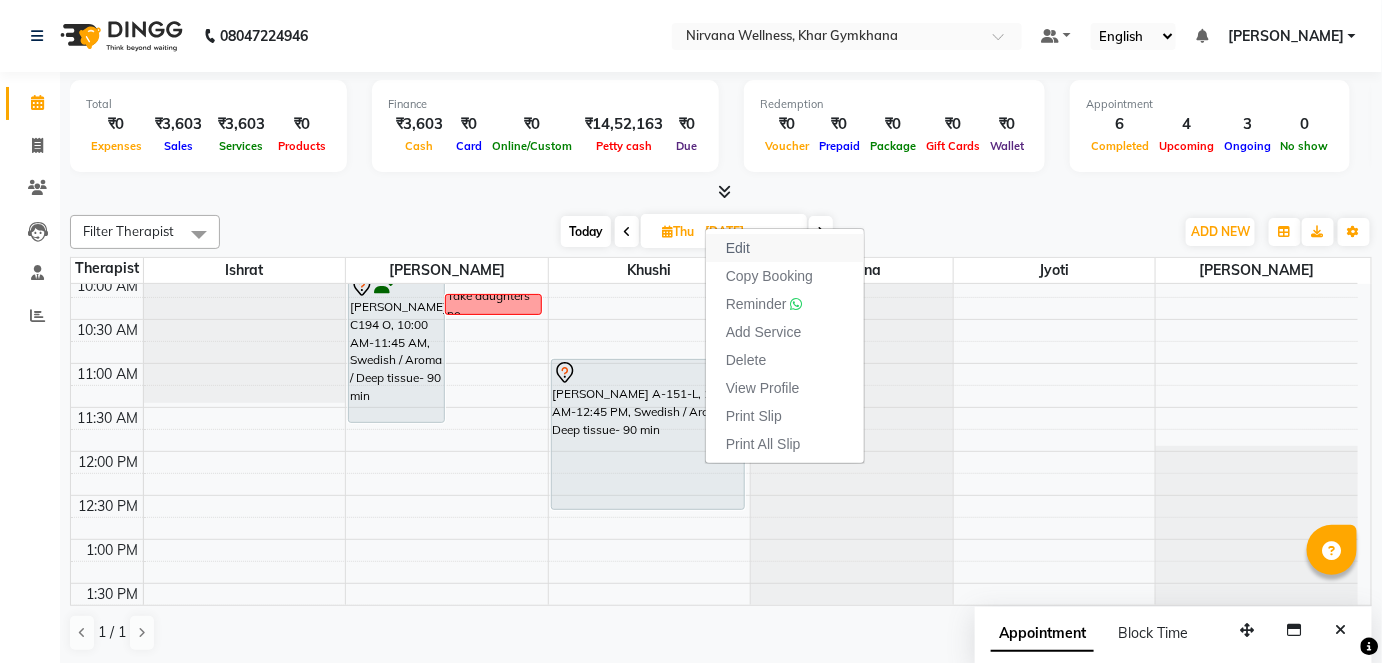click on "Edit" at bounding box center (738, 248) 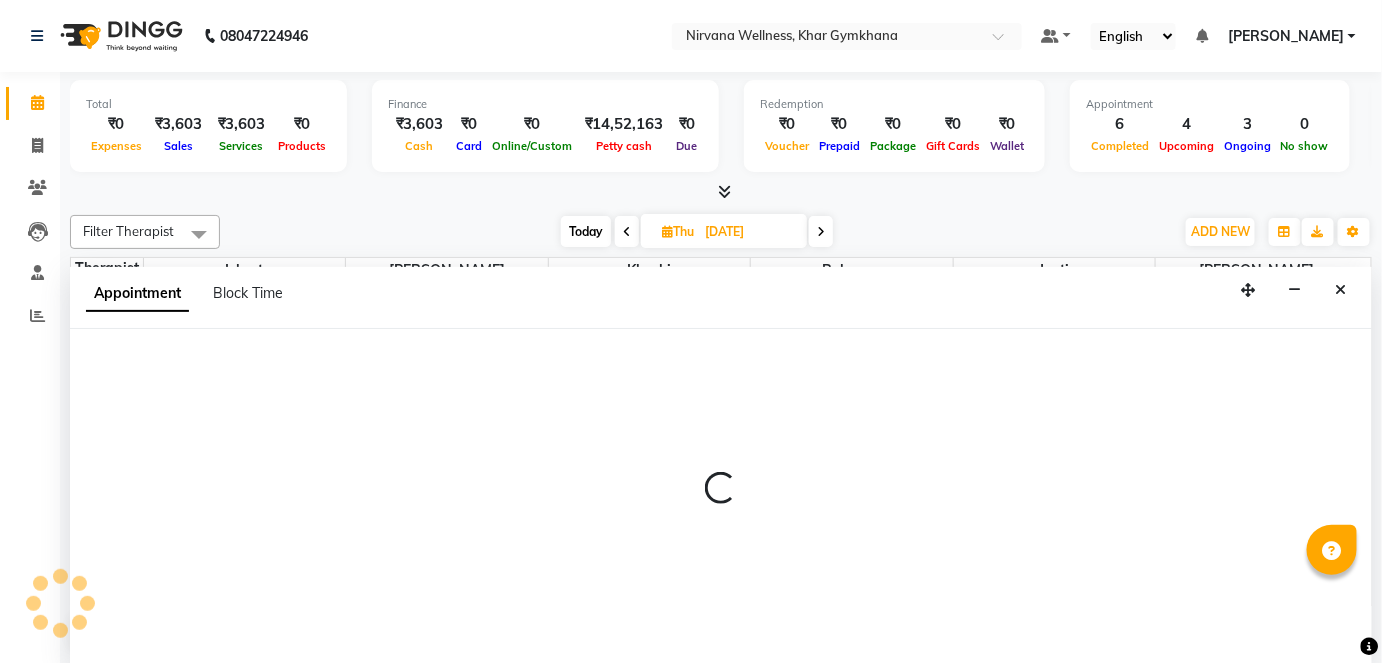 scroll, scrollTop: 0, scrollLeft: 0, axis: both 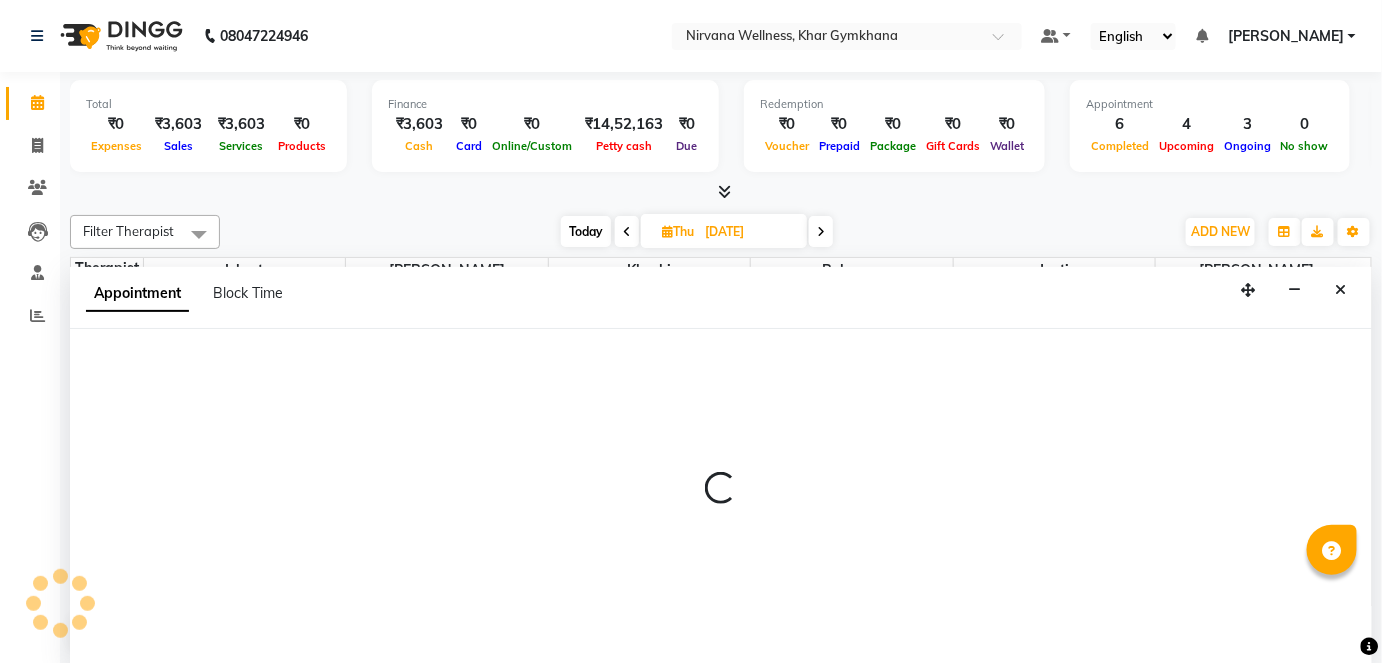 select on "tentative" 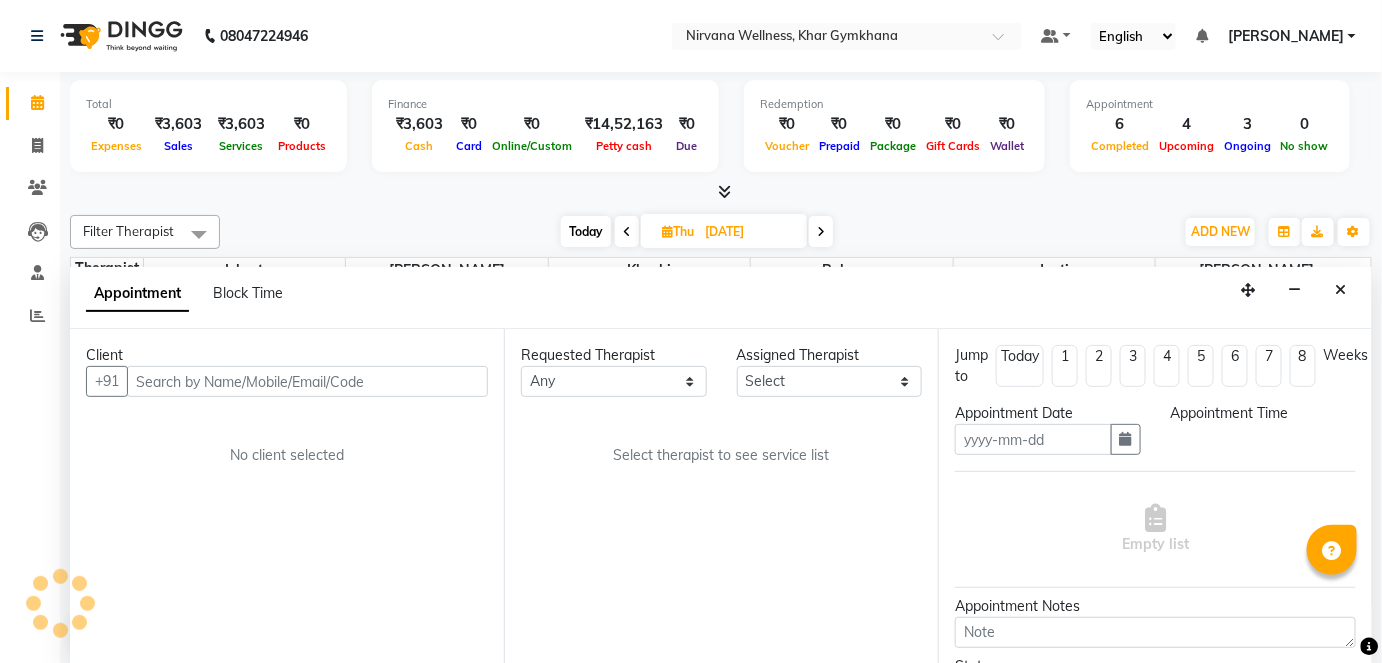 type on "[DATE]" 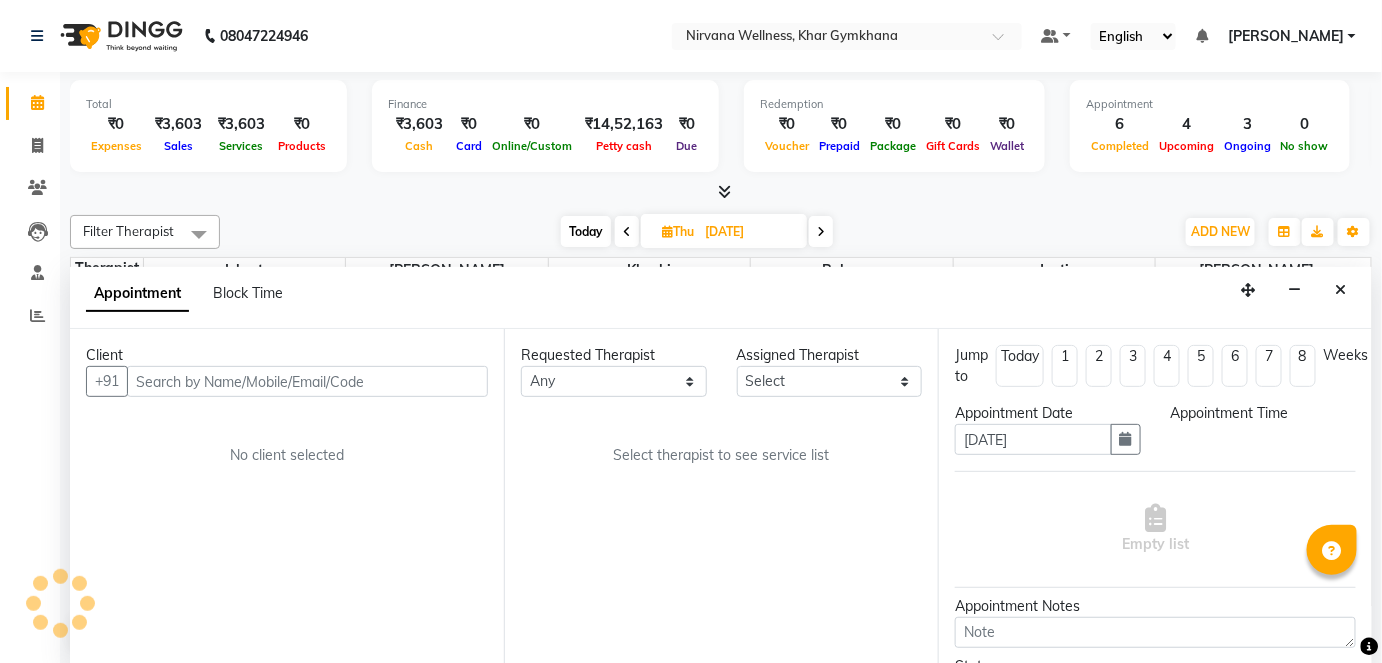select on "660" 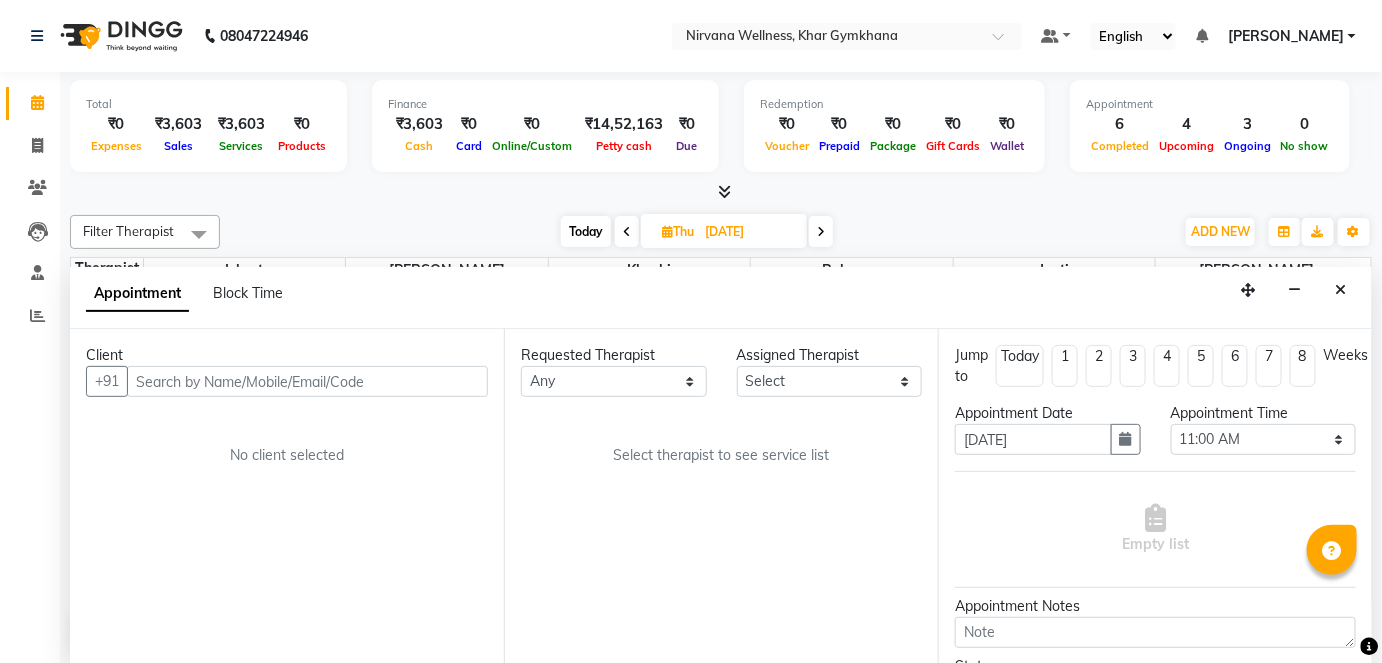 scroll, scrollTop: 869, scrollLeft: 0, axis: vertical 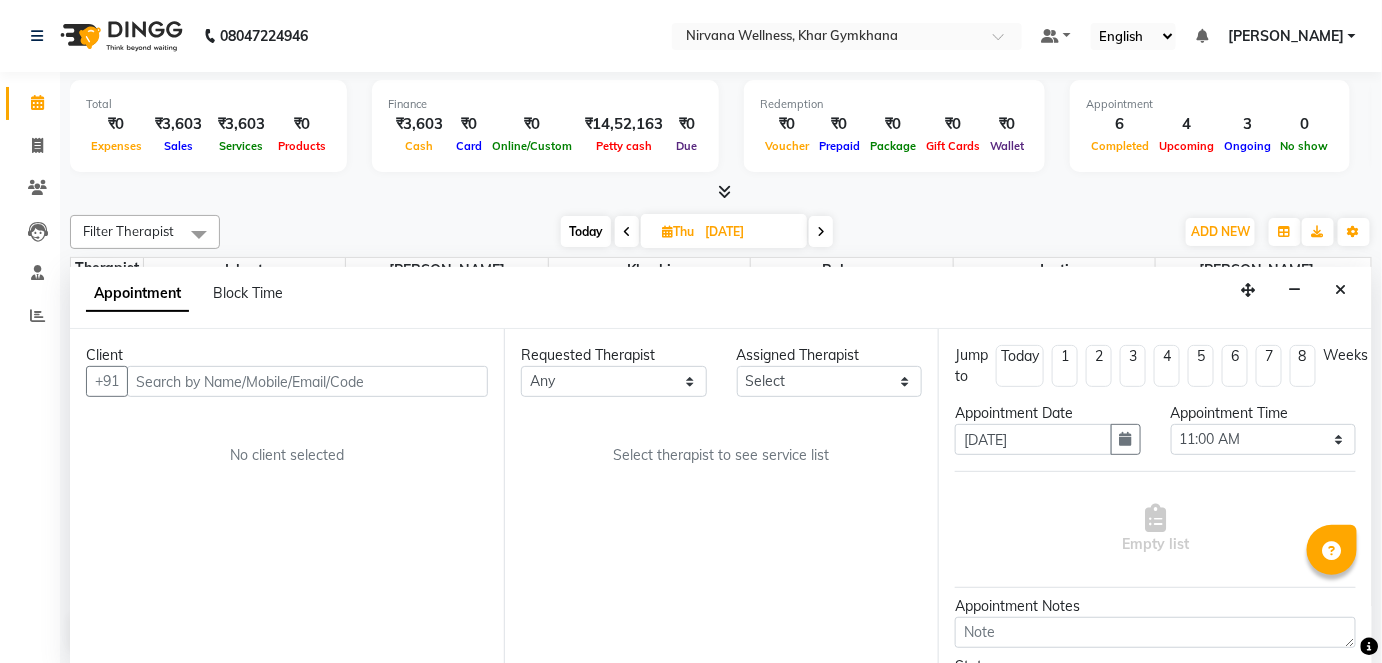 select on "68039" 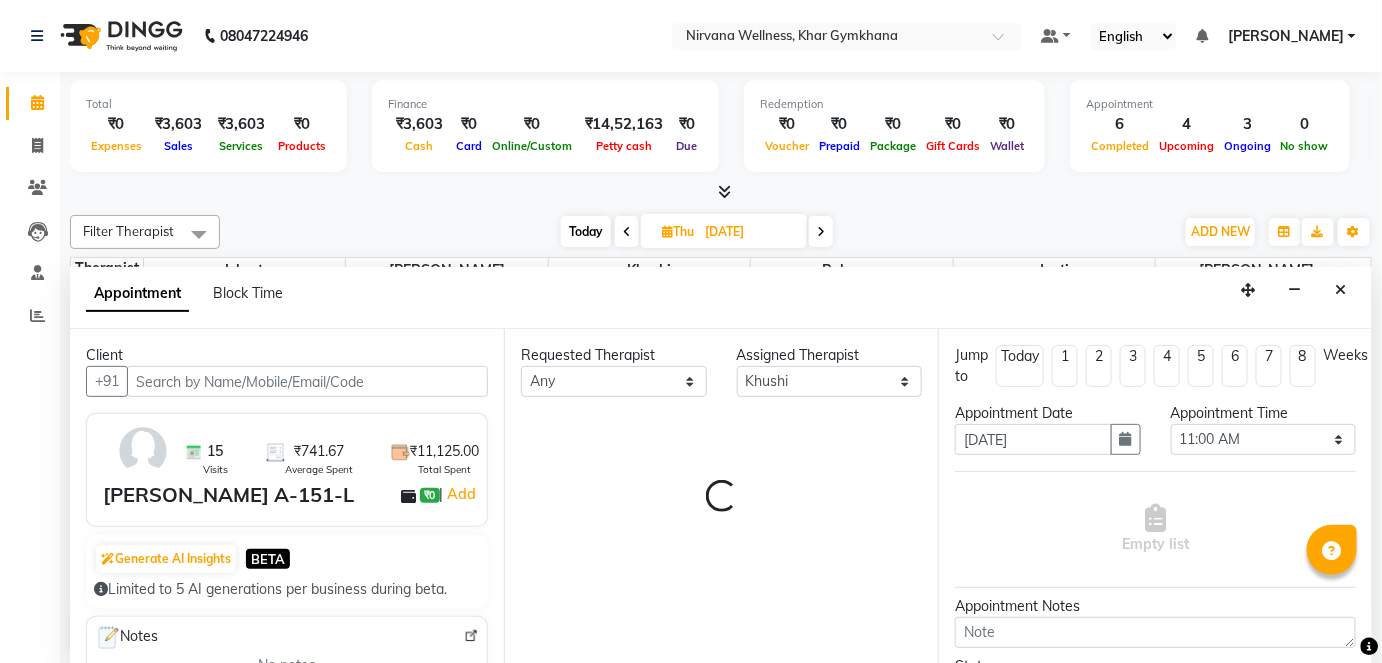 select on "3392" 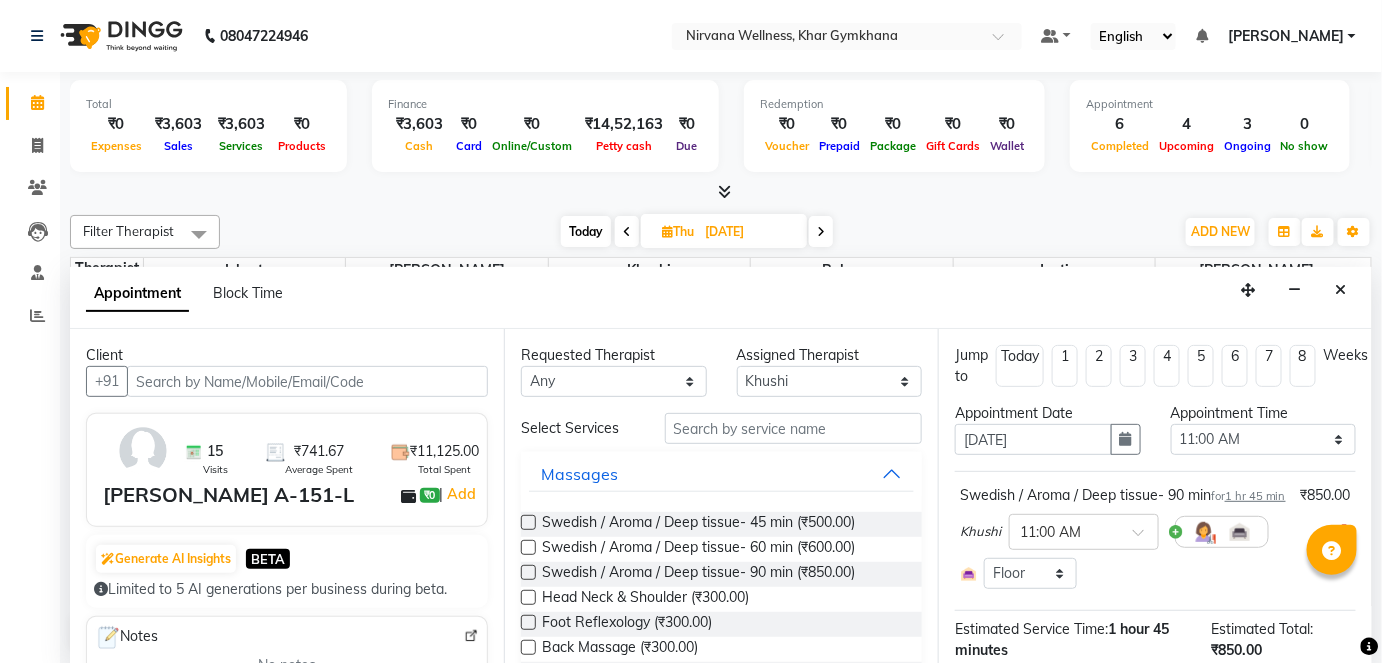 scroll, scrollTop: 90, scrollLeft: 0, axis: vertical 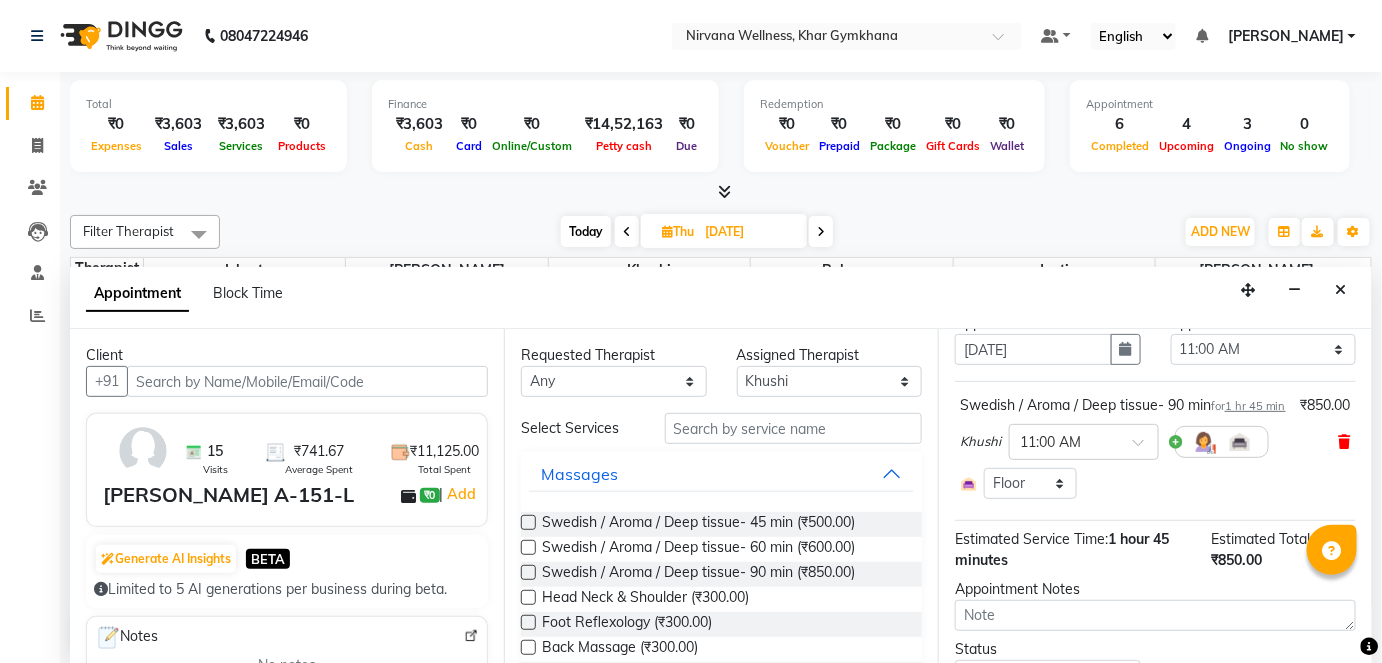 click at bounding box center (1345, 442) 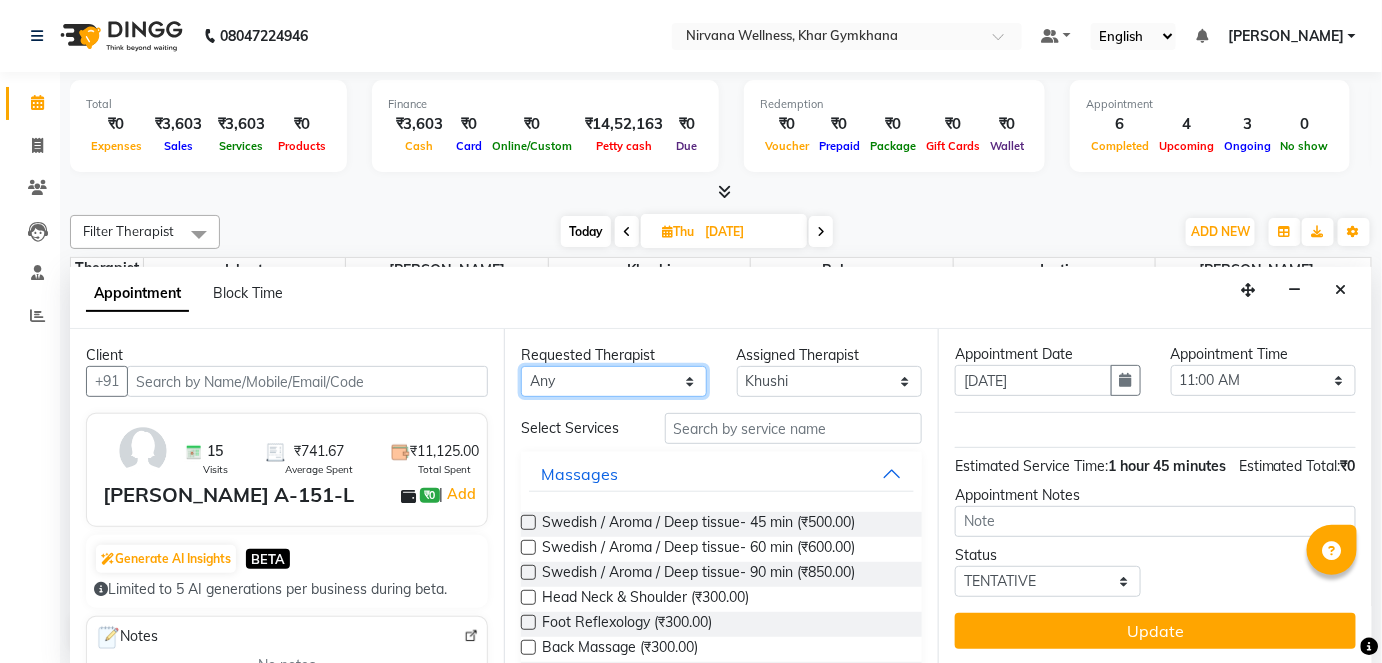 click on "Any [PERSON_NAME] Jyoti [PERSON_NAME] [PERSON_NAME]" at bounding box center (614, 381) 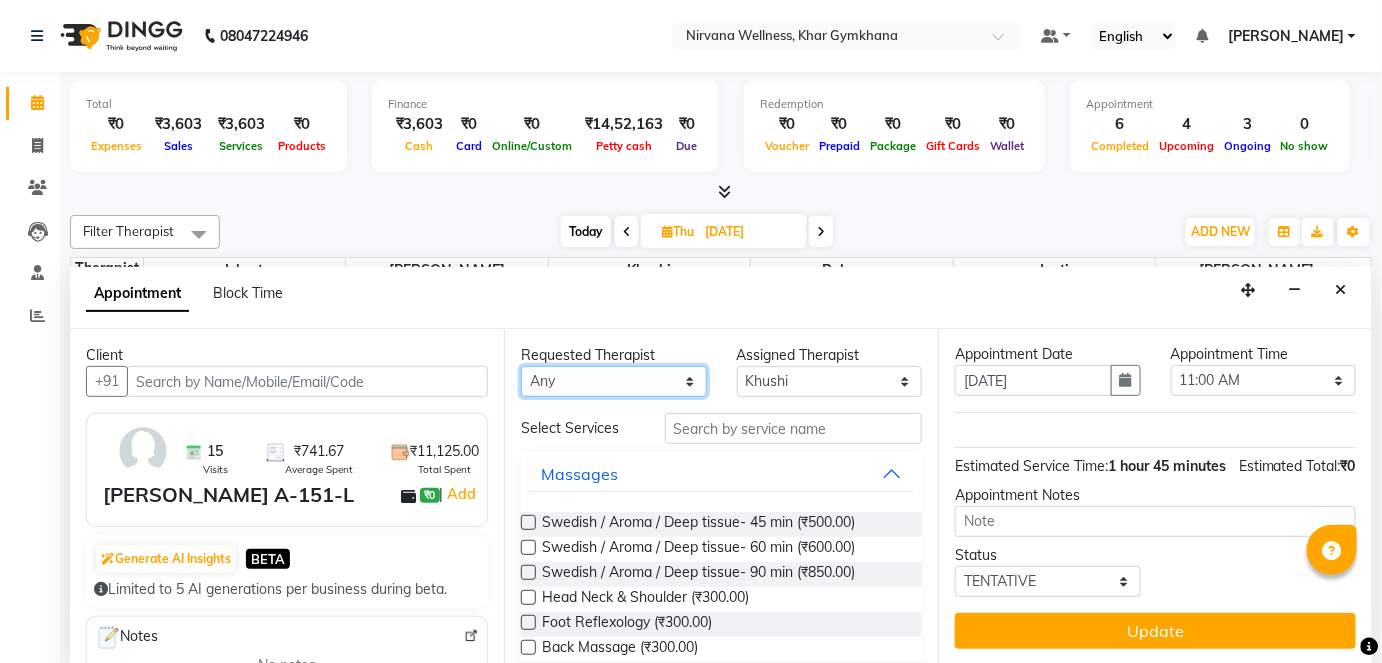 select on "68039" 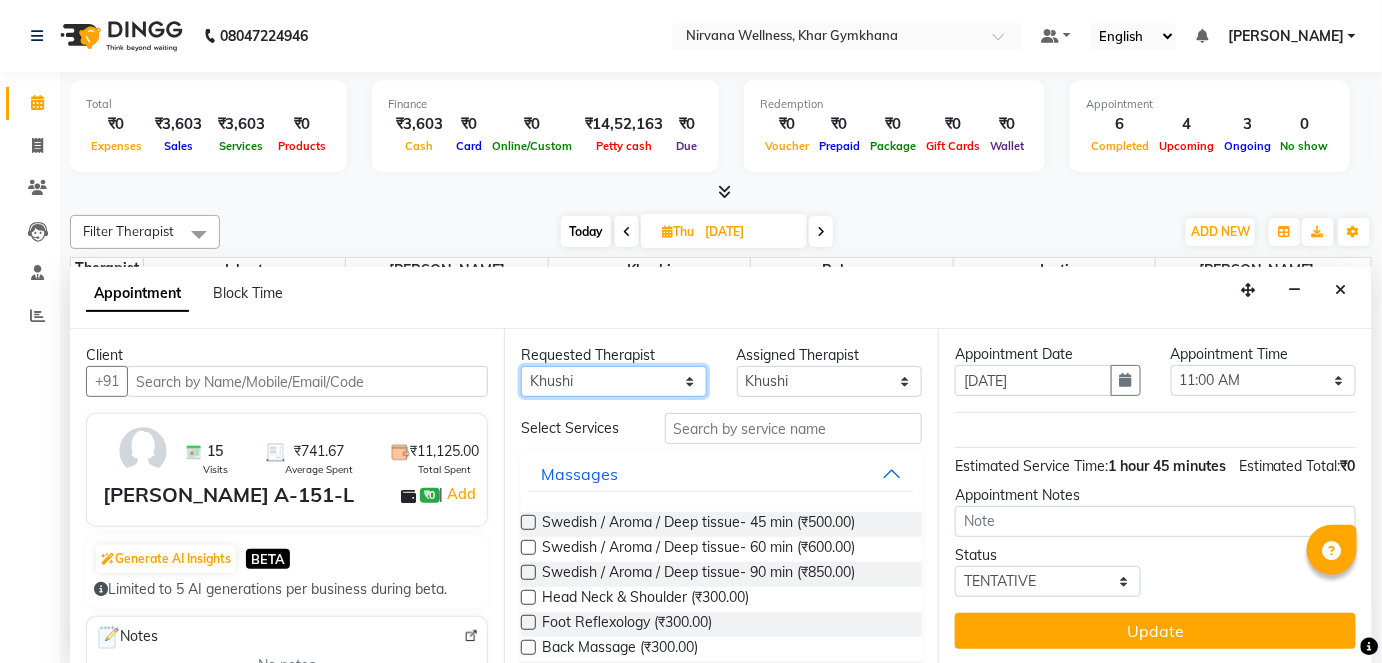 click on "Any [PERSON_NAME] Jyoti [PERSON_NAME] [PERSON_NAME]" at bounding box center [614, 381] 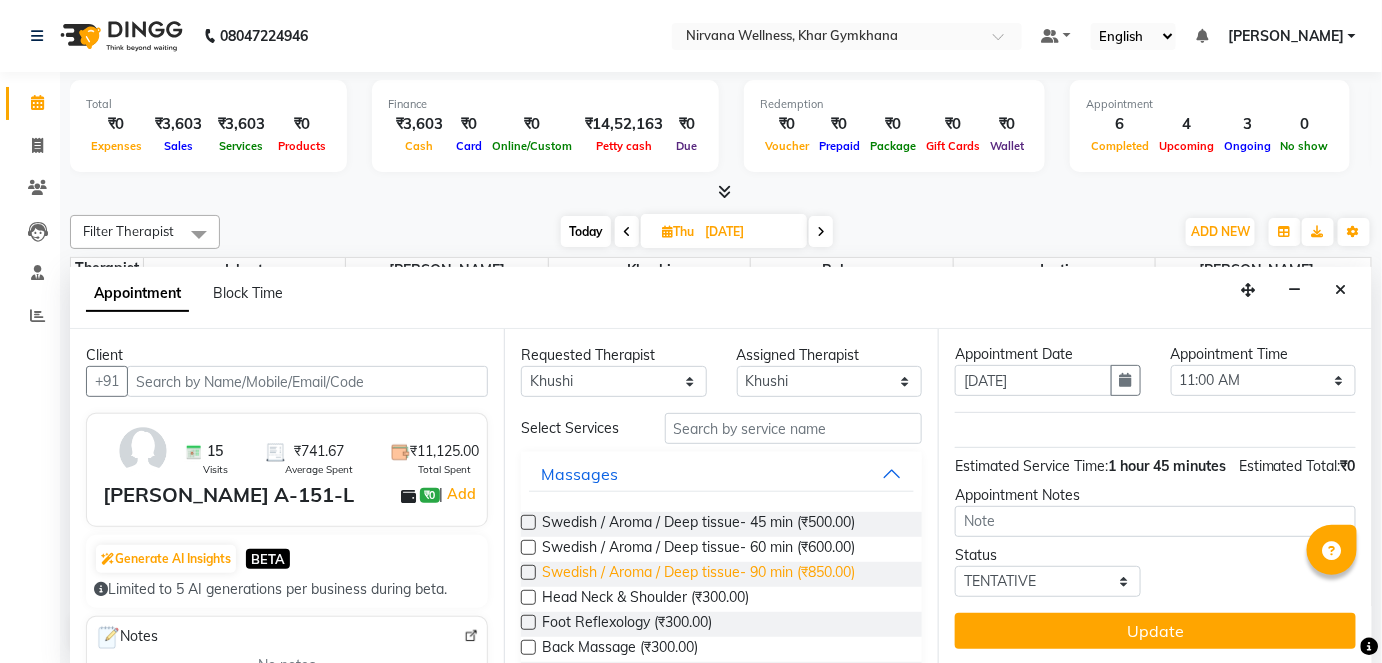 click on "Swedish / Aroma / Deep tissue- 90 min (₹850.00)" at bounding box center [698, 574] 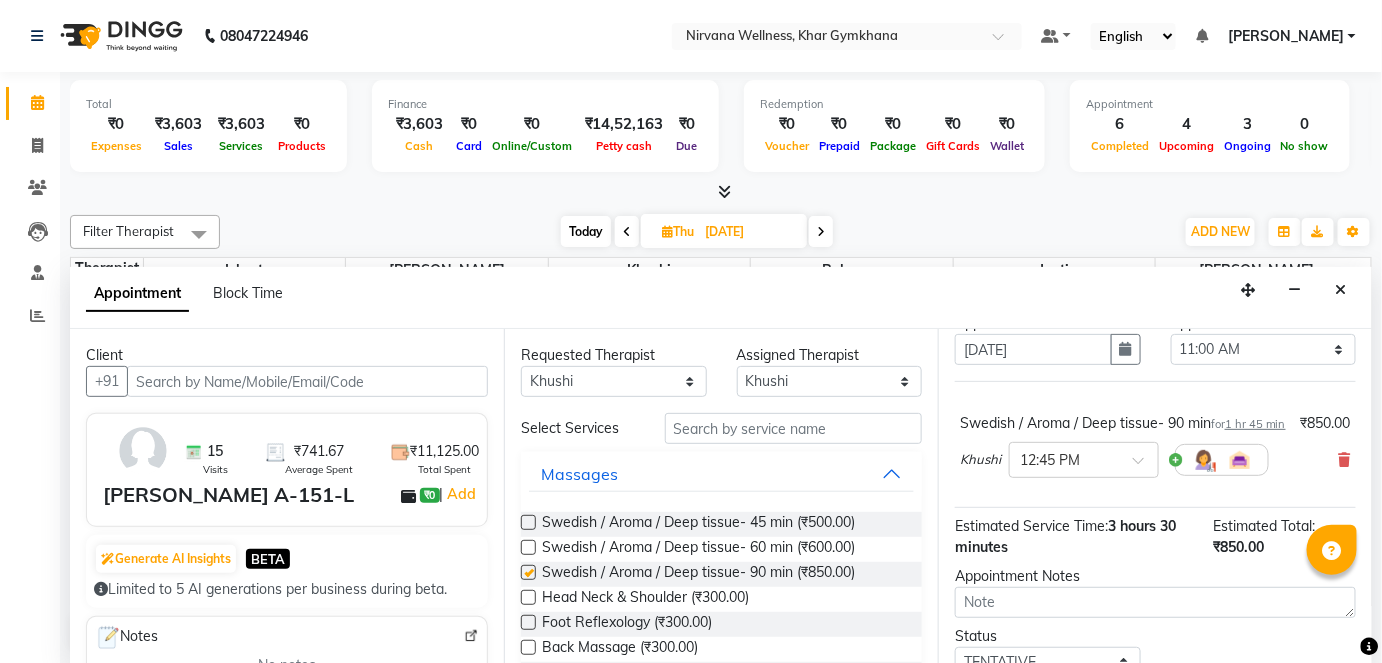 checkbox on "false" 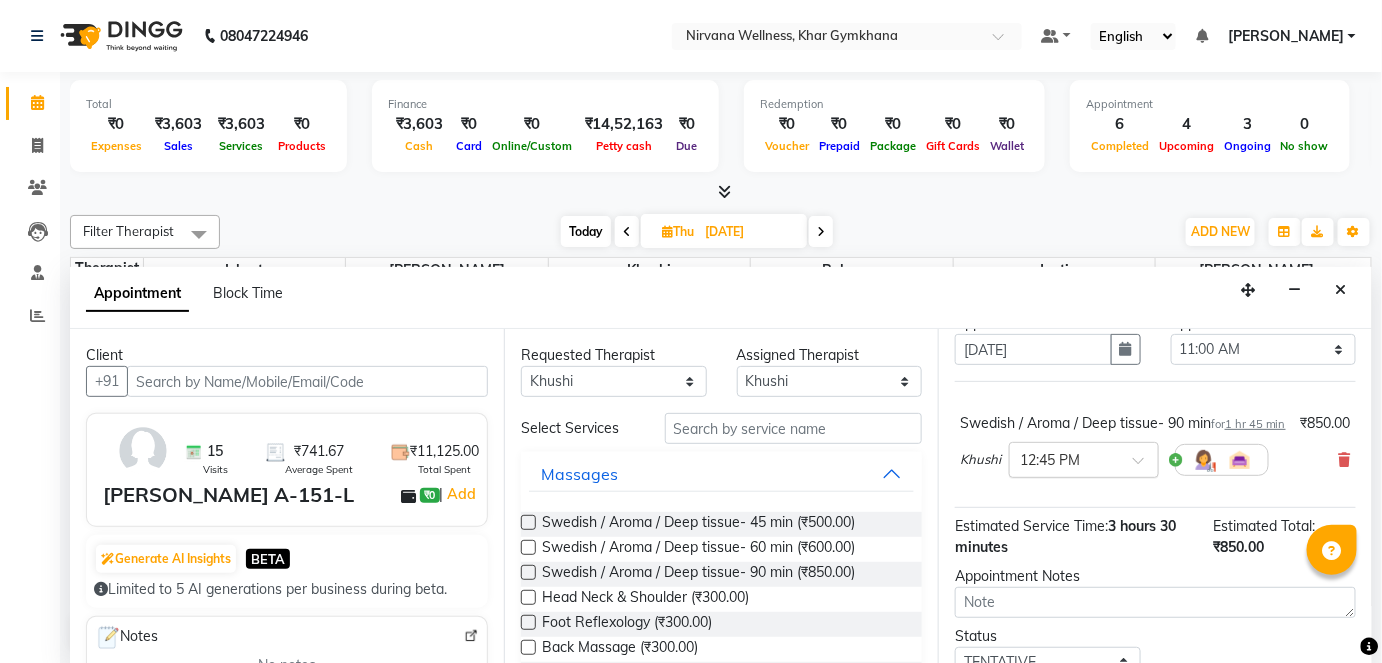 click at bounding box center (1064, 458) 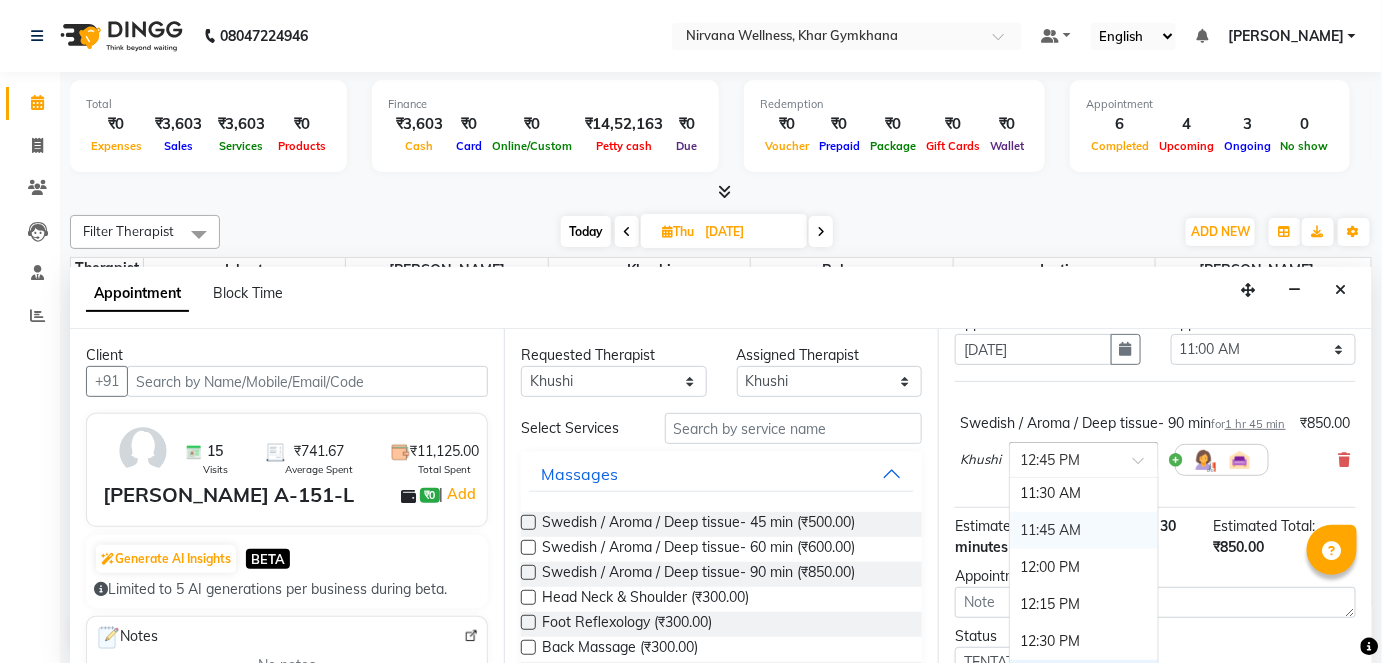 scroll, scrollTop: 430, scrollLeft: 0, axis: vertical 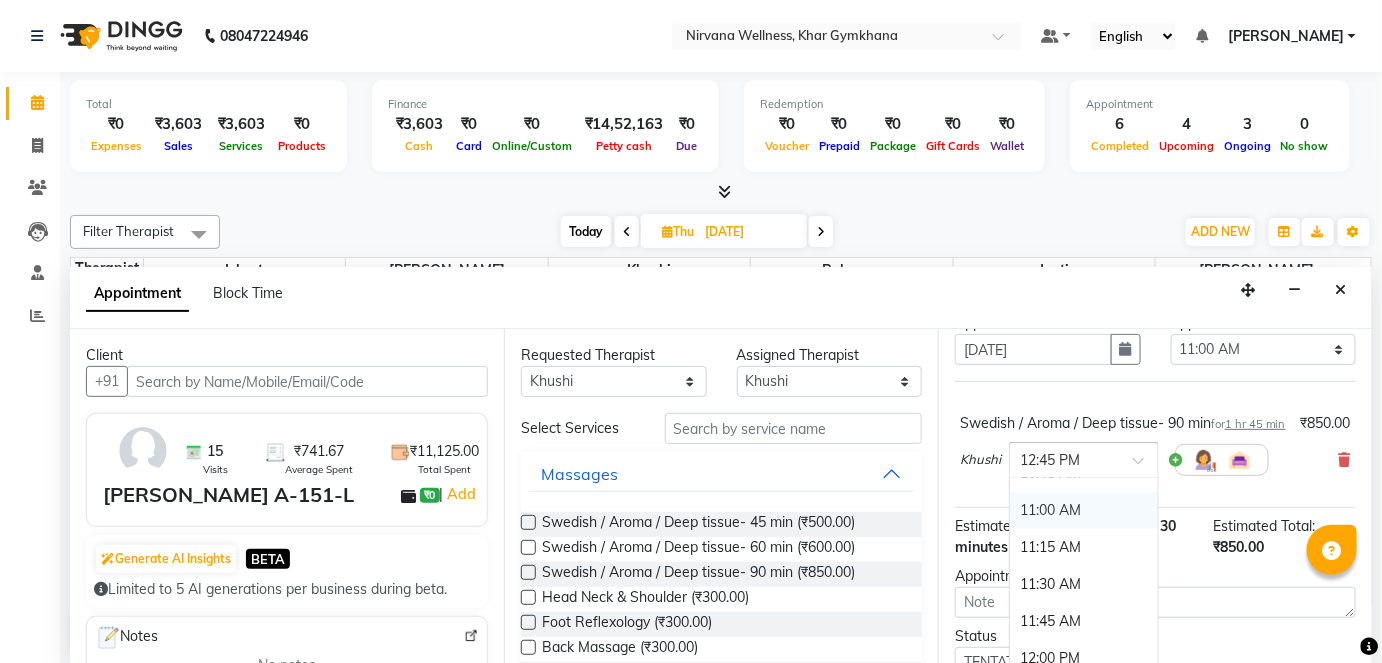click on "11:00 AM" at bounding box center (1084, 510) 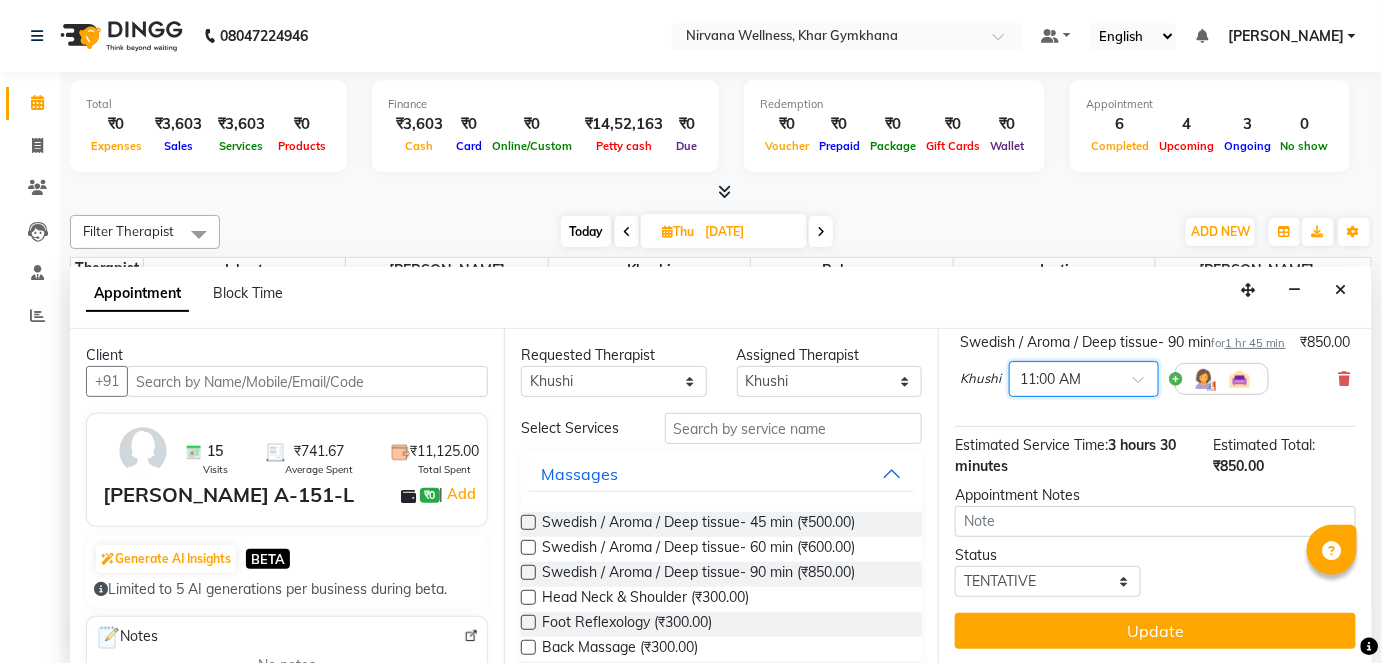 scroll, scrollTop: 205, scrollLeft: 0, axis: vertical 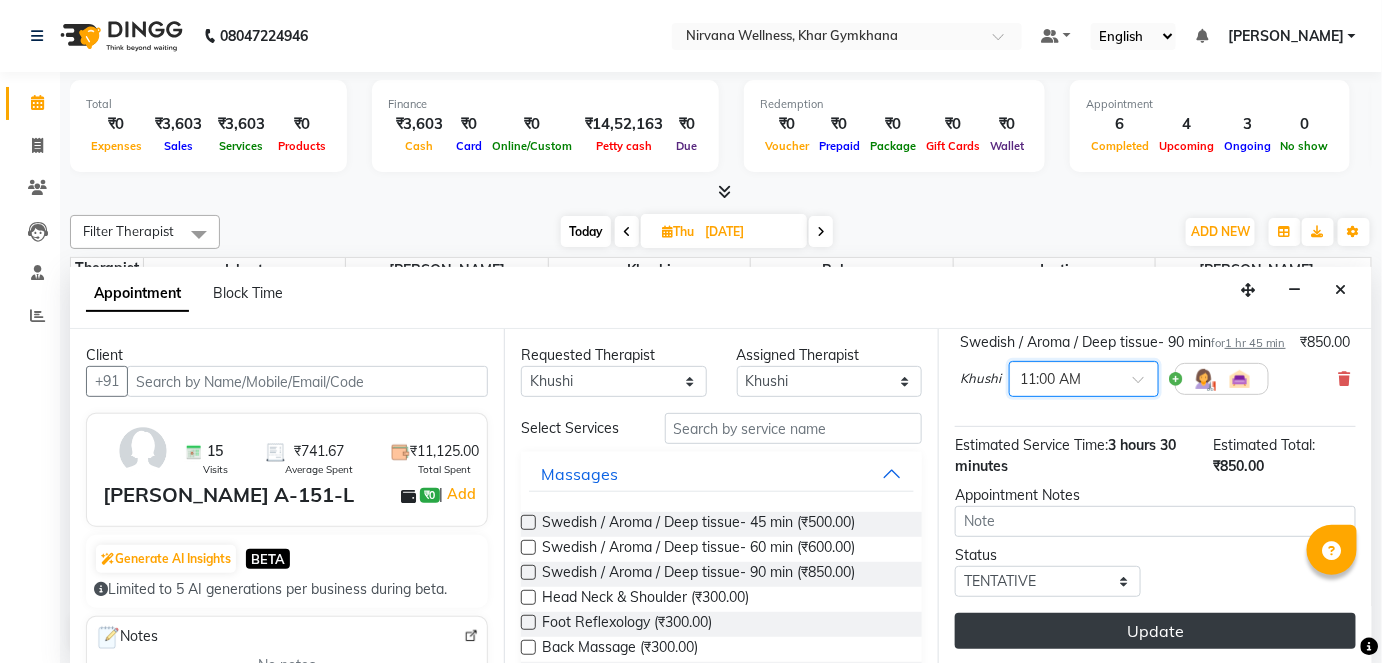 click on "Update" at bounding box center (1155, 631) 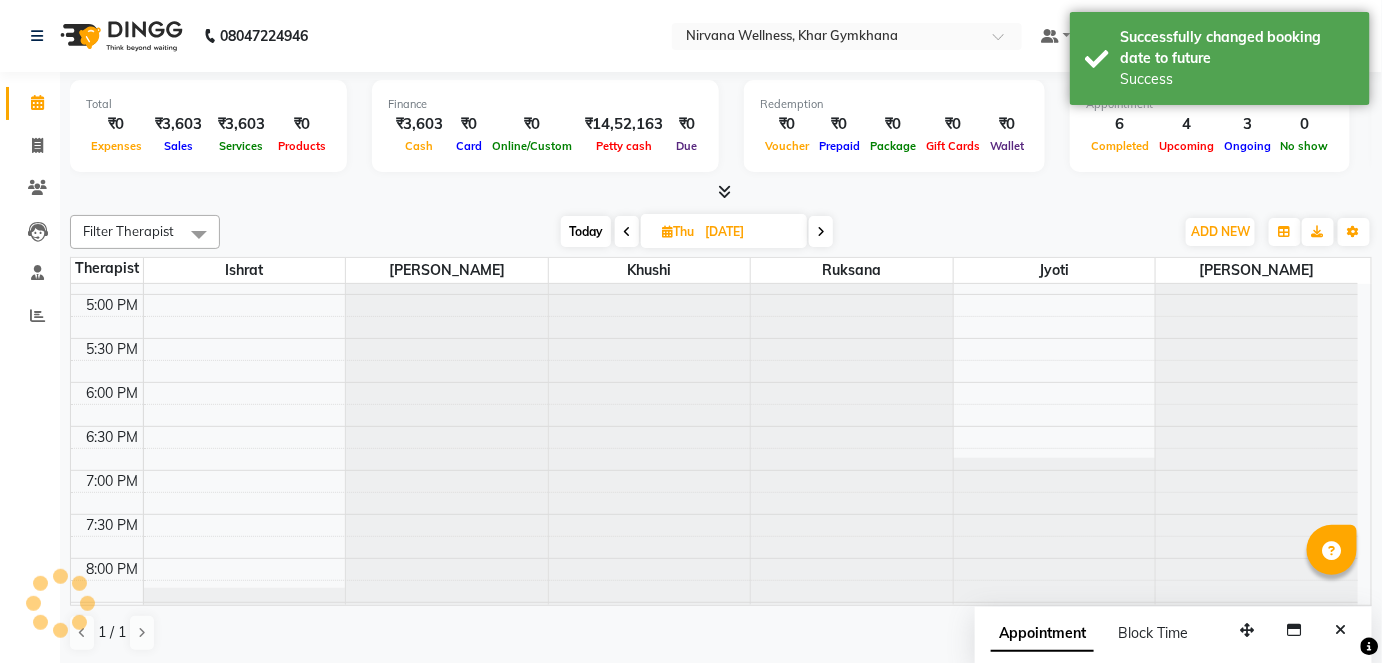 scroll, scrollTop: 0, scrollLeft: 0, axis: both 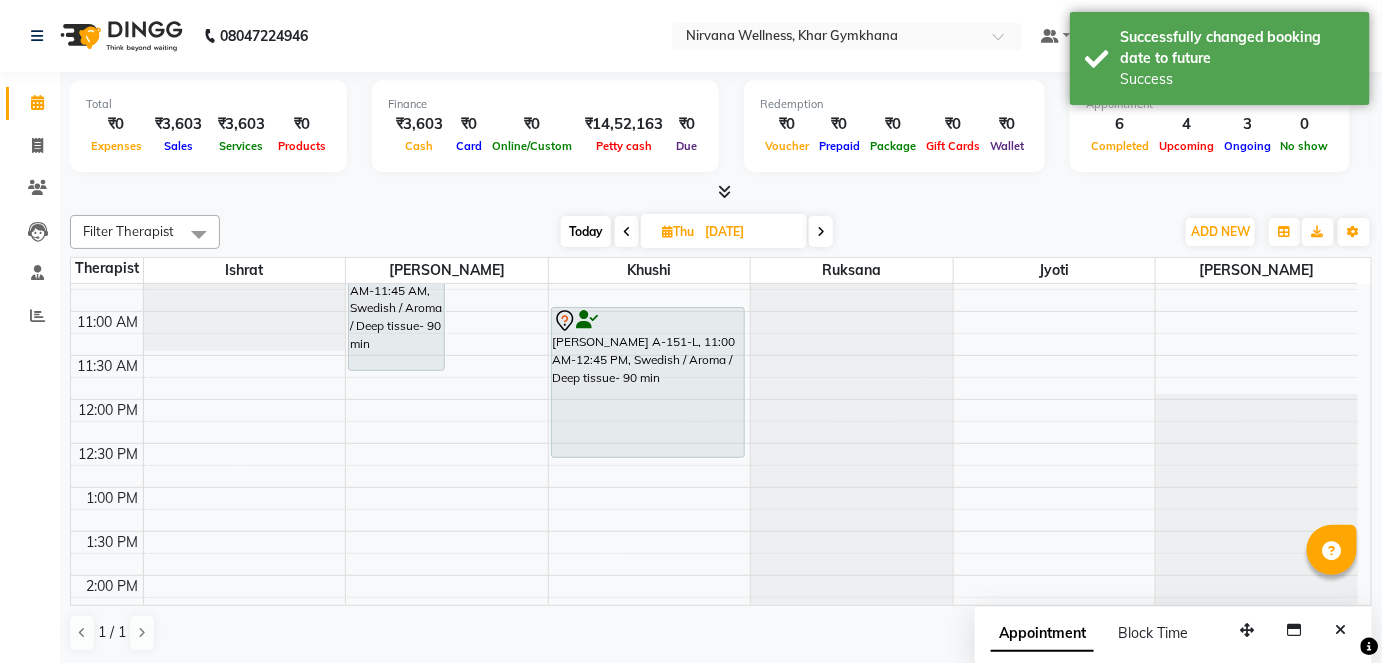 drag, startPoint x: 799, startPoint y: 576, endPoint x: 451, endPoint y: 174, distance: 531.70294 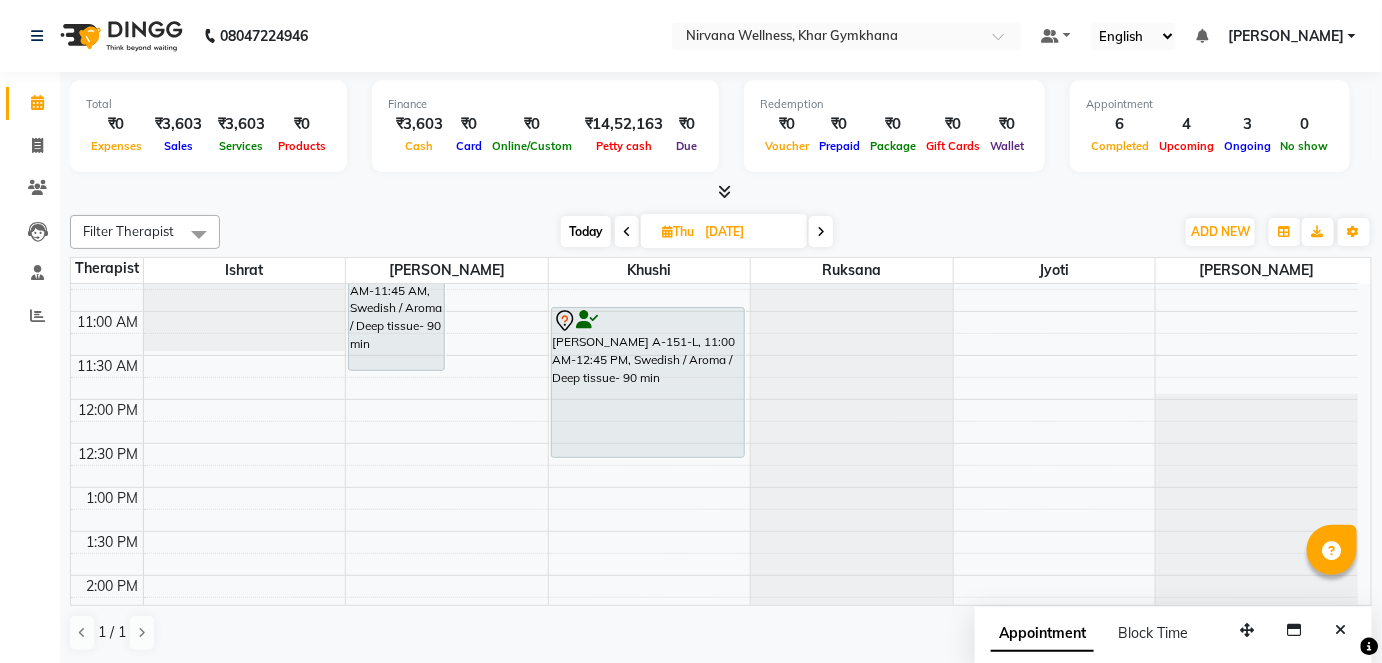 scroll, scrollTop: 233, scrollLeft: 0, axis: vertical 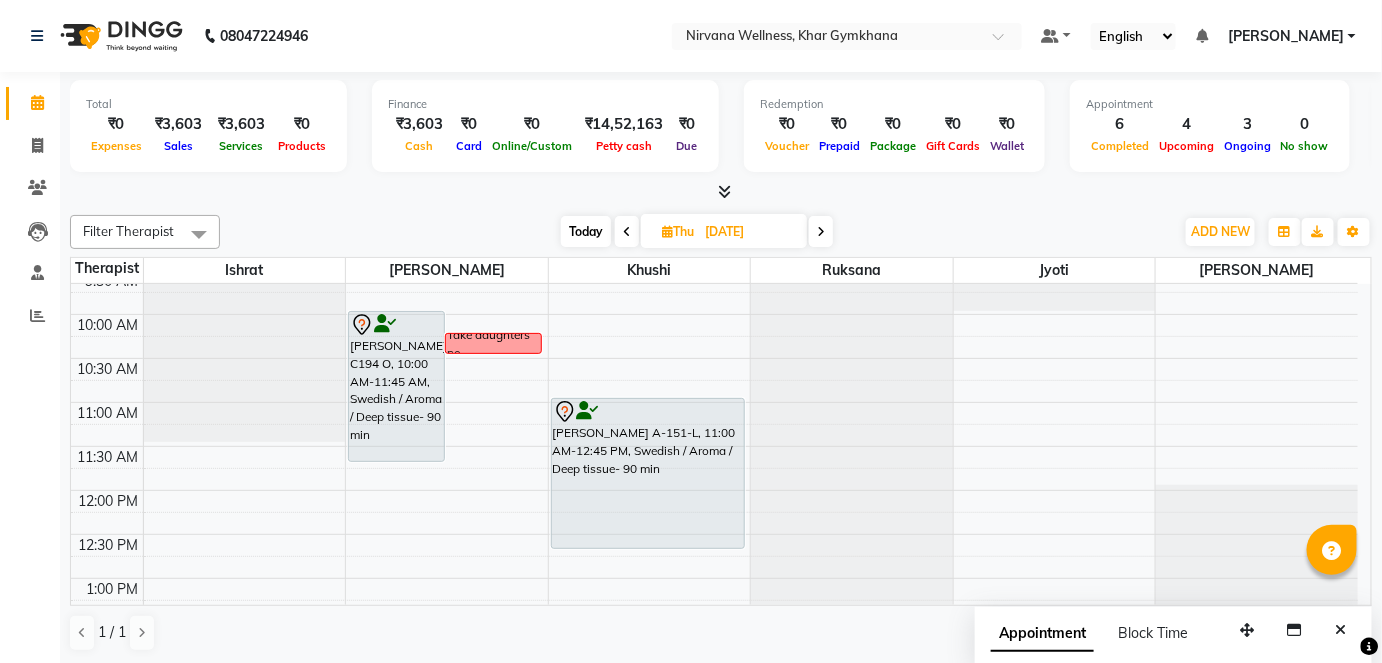 drag, startPoint x: 1201, startPoint y: 387, endPoint x: 871, endPoint y: 227, distance: 366.74243 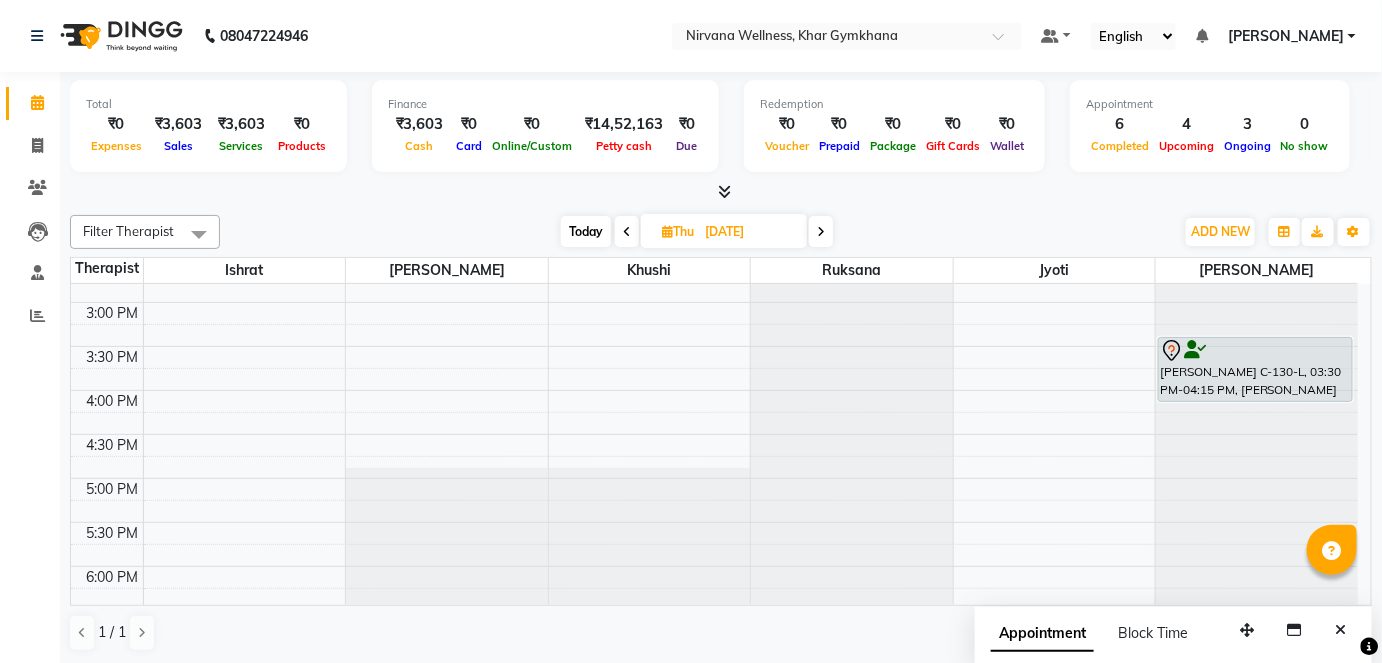 scroll, scrollTop: 688, scrollLeft: 0, axis: vertical 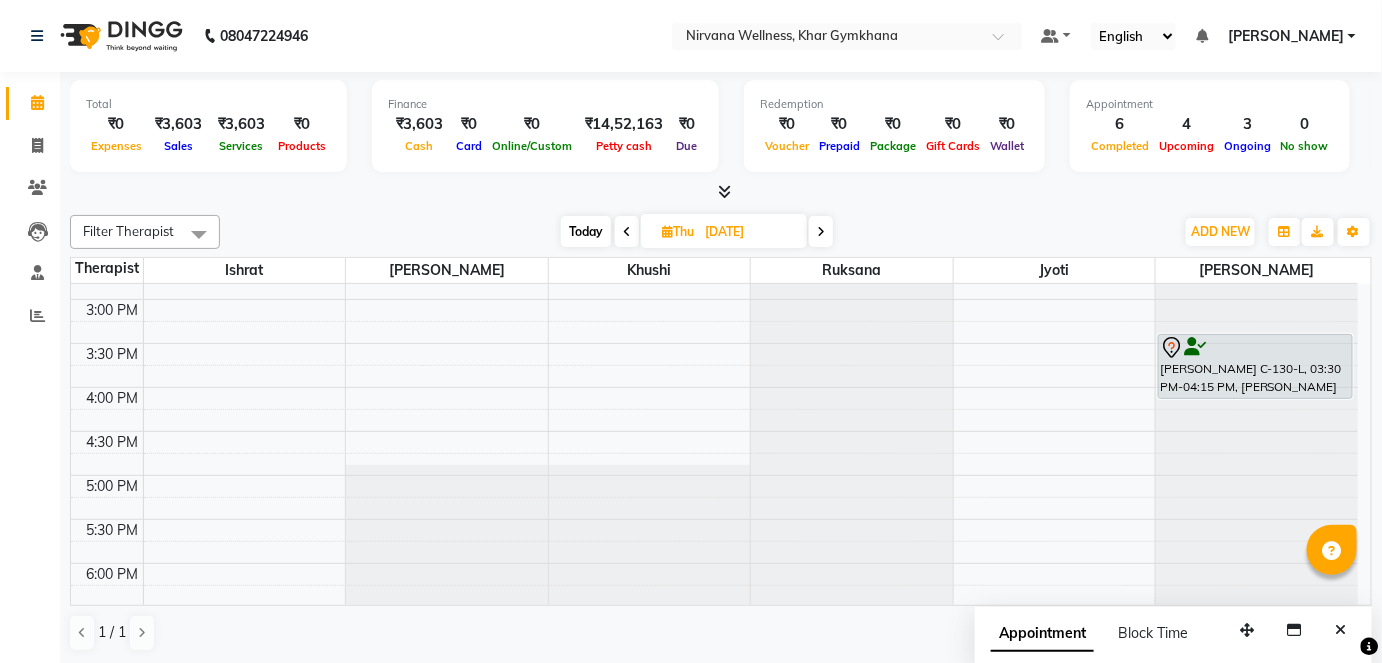 click on "Today" at bounding box center [586, 231] 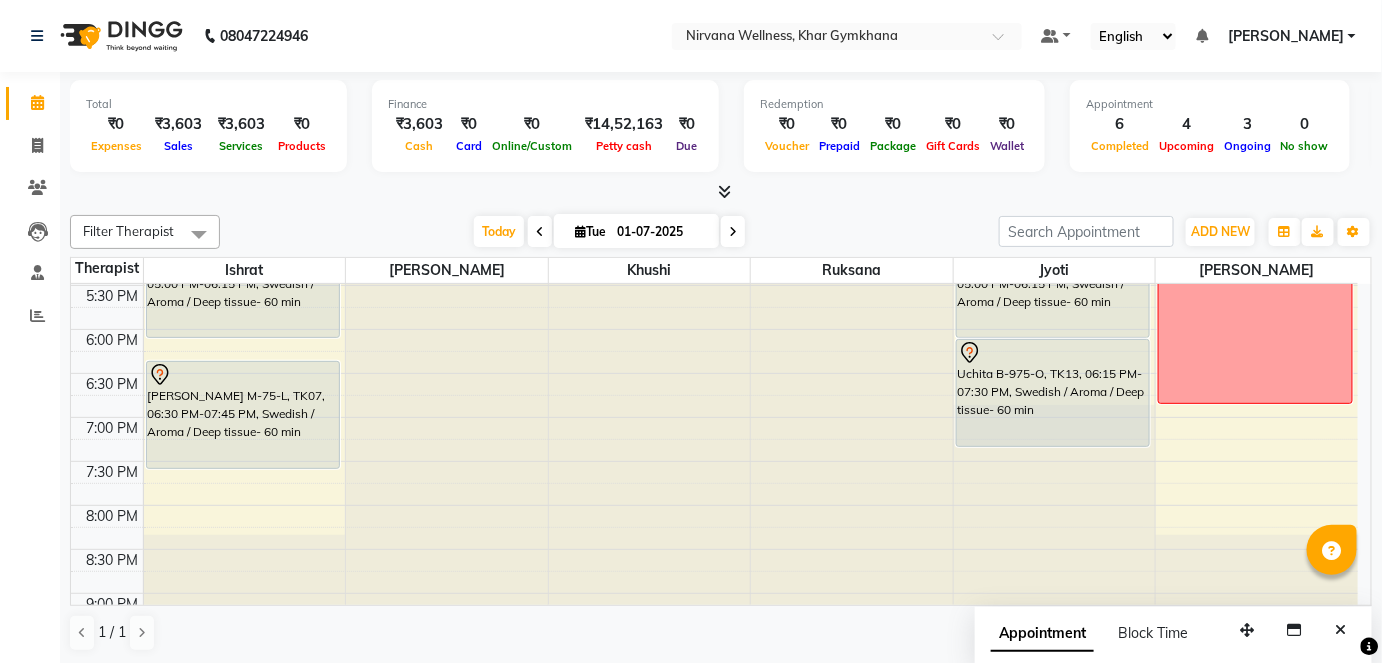 scroll, scrollTop: 778, scrollLeft: 0, axis: vertical 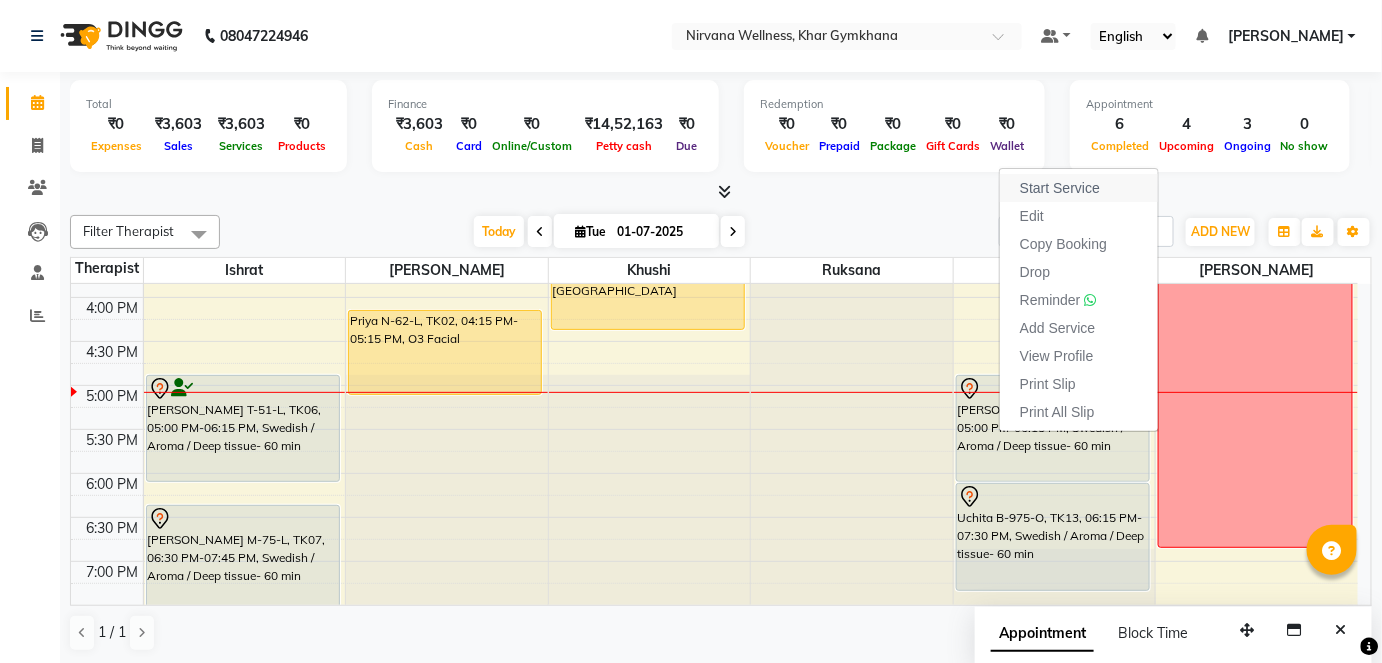 click on "Start Service" at bounding box center [1060, 188] 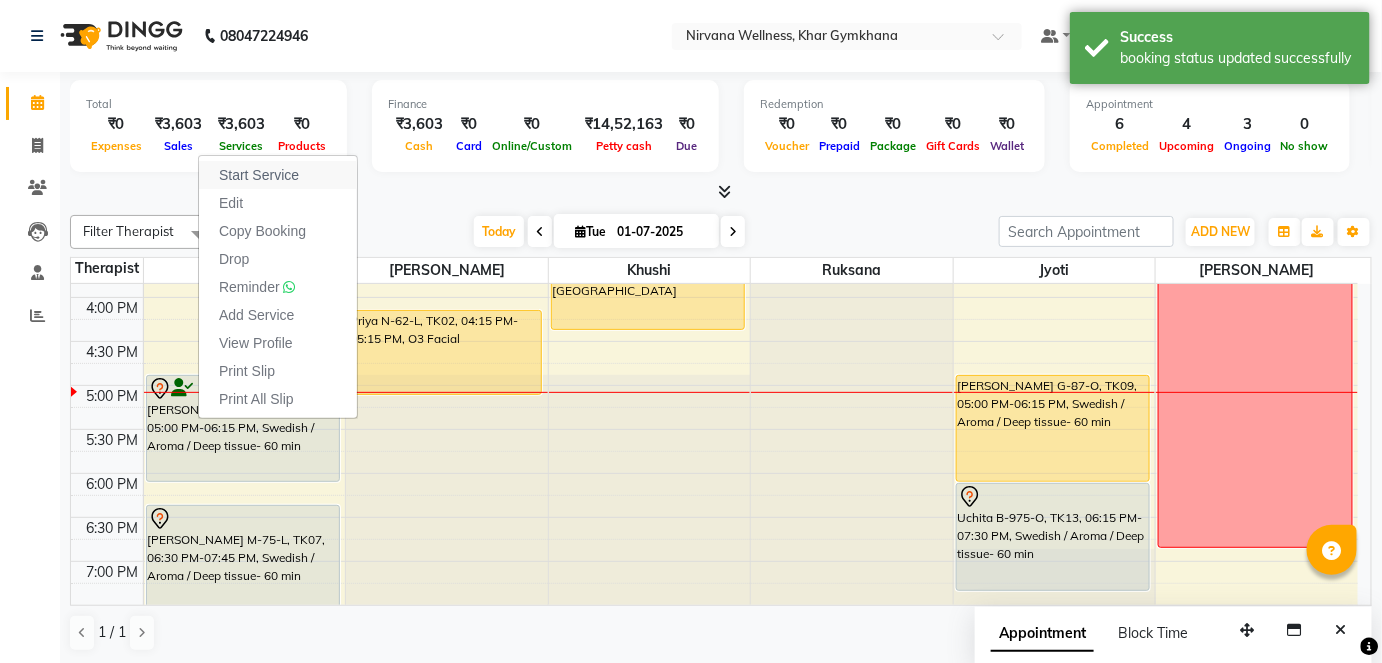 click on "Start Service" at bounding box center [259, 175] 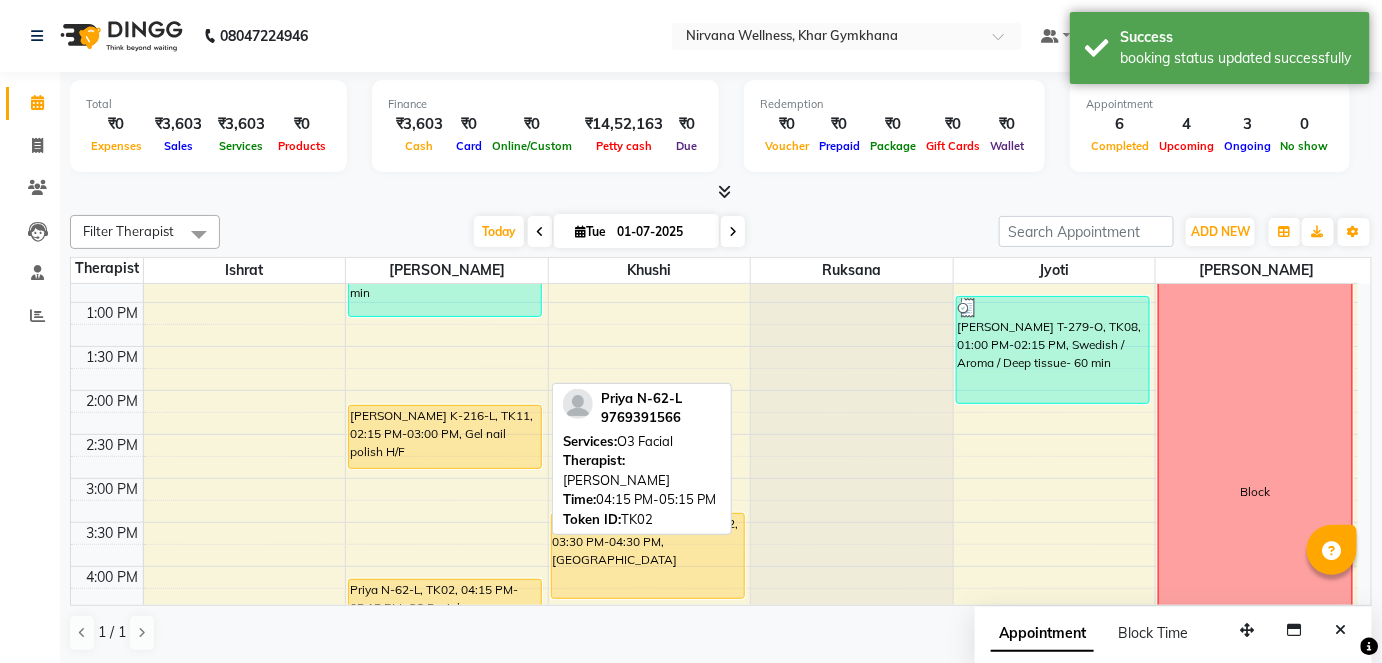 scroll, scrollTop: 506, scrollLeft: 0, axis: vertical 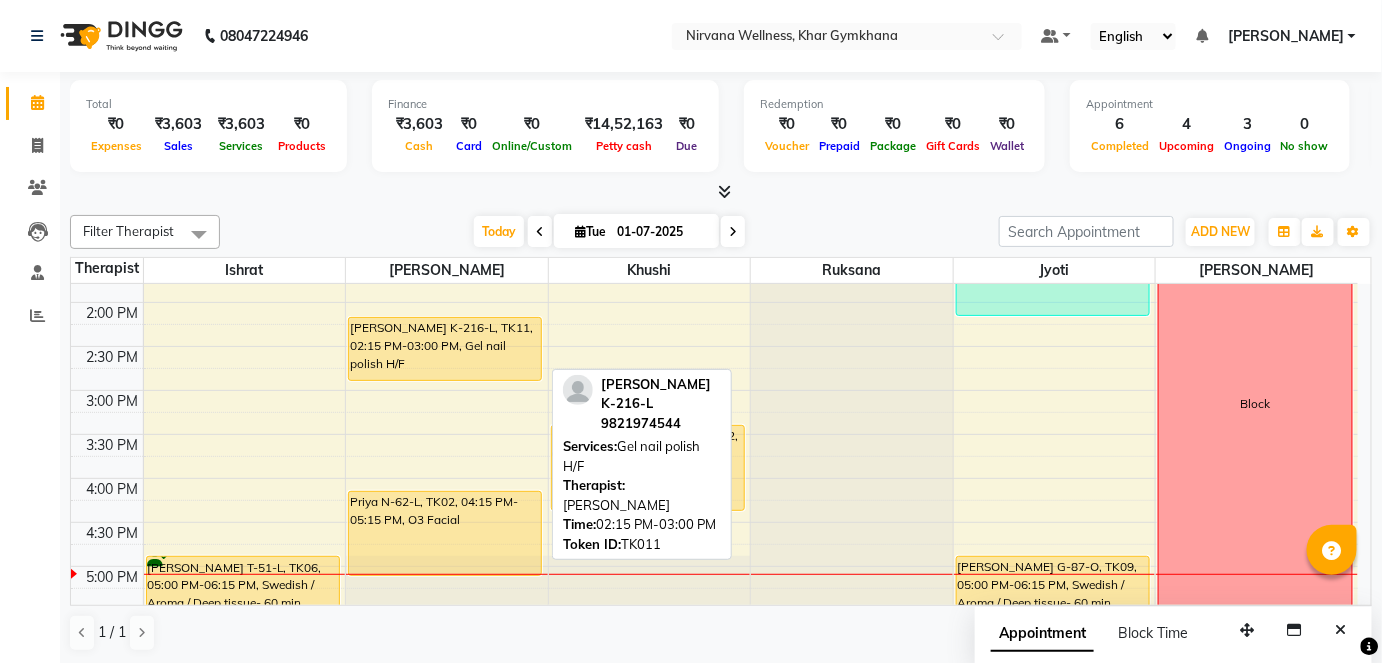 click on "[PERSON_NAME] K-216-L, TK11, 02:15 PM-03:00 PM, Gel nail polish H/F" at bounding box center (445, 349) 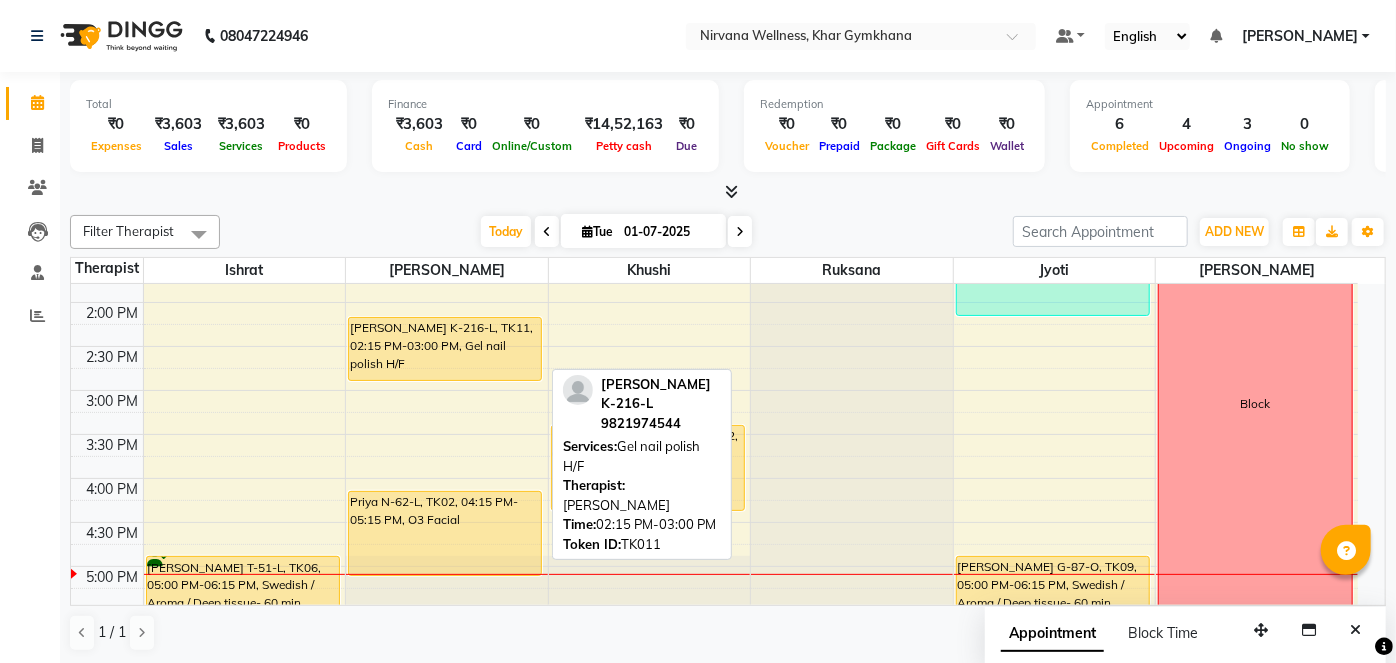 select on "1" 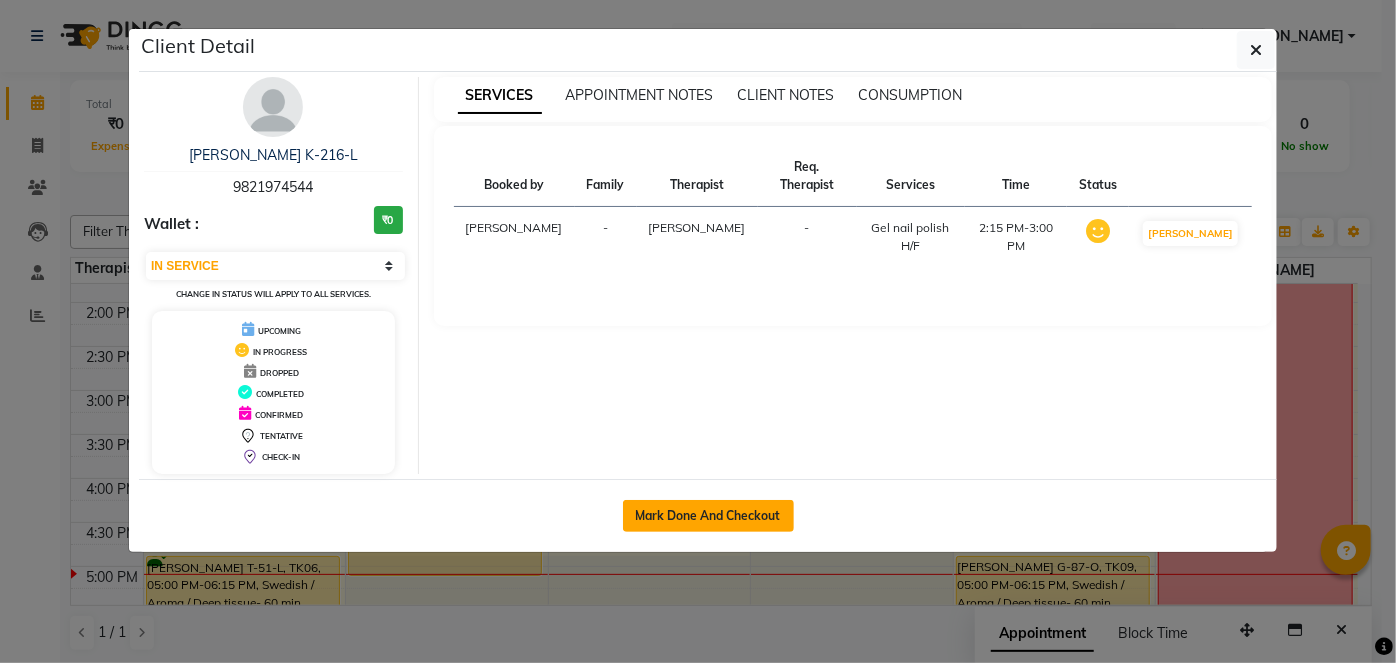 click on "Mark Done And Checkout" 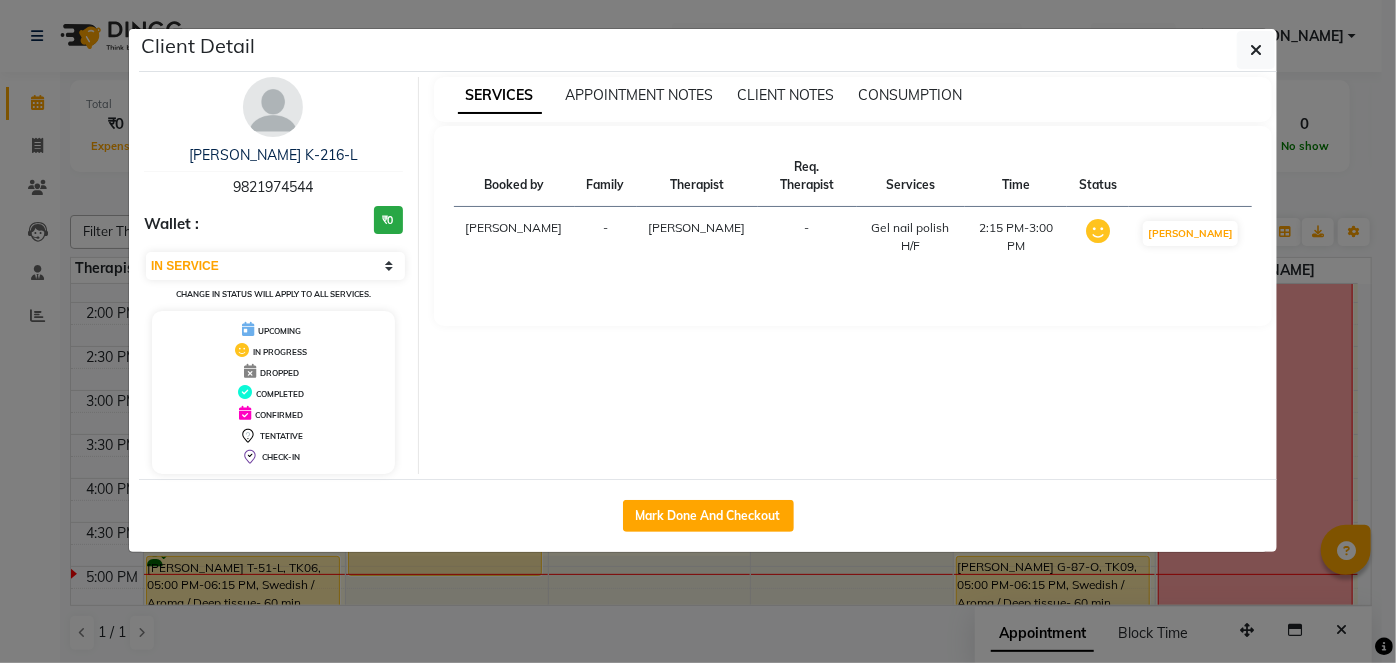 select on "6844" 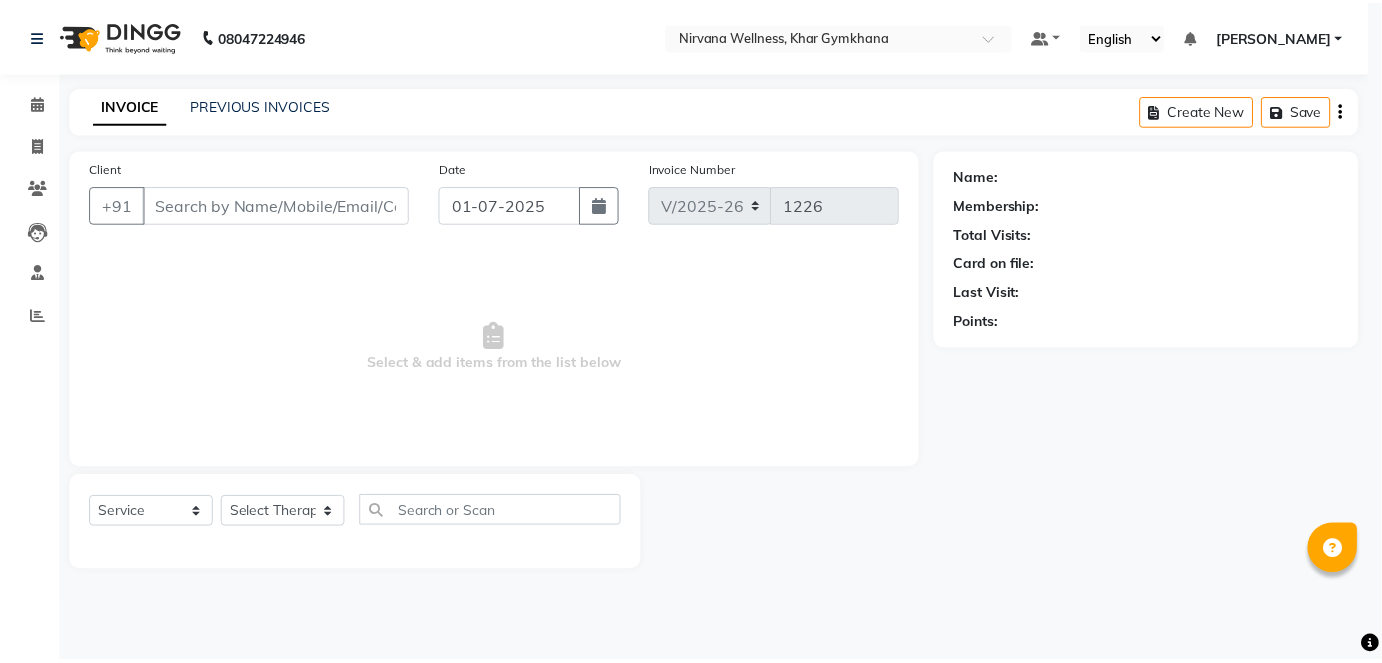 scroll, scrollTop: 0, scrollLeft: 0, axis: both 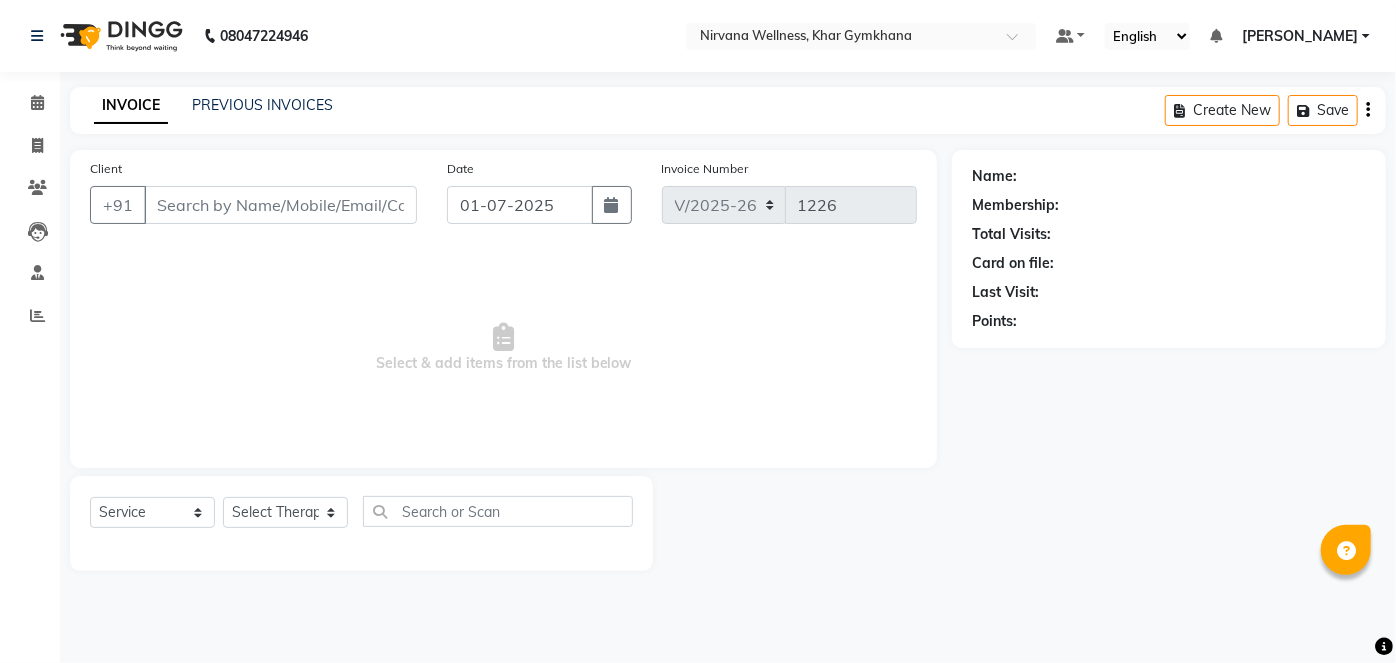 type on "9821974544" 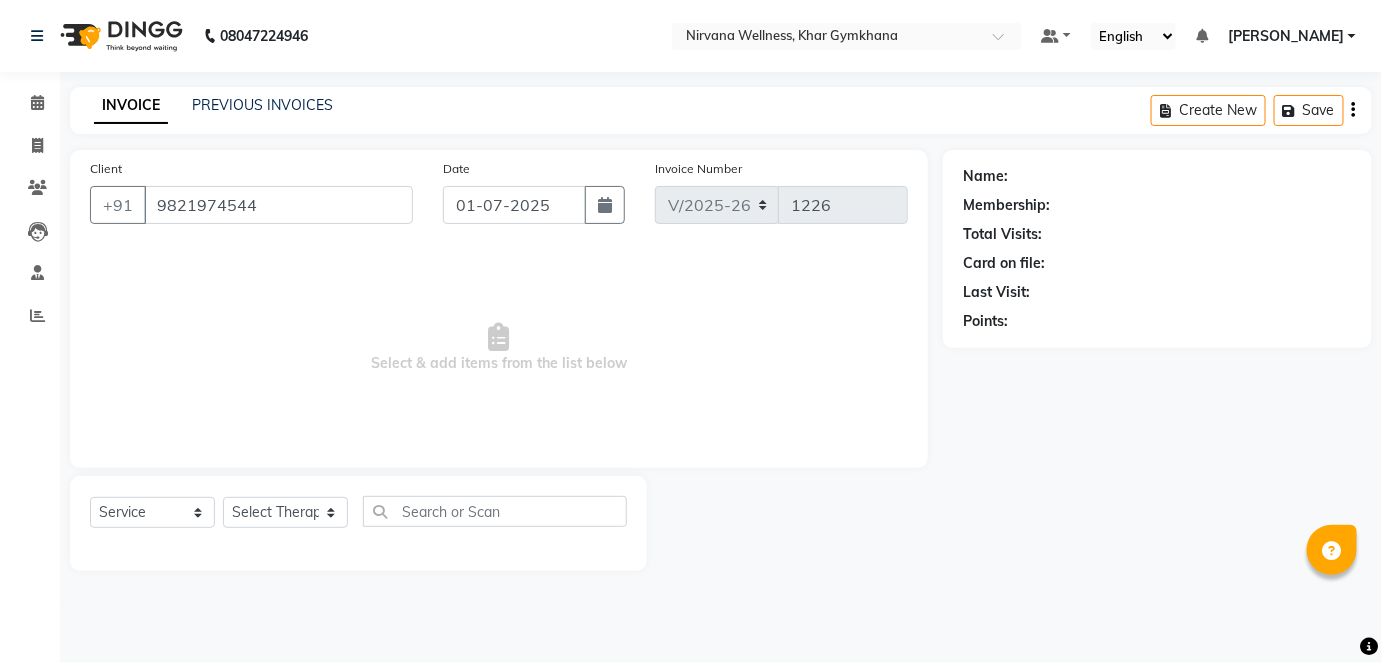 select on "68038" 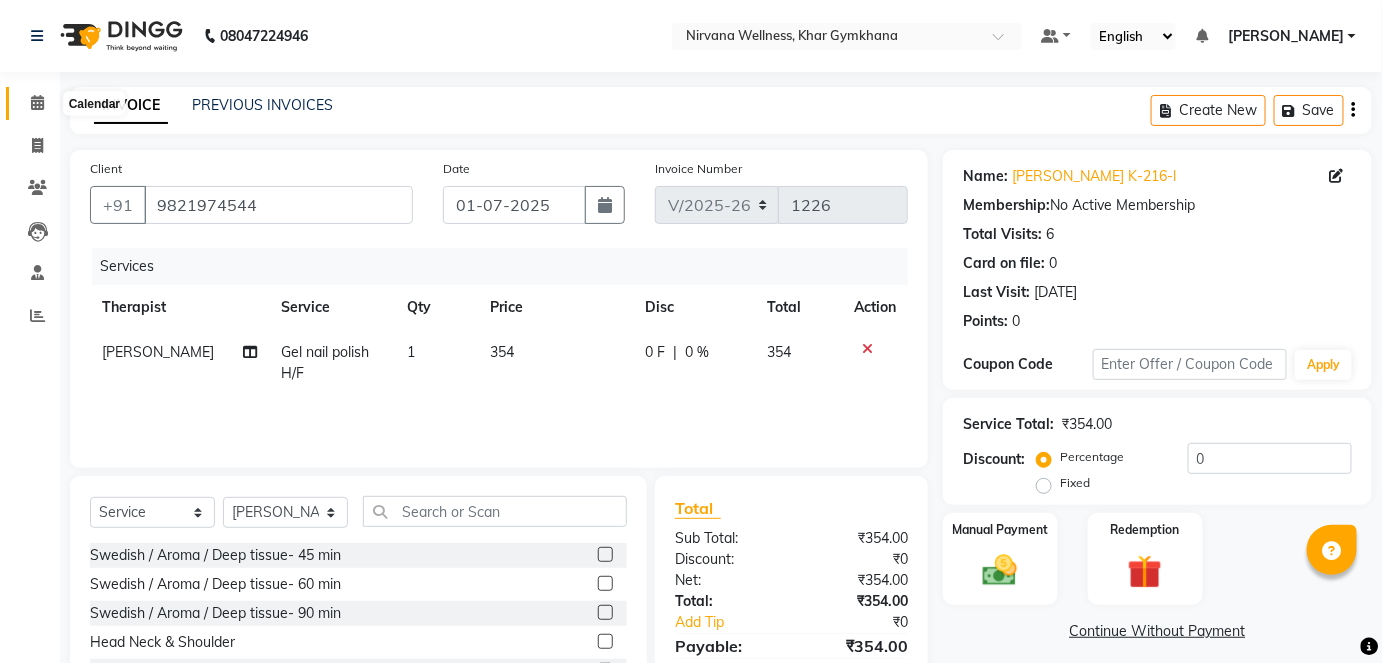 click 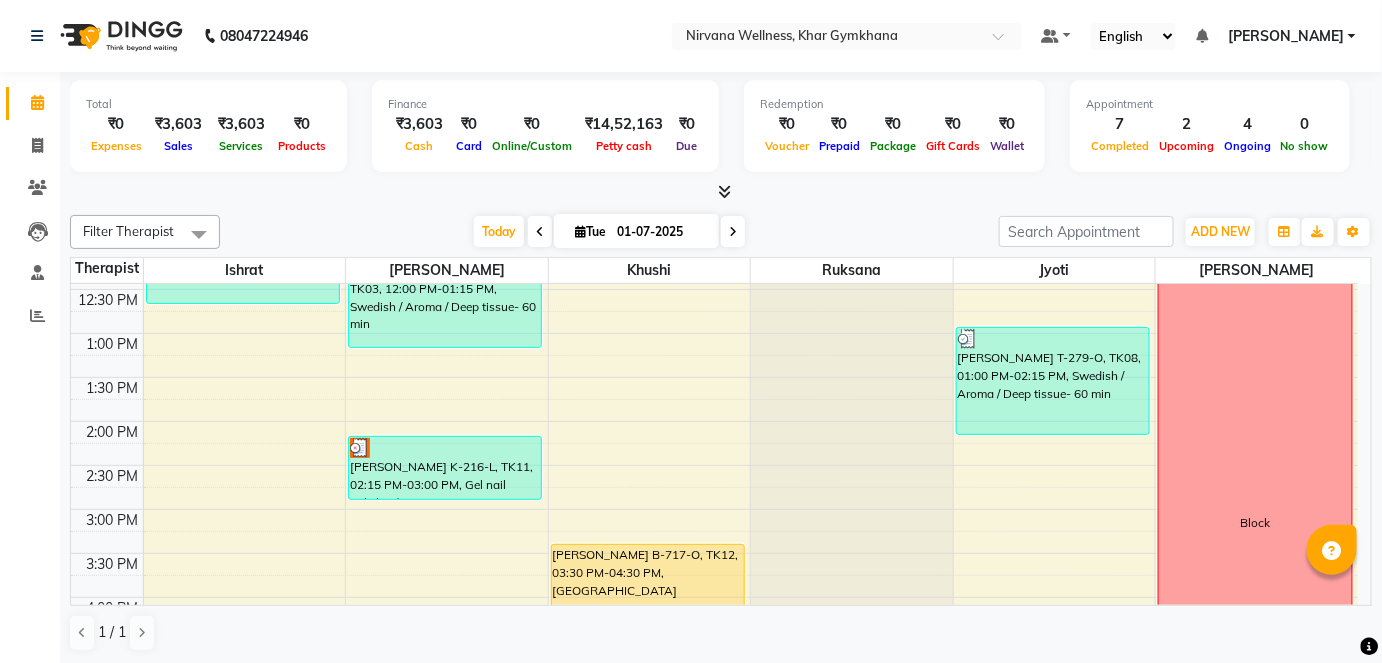 scroll, scrollTop: 636, scrollLeft: 0, axis: vertical 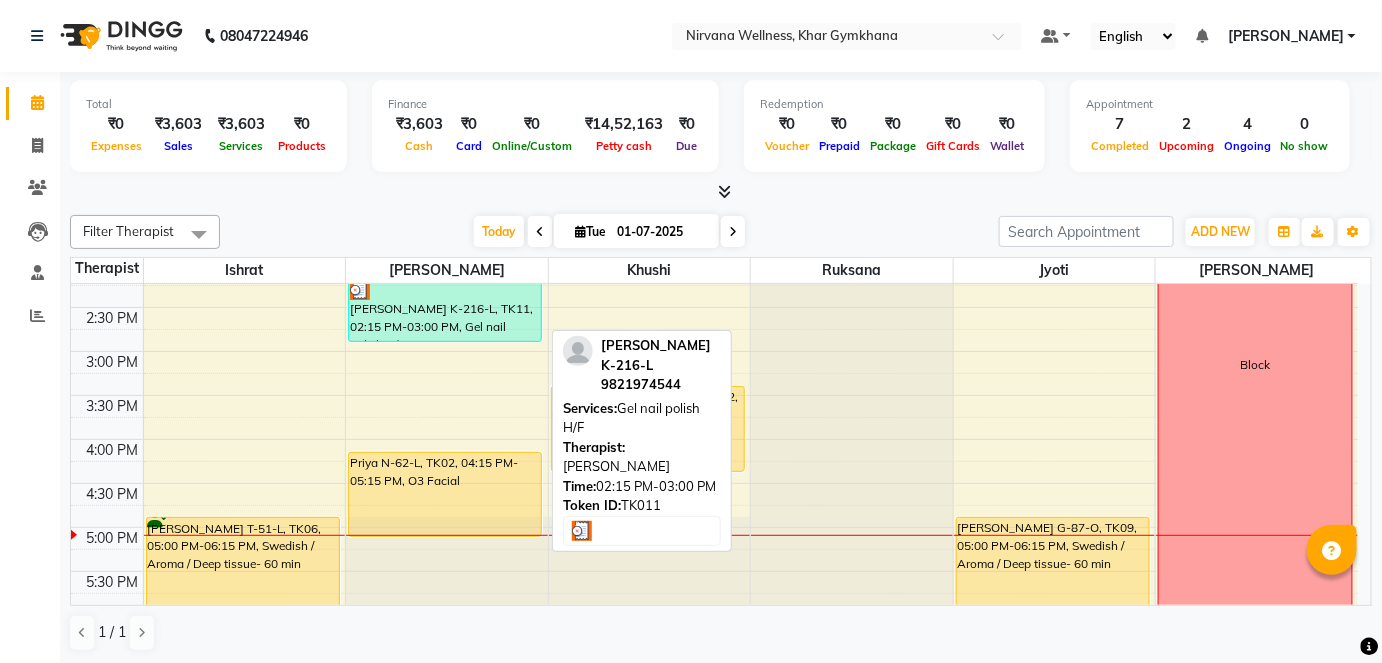click on "[PERSON_NAME] K-216-L, TK11, 02:15 PM-03:00 PM, Gel nail polish H/F" at bounding box center (445, 310) 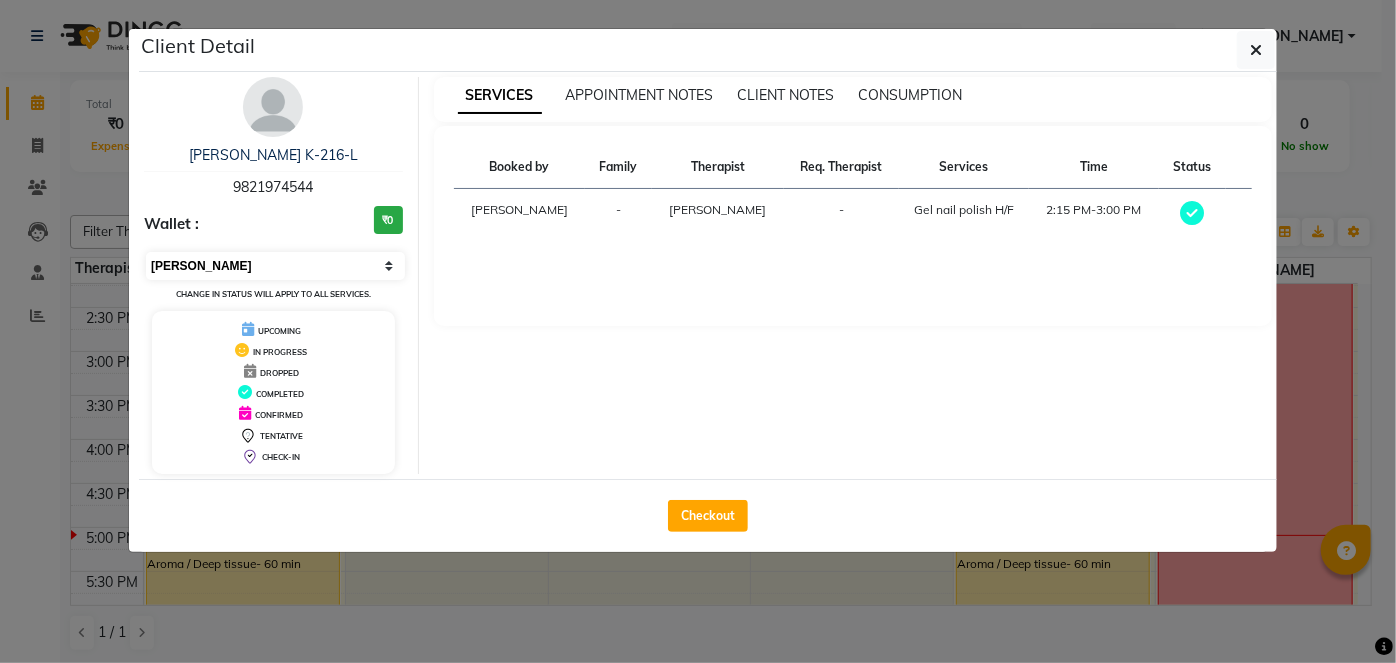 click on "Select MARK DONE UPCOMING" at bounding box center [275, 266] 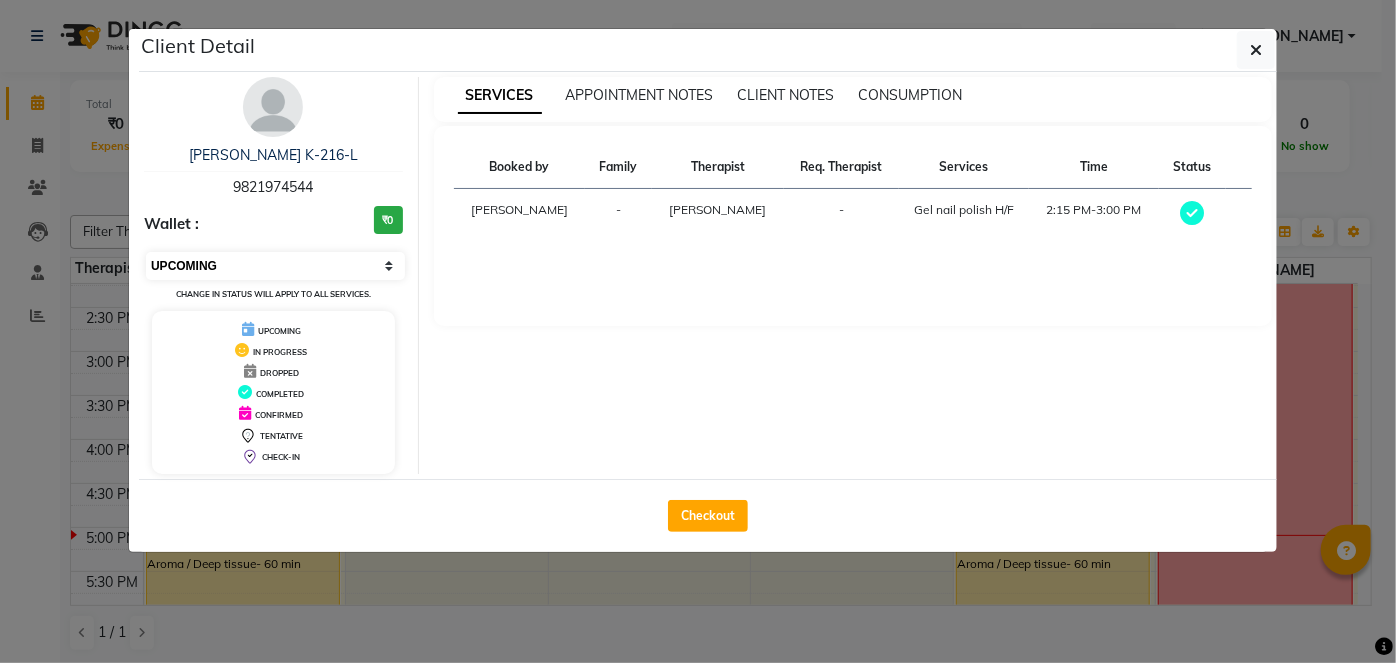 click on "Select MARK DONE UPCOMING" at bounding box center (275, 266) 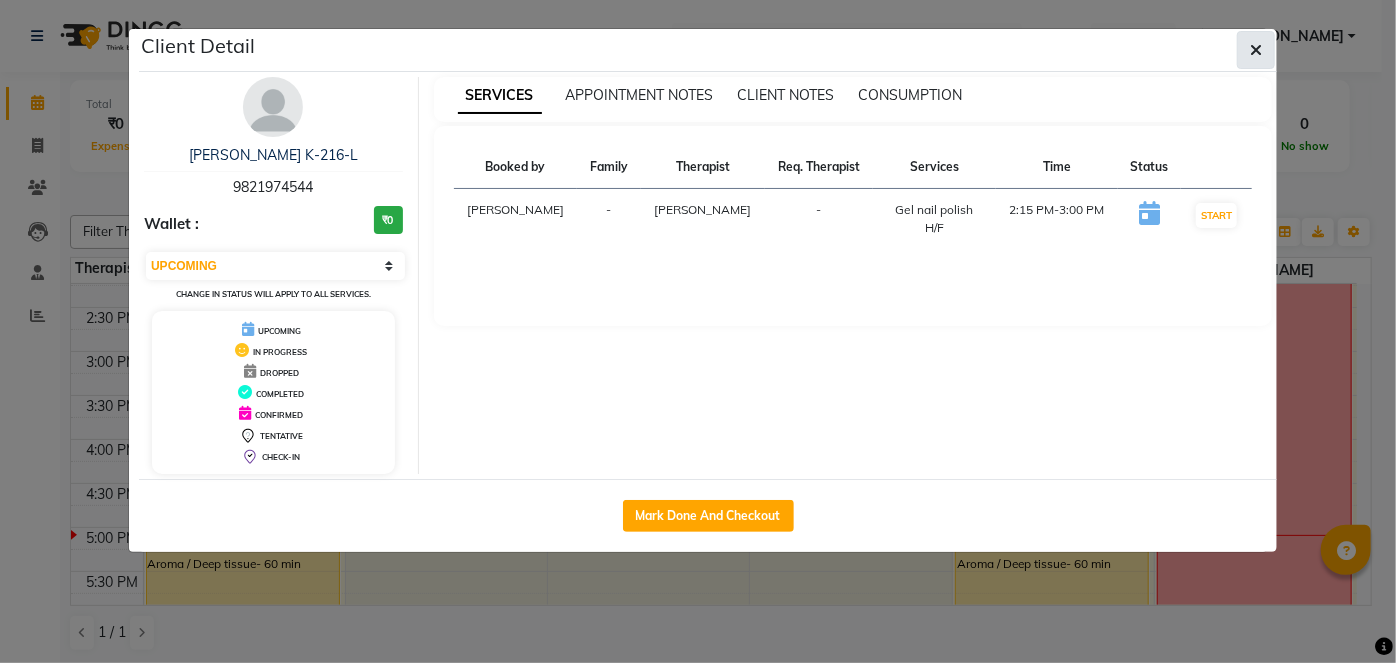 click 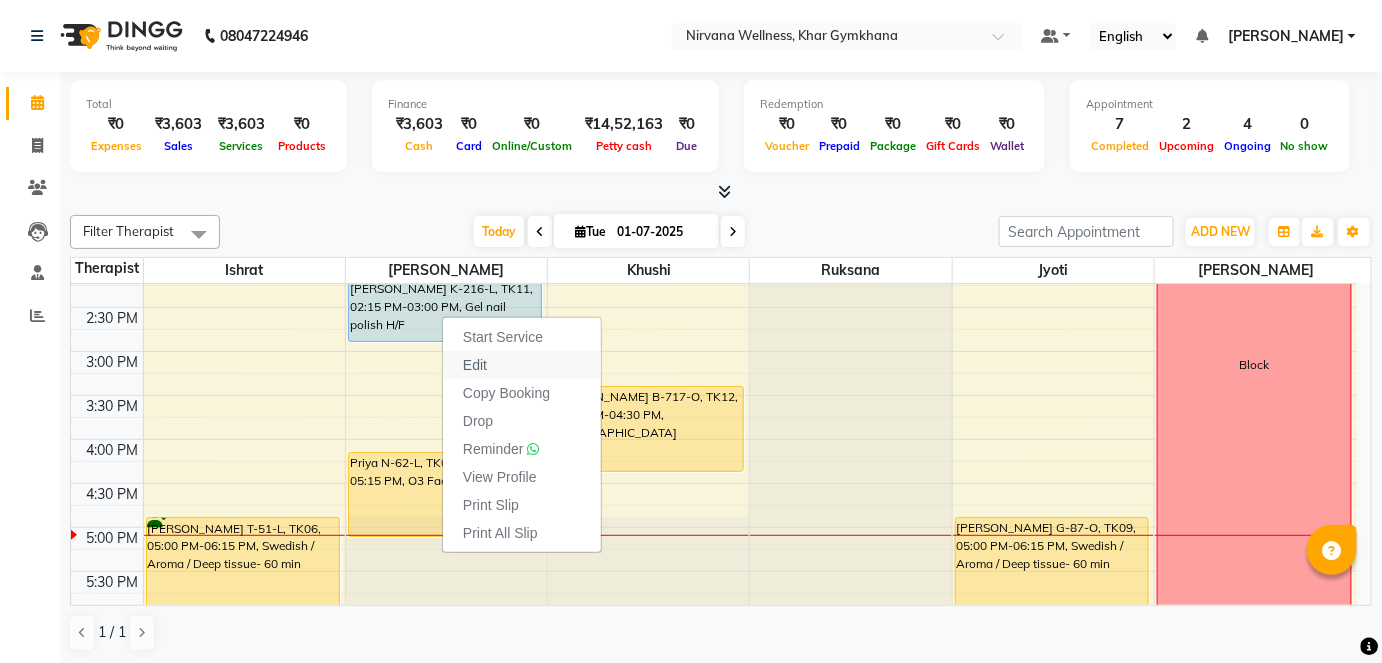 click on "Edit" at bounding box center (475, 365) 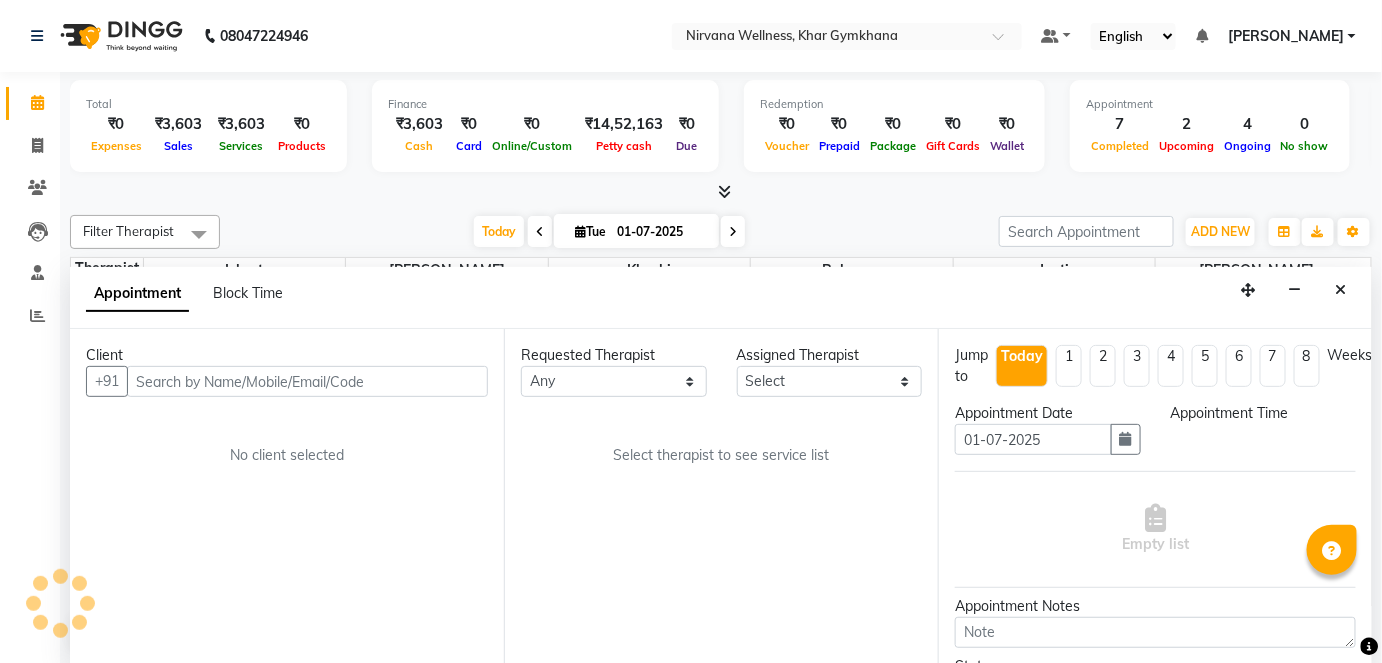 select on "68038" 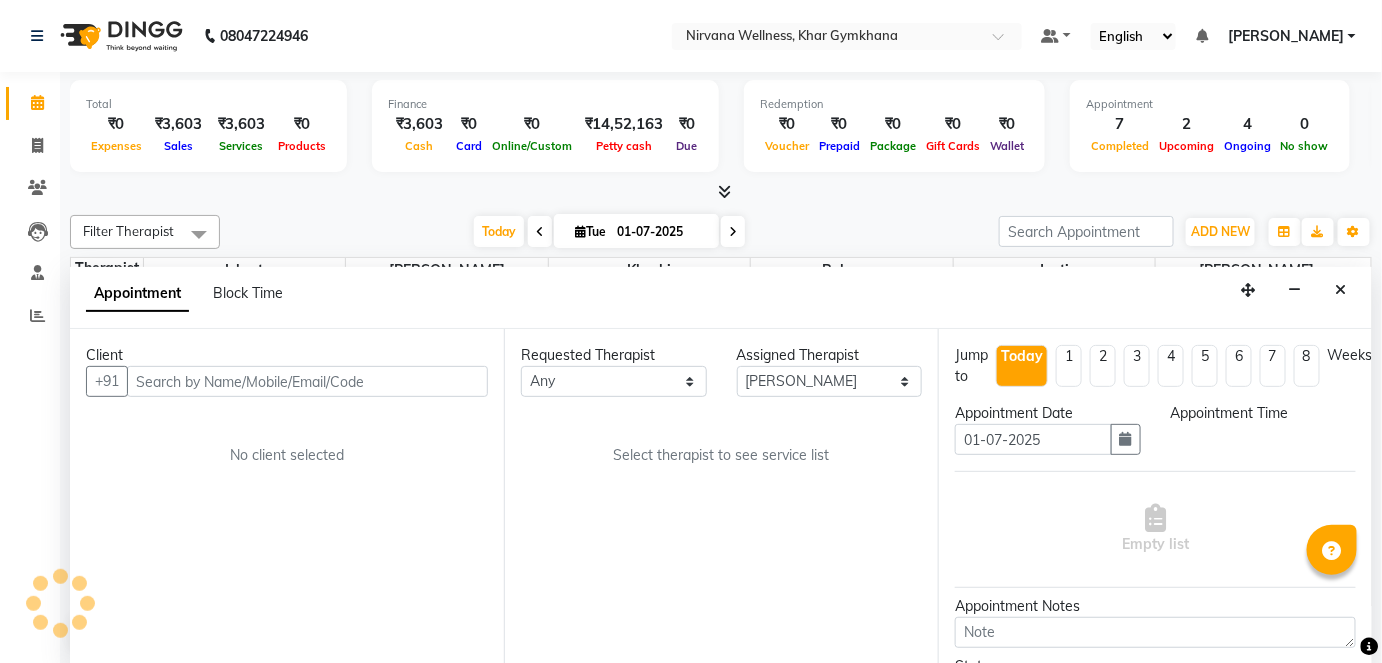 scroll, scrollTop: 0, scrollLeft: 0, axis: both 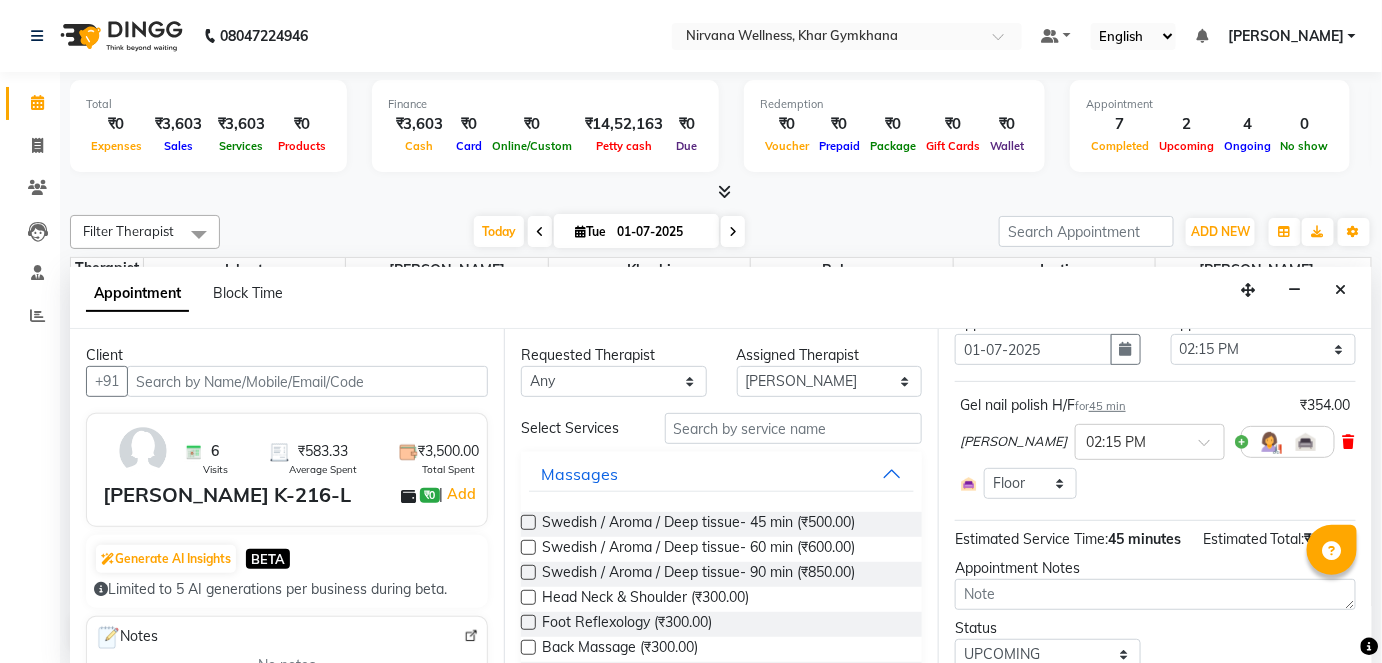 click at bounding box center (1349, 442) 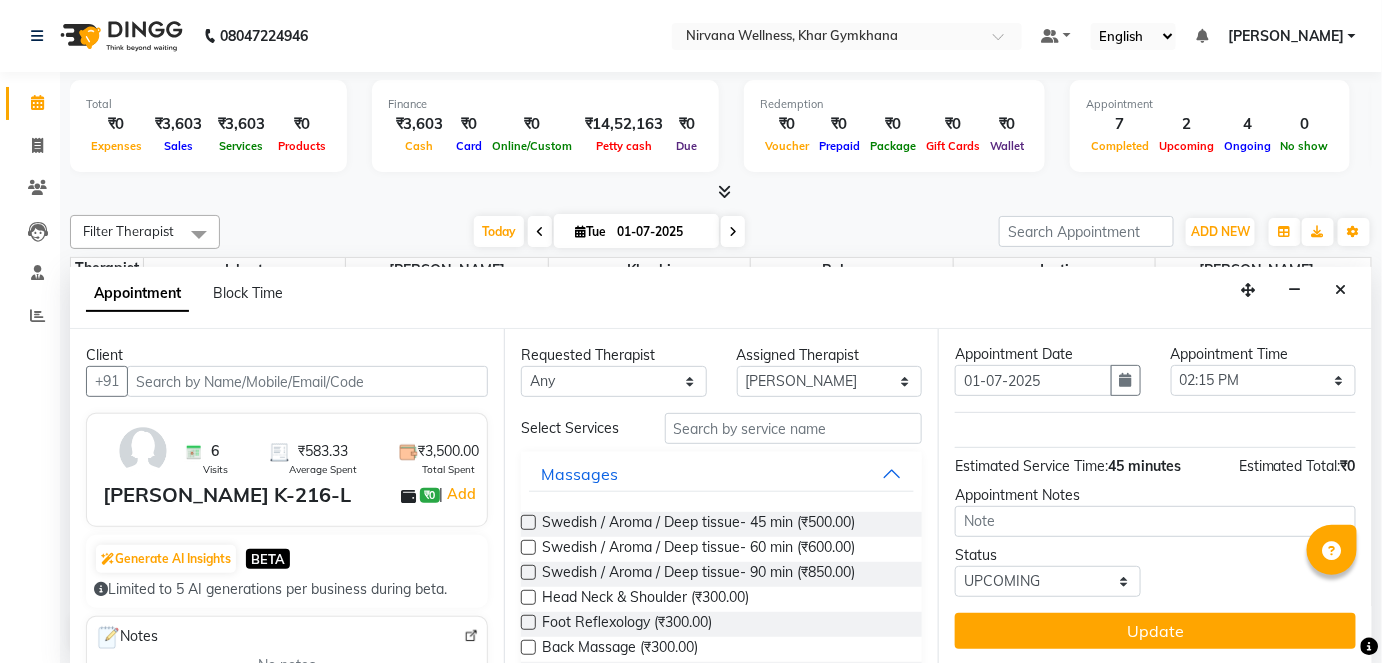 scroll, scrollTop: 72, scrollLeft: 0, axis: vertical 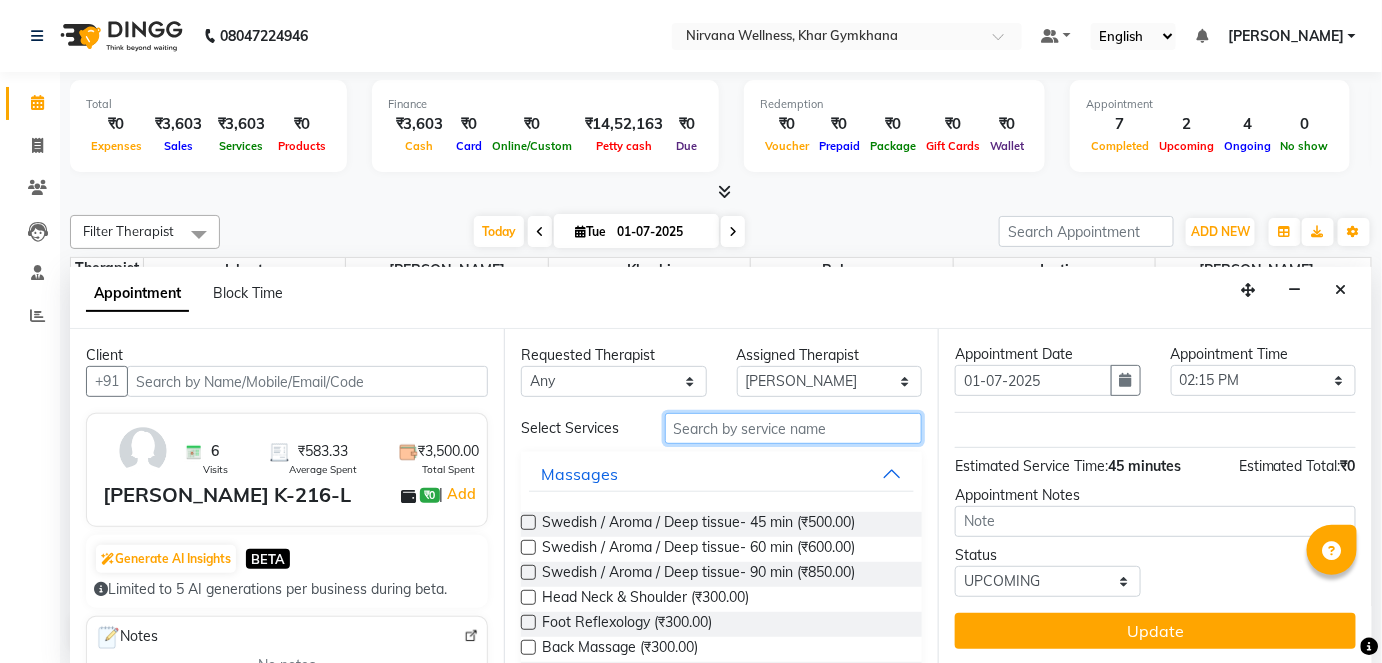 click at bounding box center [793, 428] 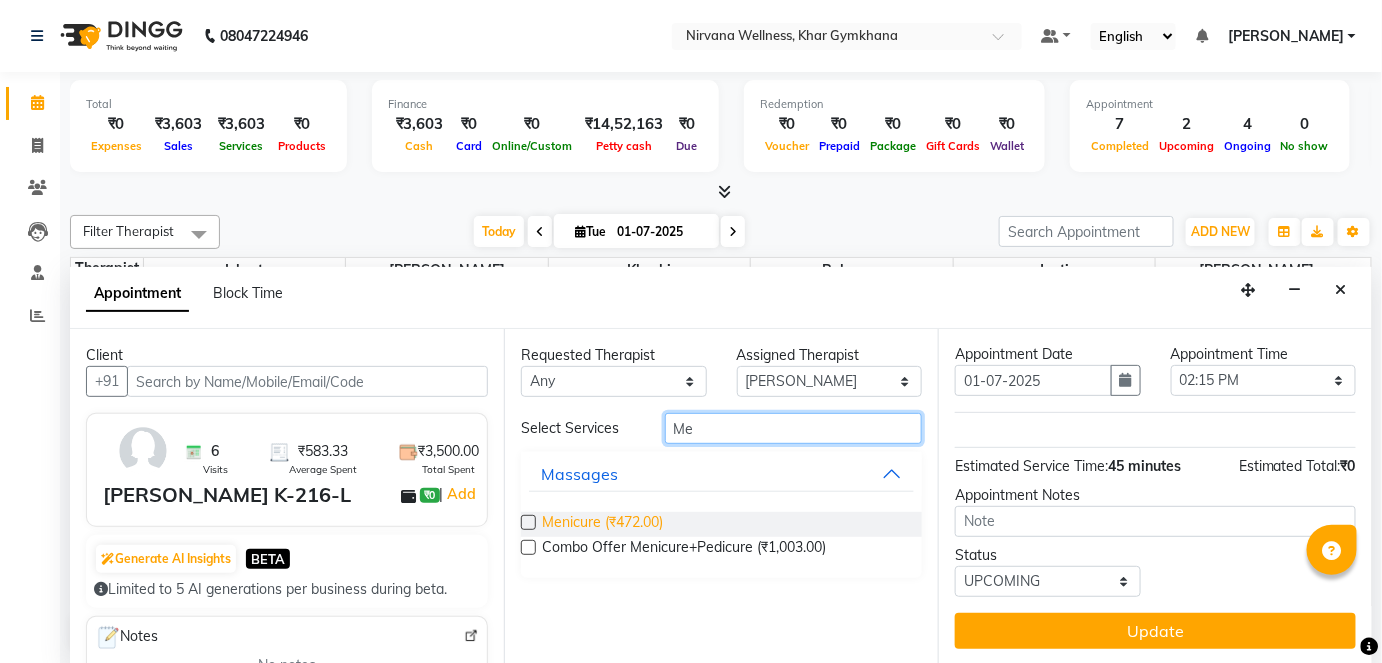 type on "Me" 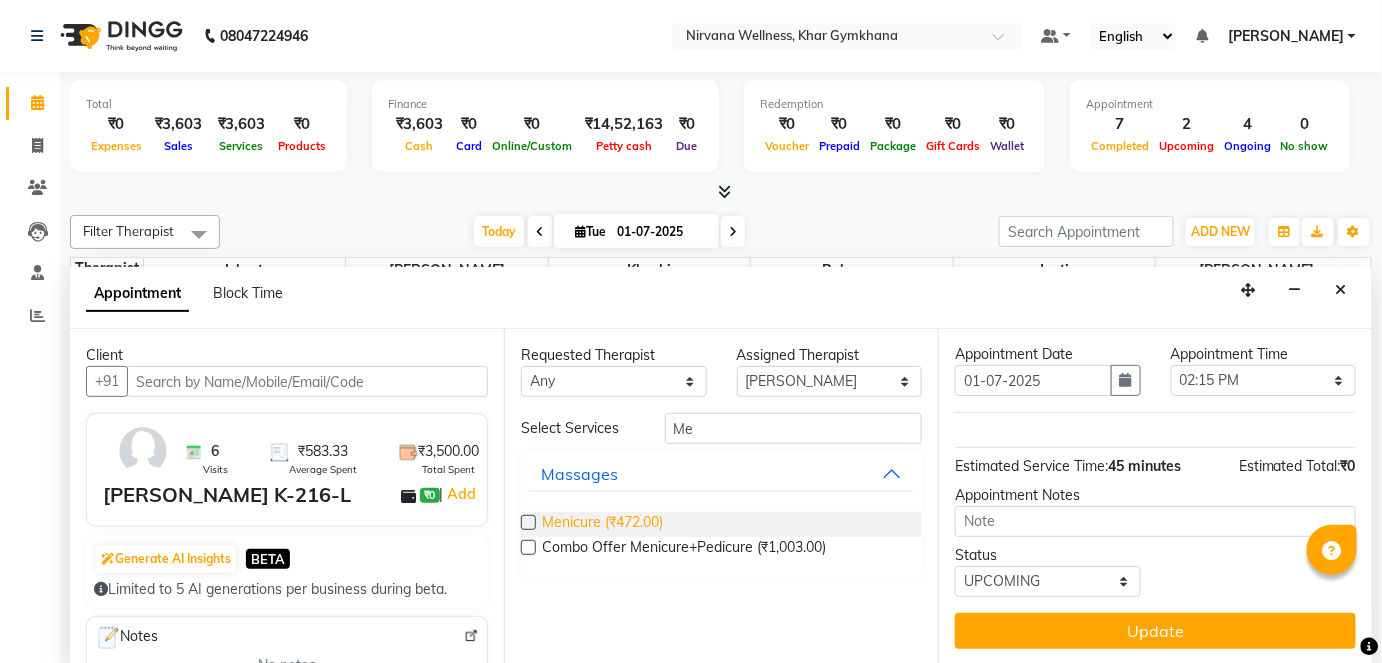 click on "Menicure (₹472.00)" at bounding box center (602, 524) 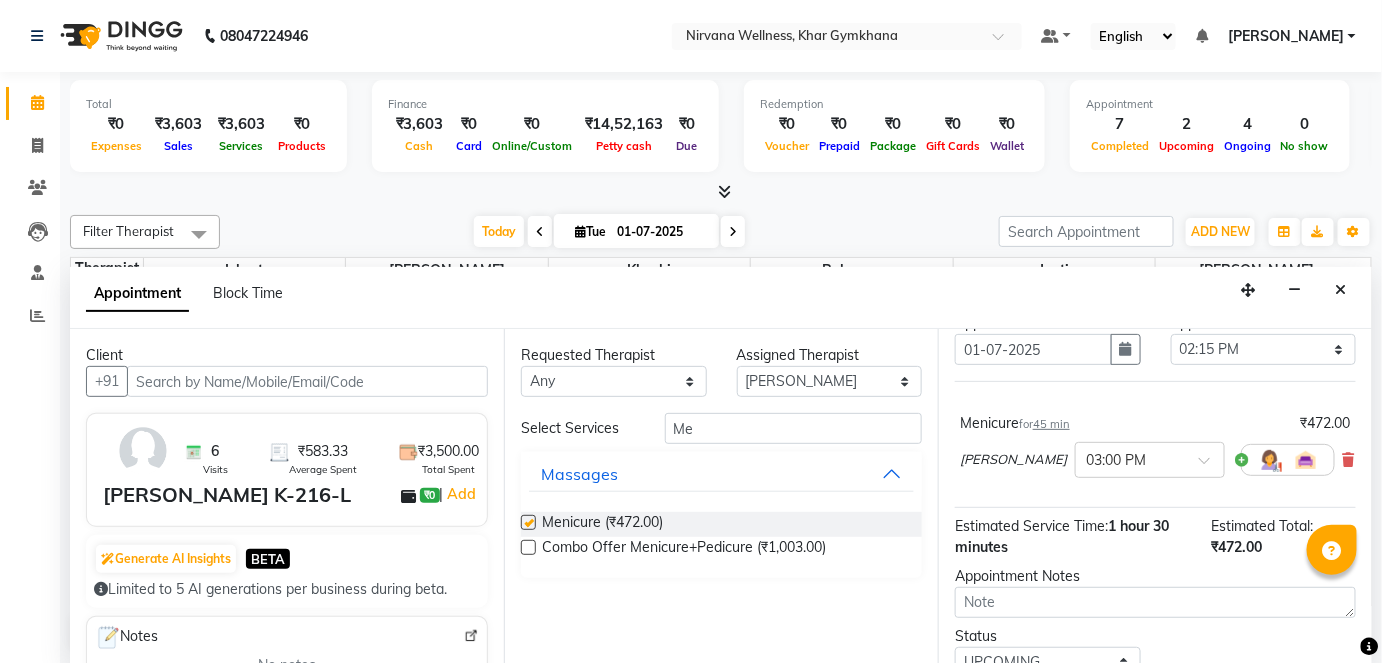checkbox on "false" 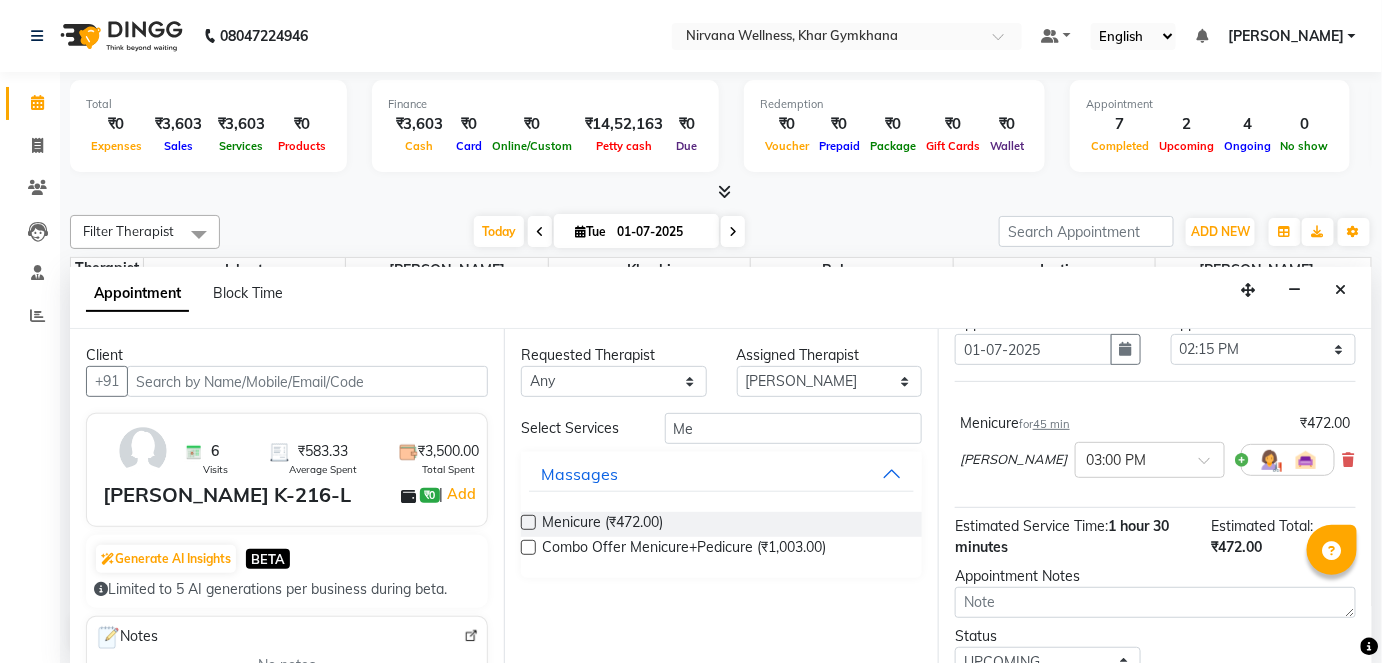 scroll, scrollTop: 184, scrollLeft: 0, axis: vertical 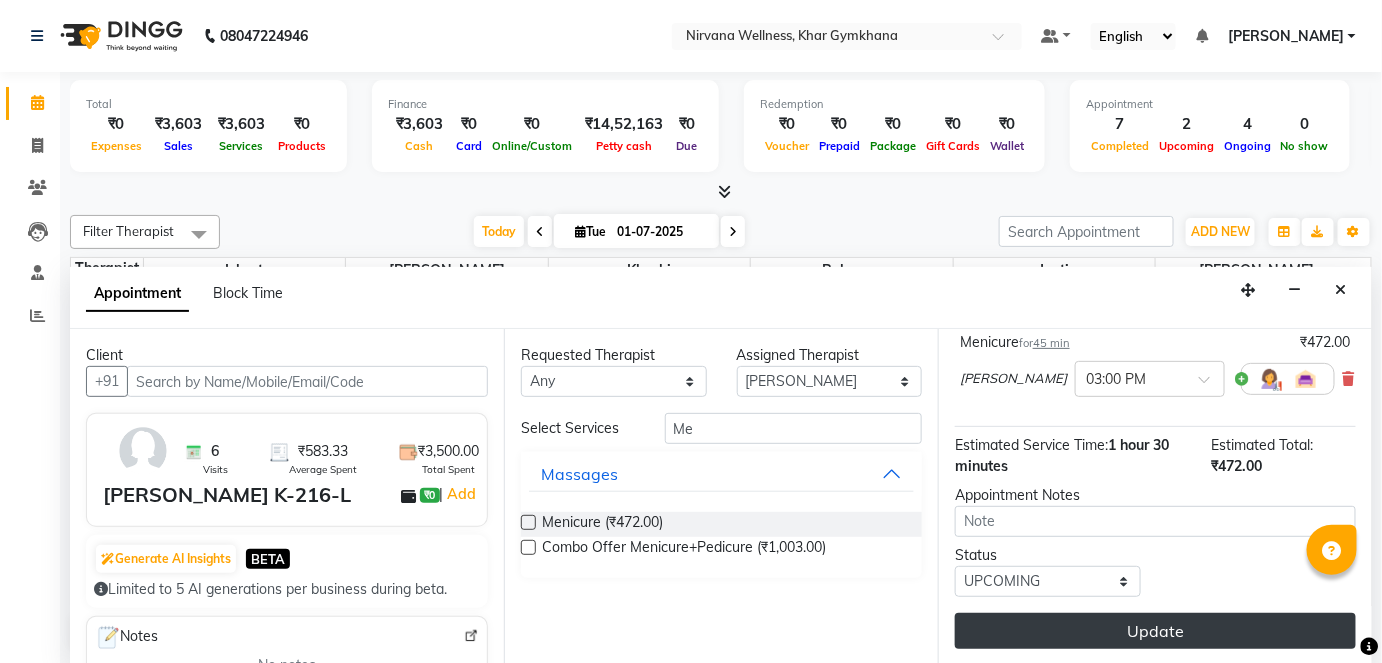 click on "Update" at bounding box center (1155, 631) 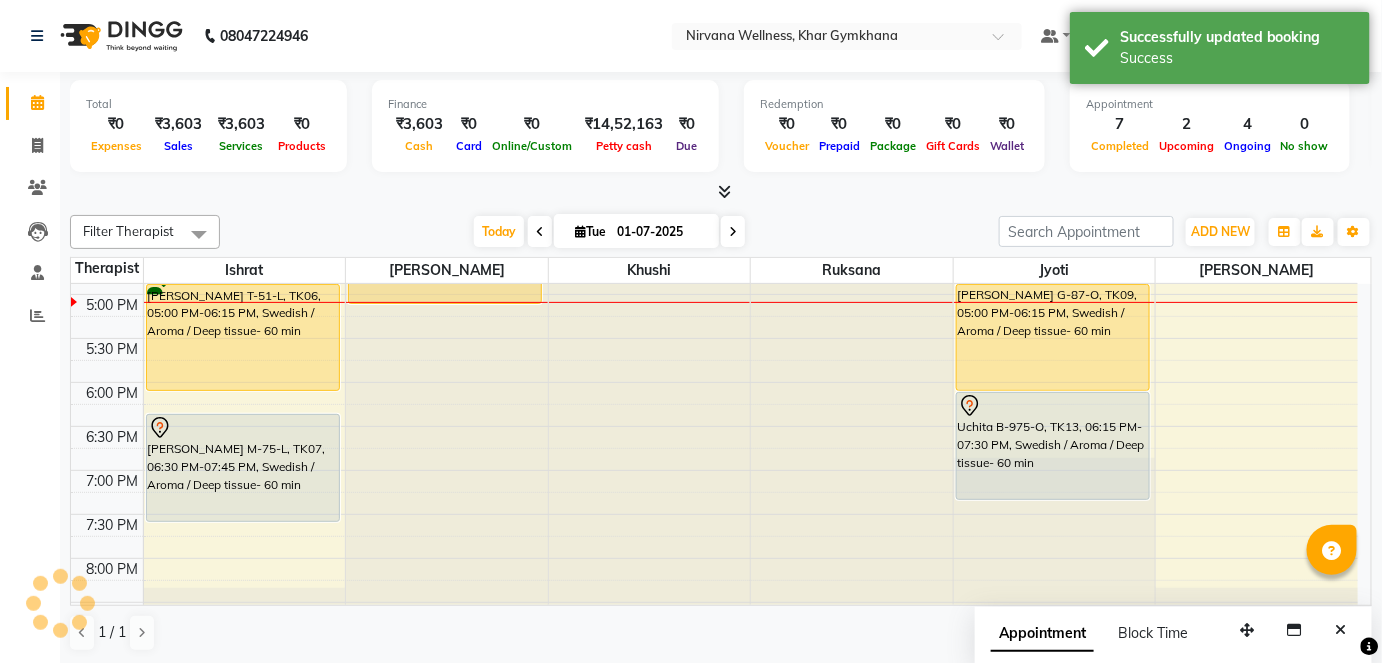scroll, scrollTop: 0, scrollLeft: 0, axis: both 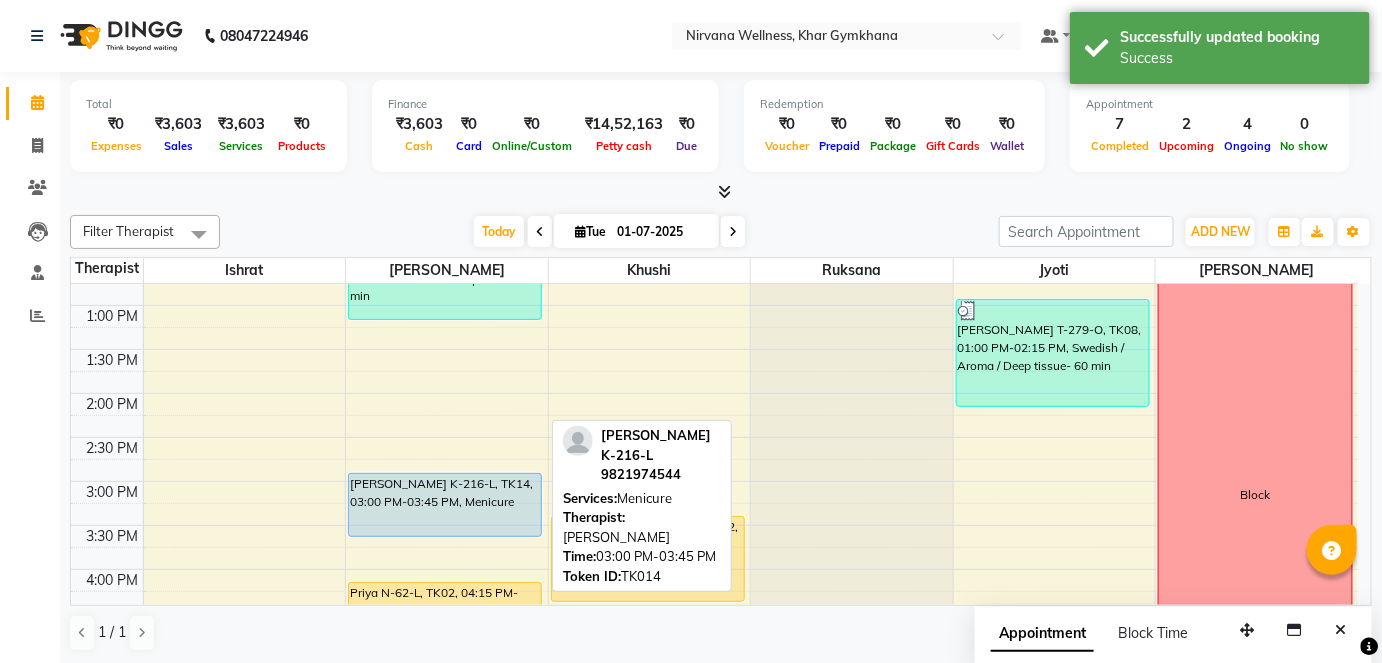 click on "[PERSON_NAME] K-216-L, TK14, 03:00 PM-03:45 PM, Menicure" at bounding box center [445, 505] 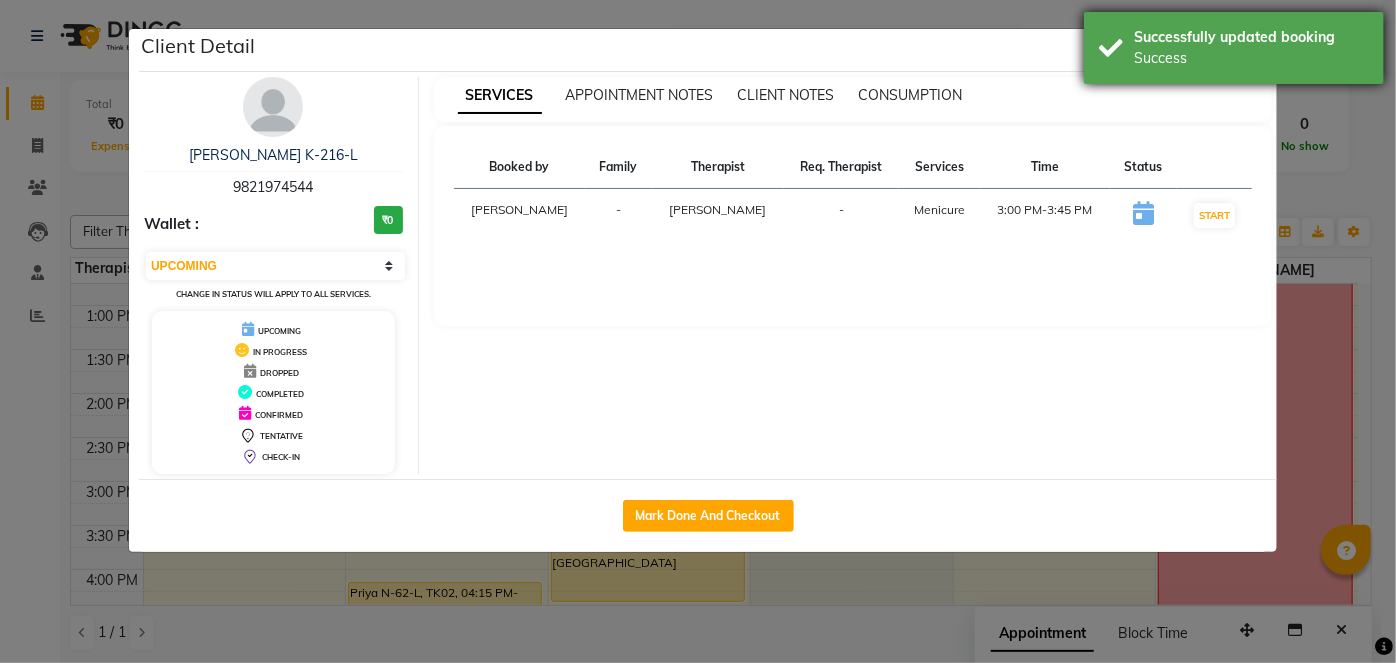 click on "Successfully updated booking" at bounding box center [1251, 37] 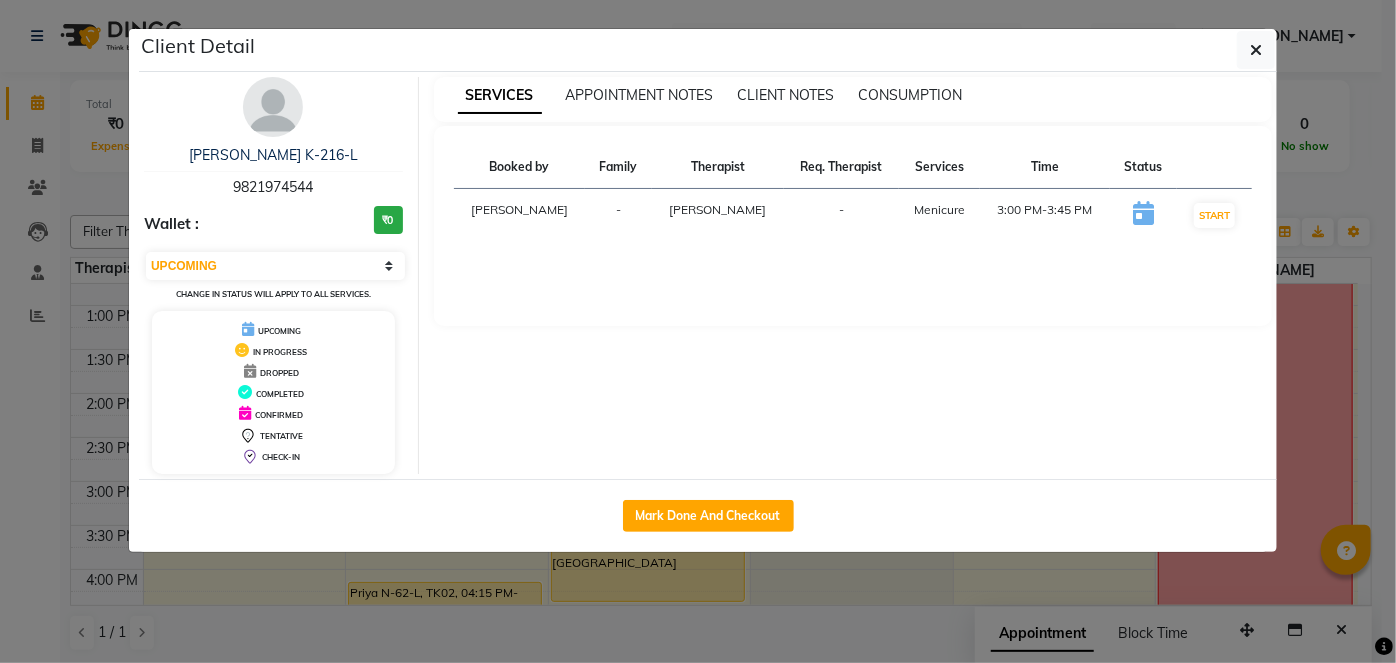 click 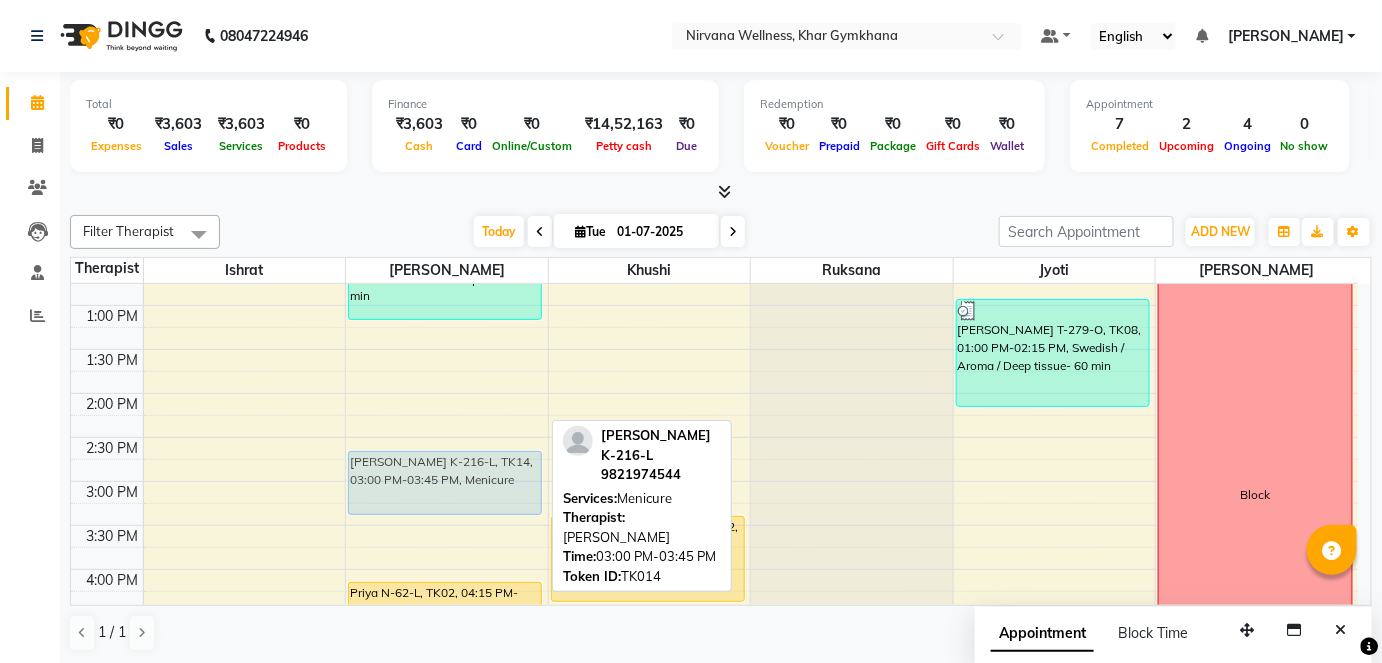 drag, startPoint x: 493, startPoint y: 524, endPoint x: 492, endPoint y: 499, distance: 25.019993 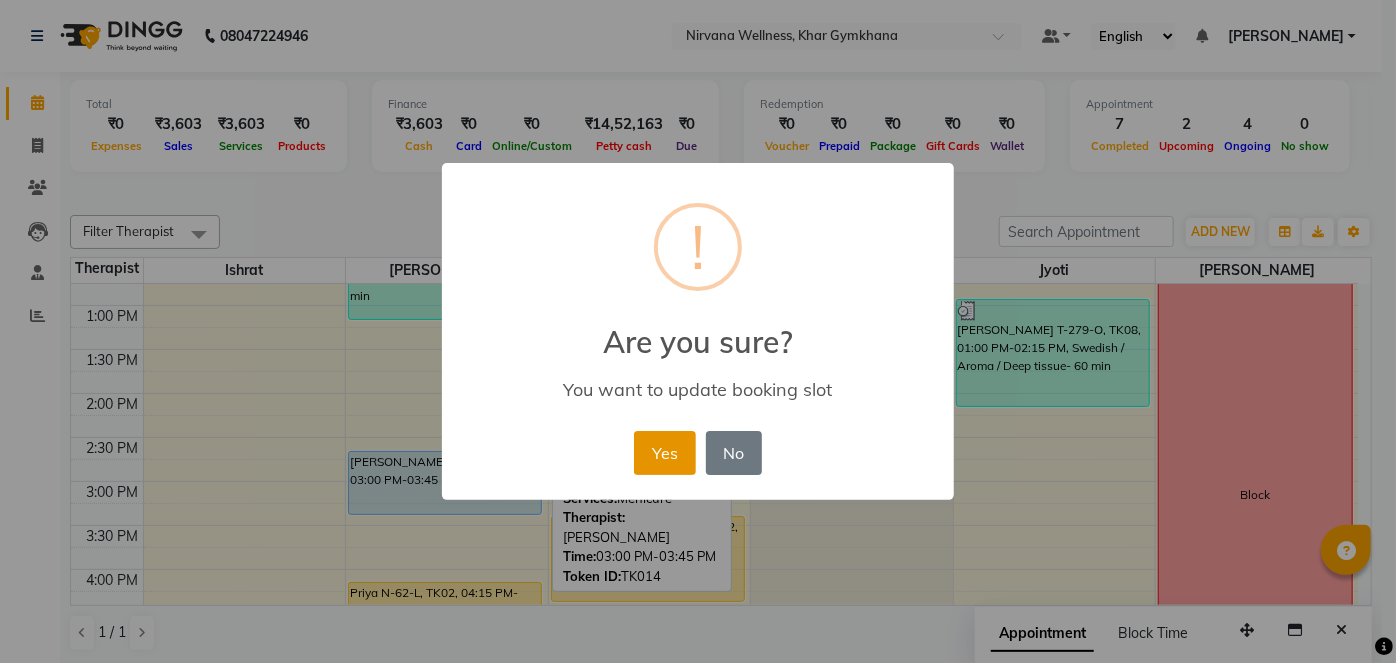 click on "Yes" at bounding box center [664, 453] 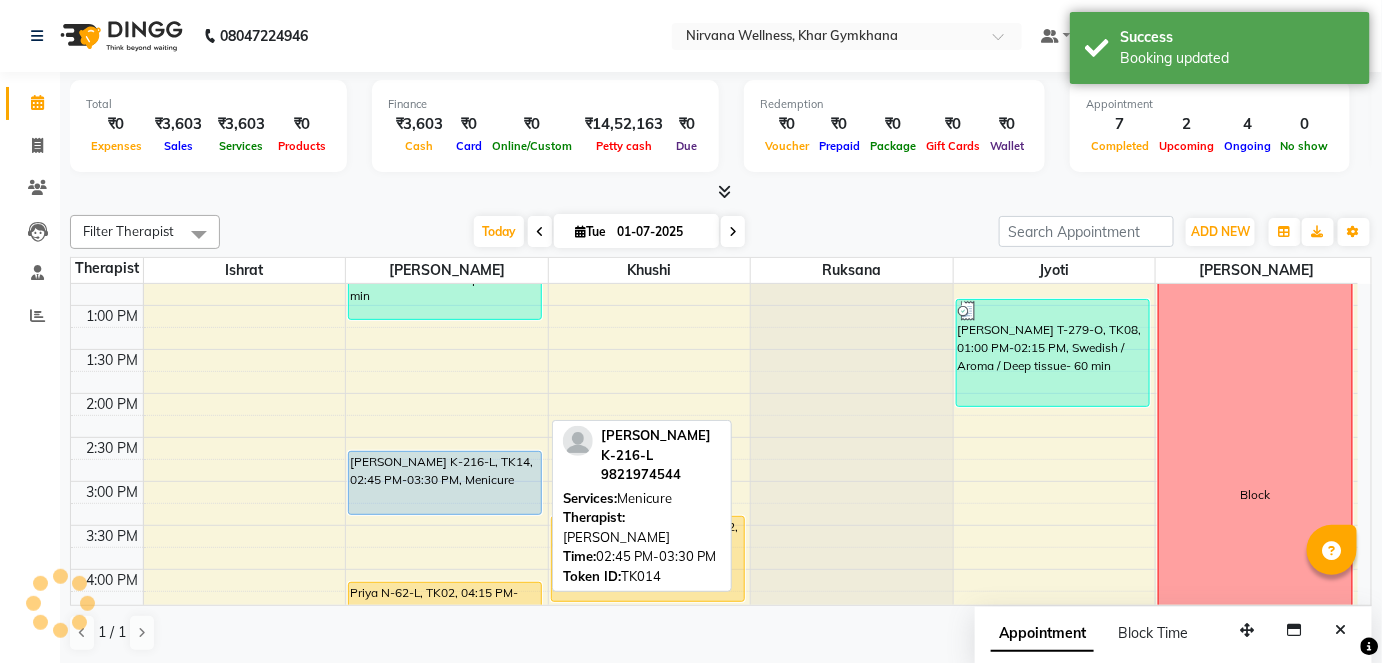 click on "[PERSON_NAME] K-216-L, TK14, 02:45 PM-03:30 PM, Menicure" at bounding box center [445, 483] 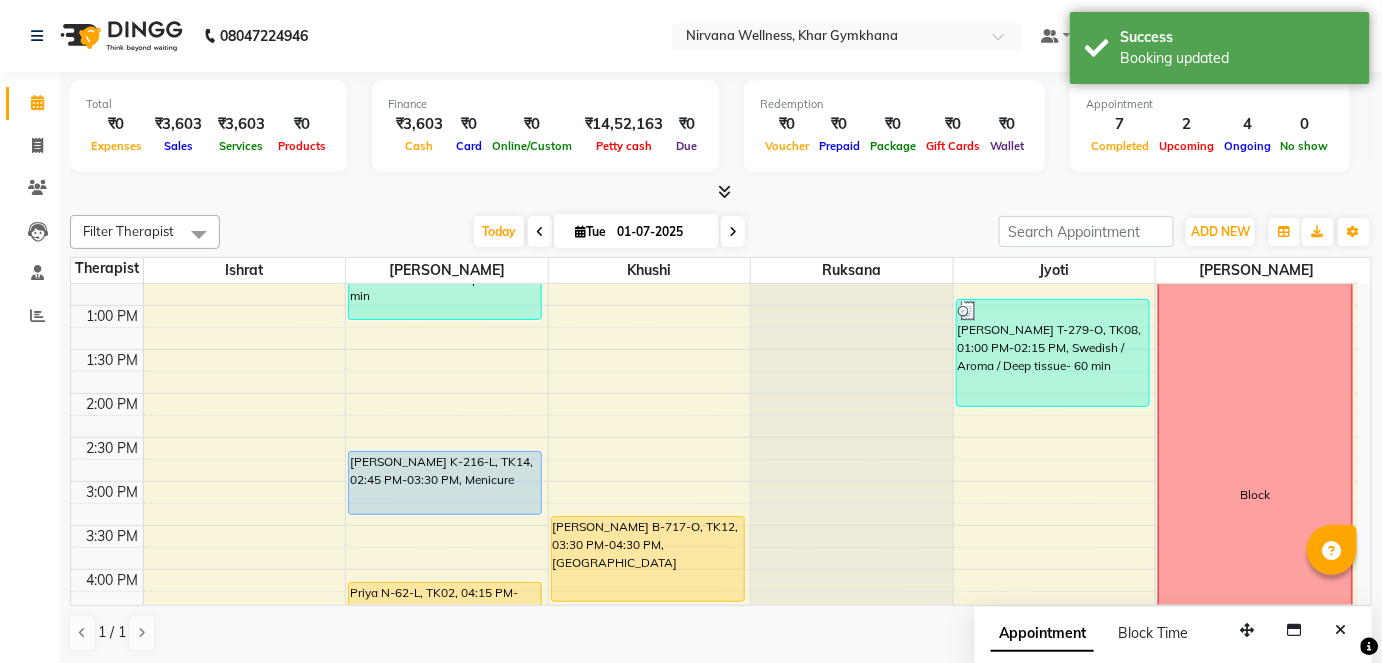click at bounding box center (750, 492) 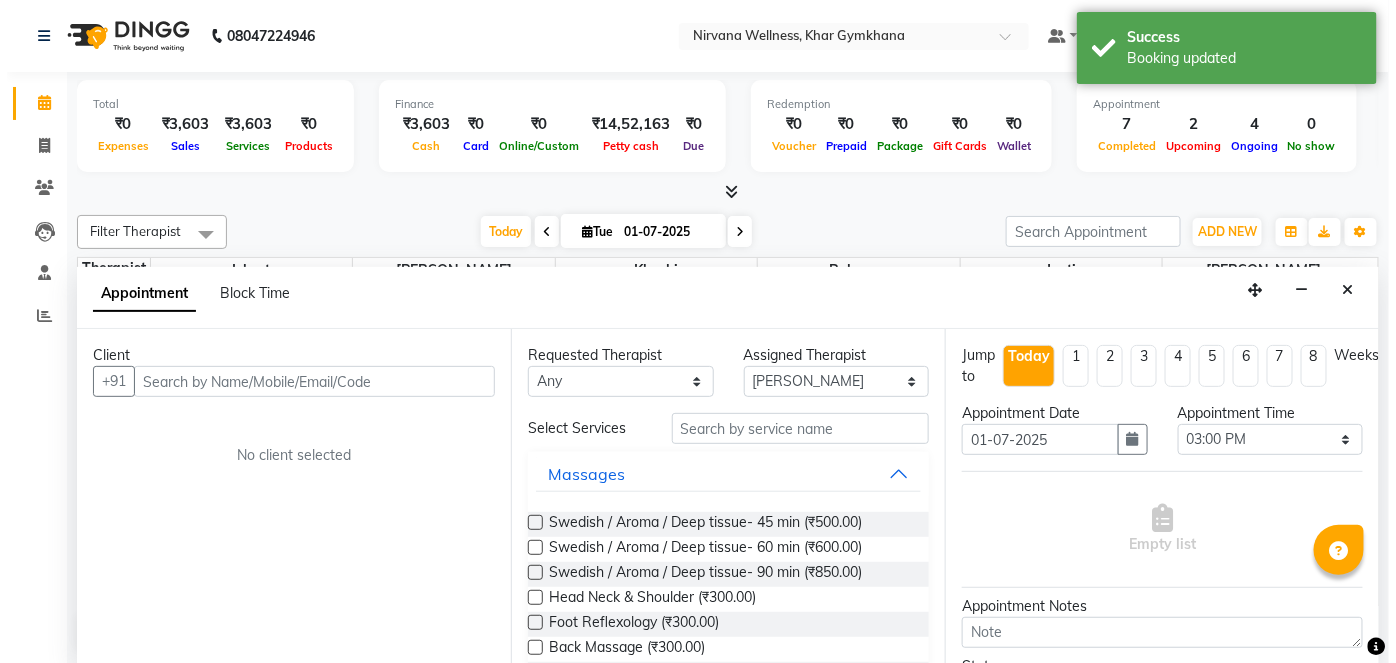 scroll, scrollTop: 0, scrollLeft: 0, axis: both 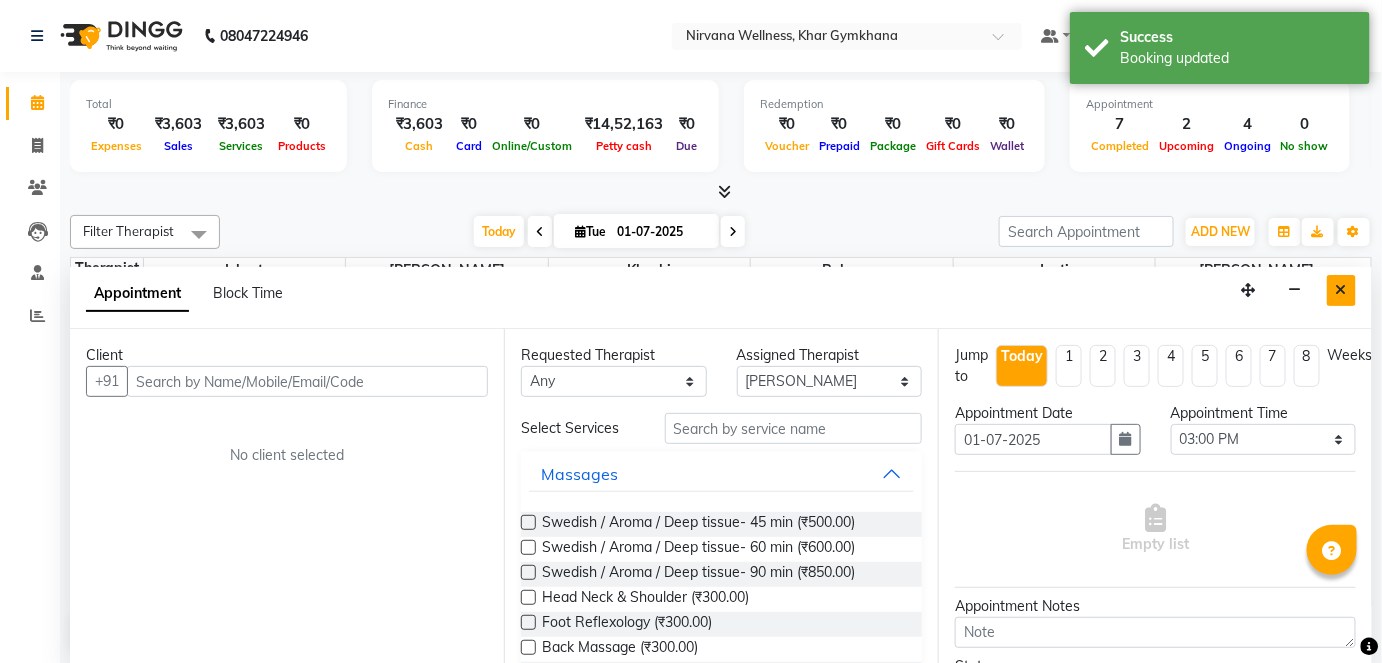 click at bounding box center [1341, 290] 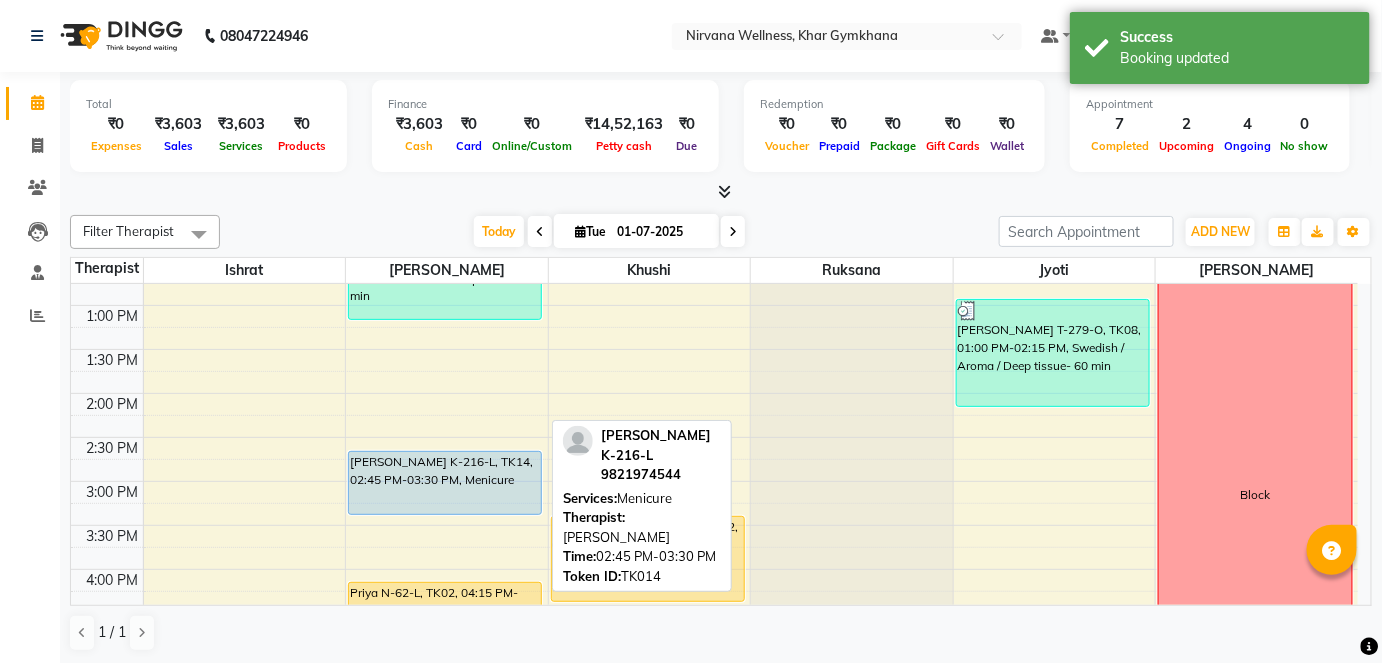 click on "[PERSON_NAME] K-216-L, TK14, 02:45 PM-03:30 PM, Menicure" at bounding box center (445, 483) 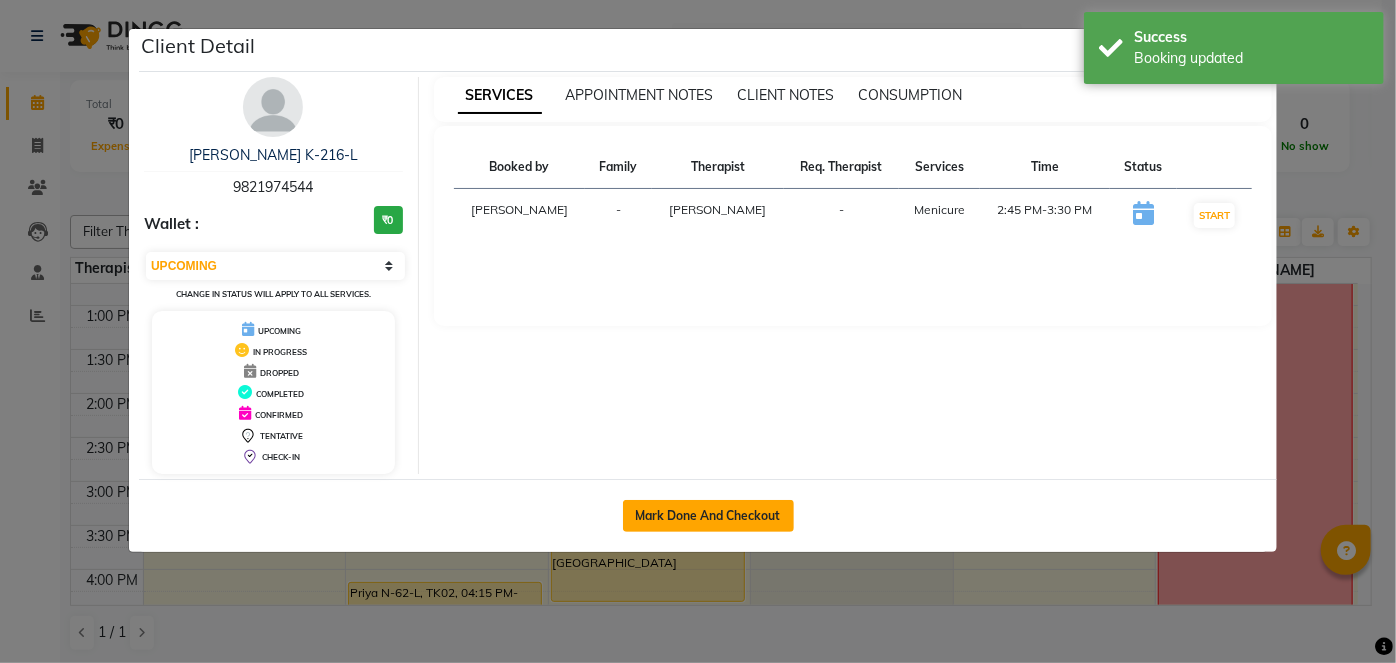 click on "Mark Done And Checkout" 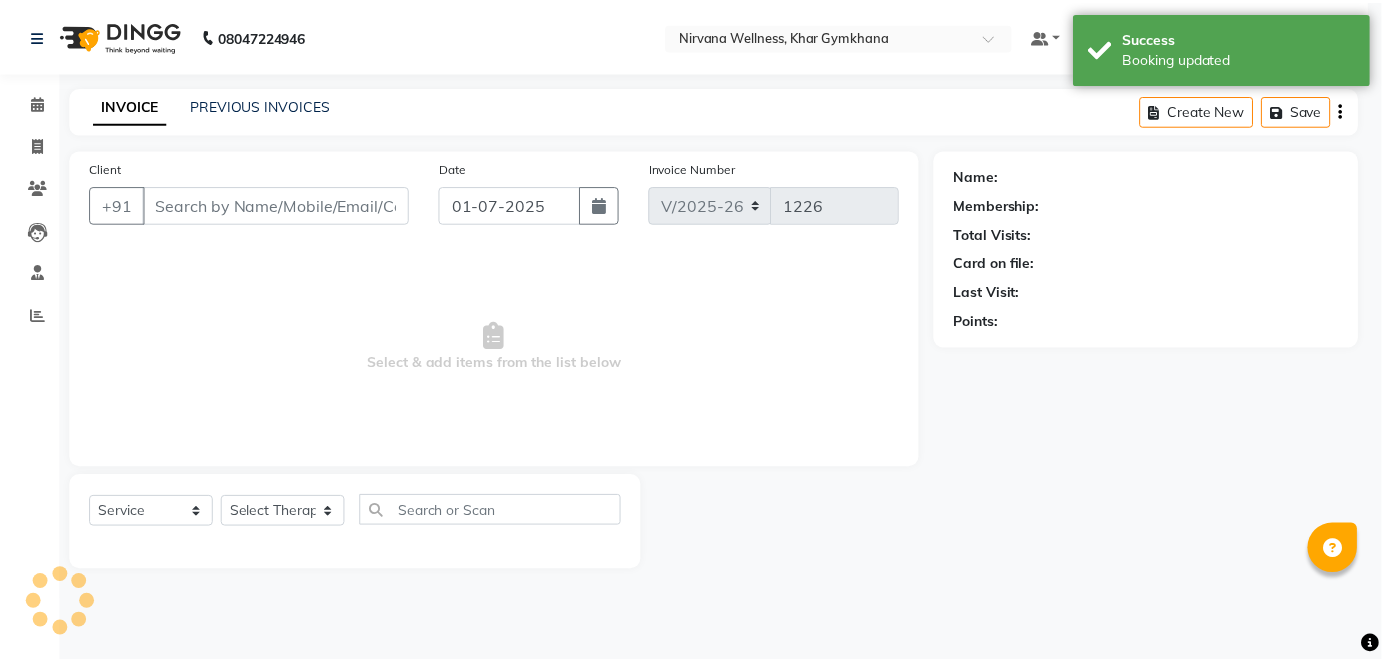 scroll, scrollTop: 0, scrollLeft: 0, axis: both 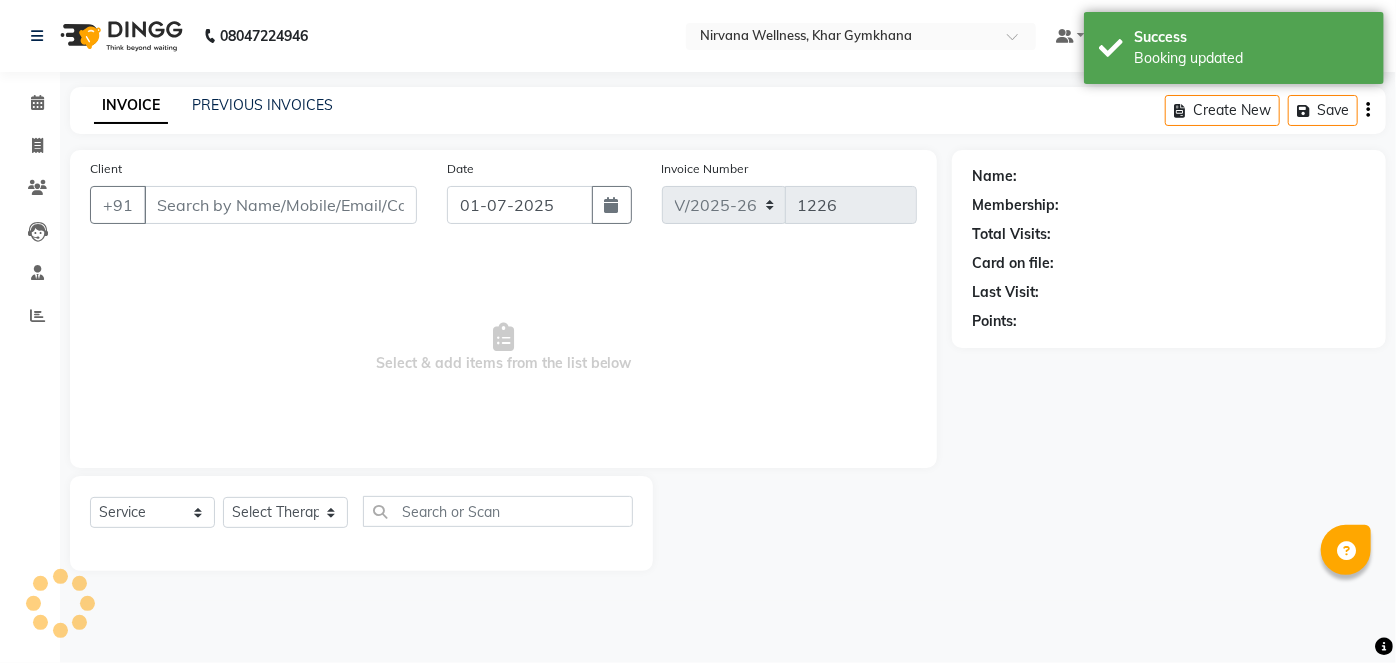 type on "9821974544" 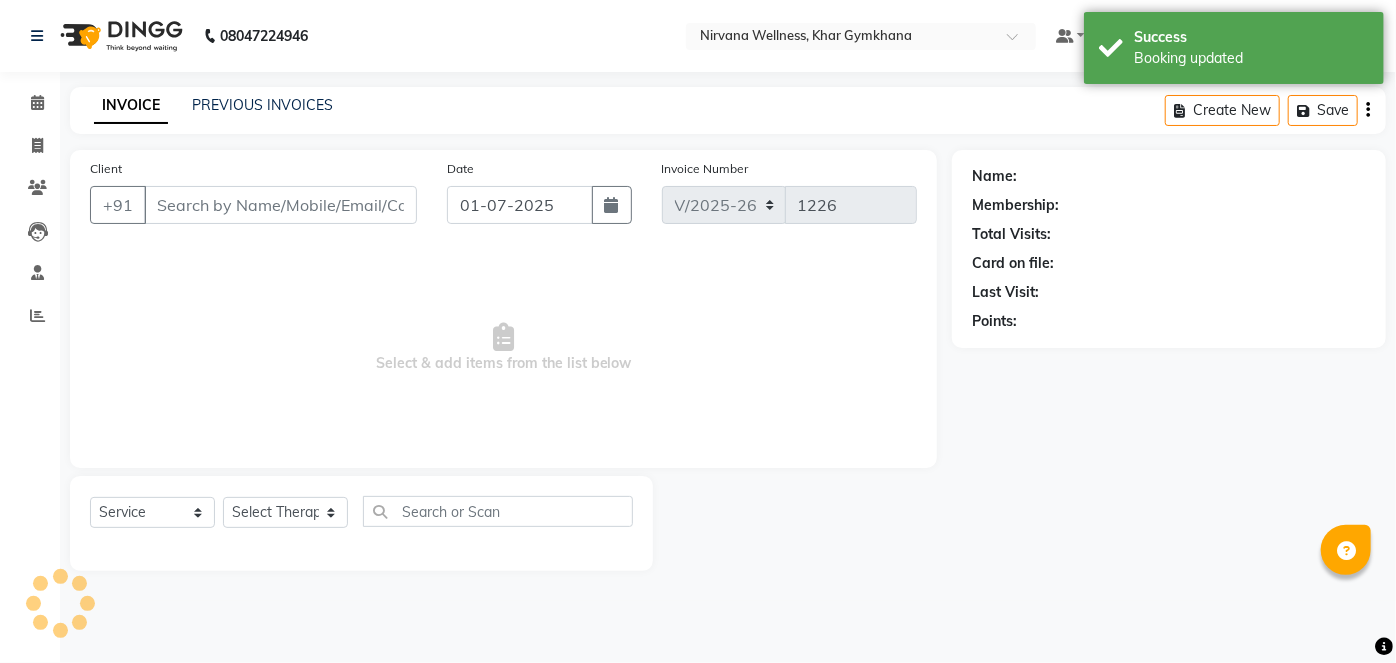 select on "68038" 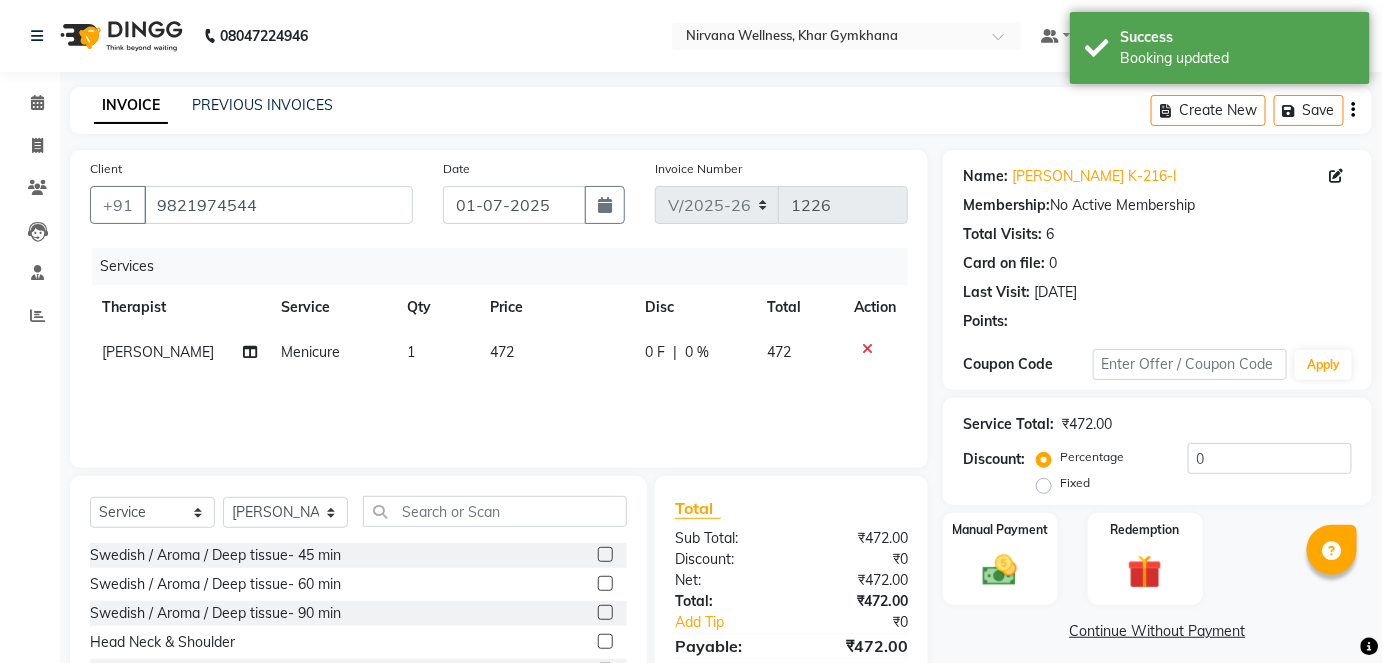 click on "Manual Payment" 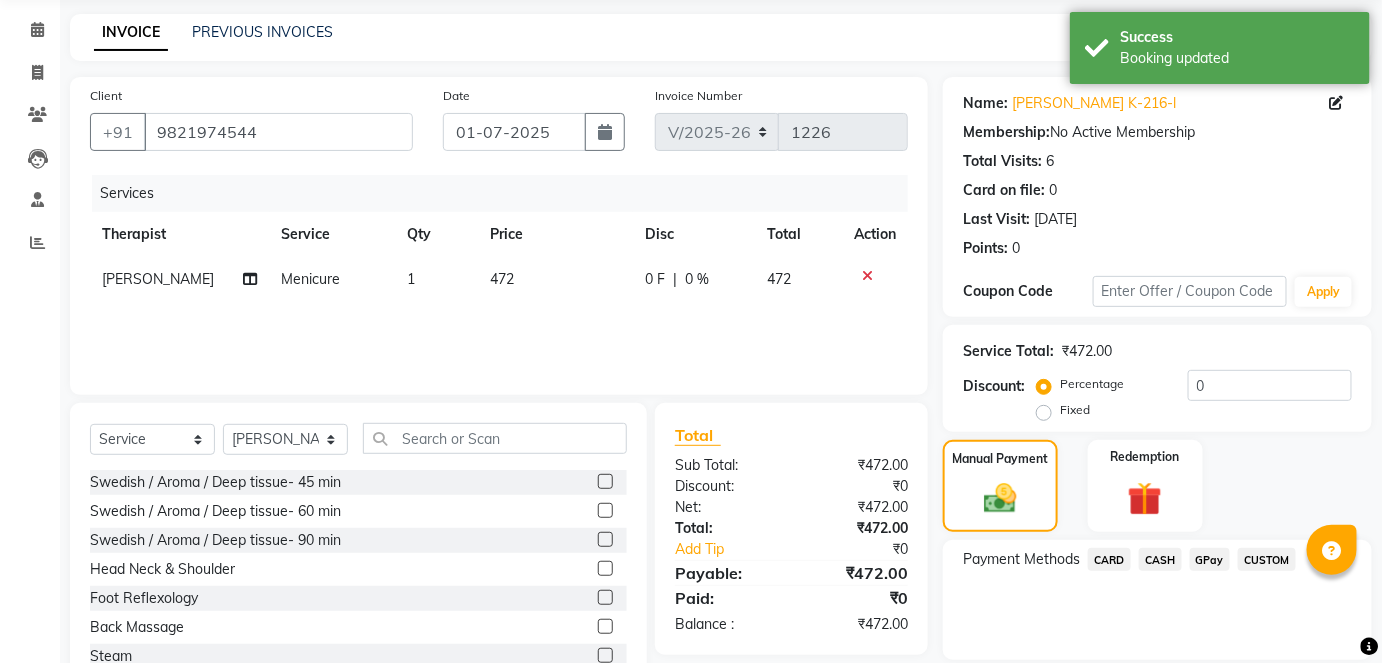 scroll, scrollTop: 140, scrollLeft: 0, axis: vertical 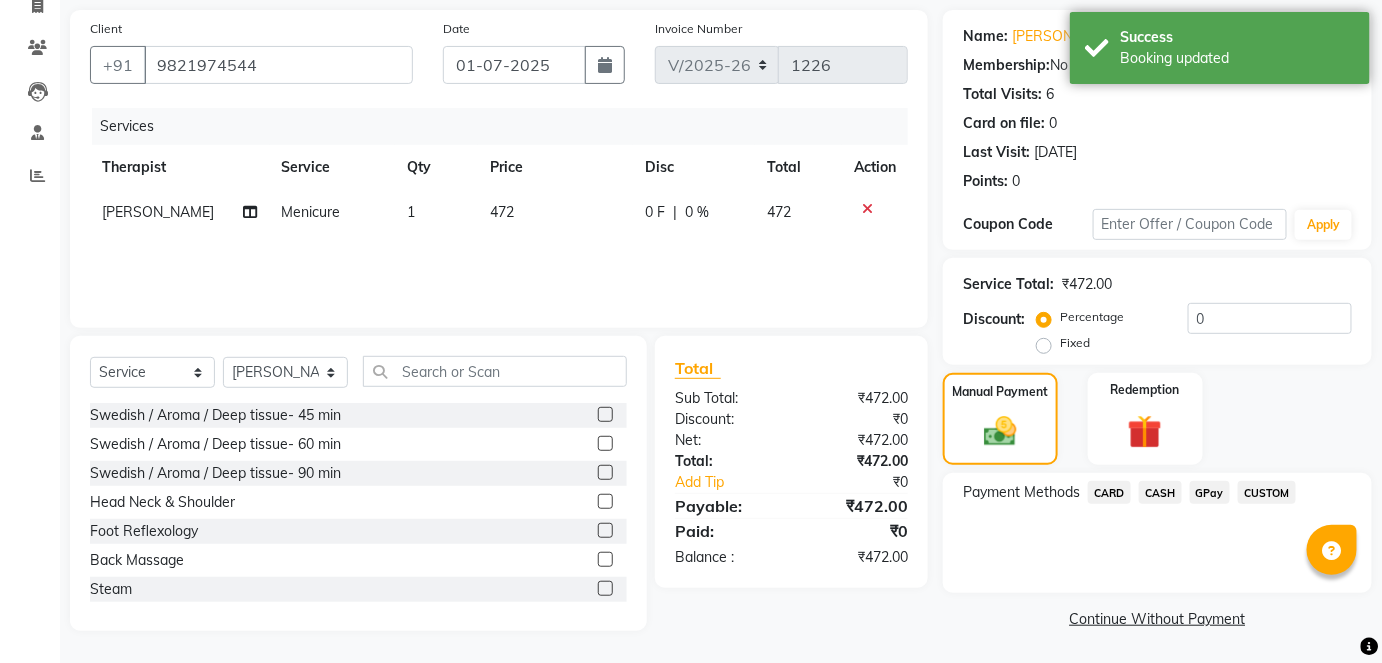 click on "CASH" 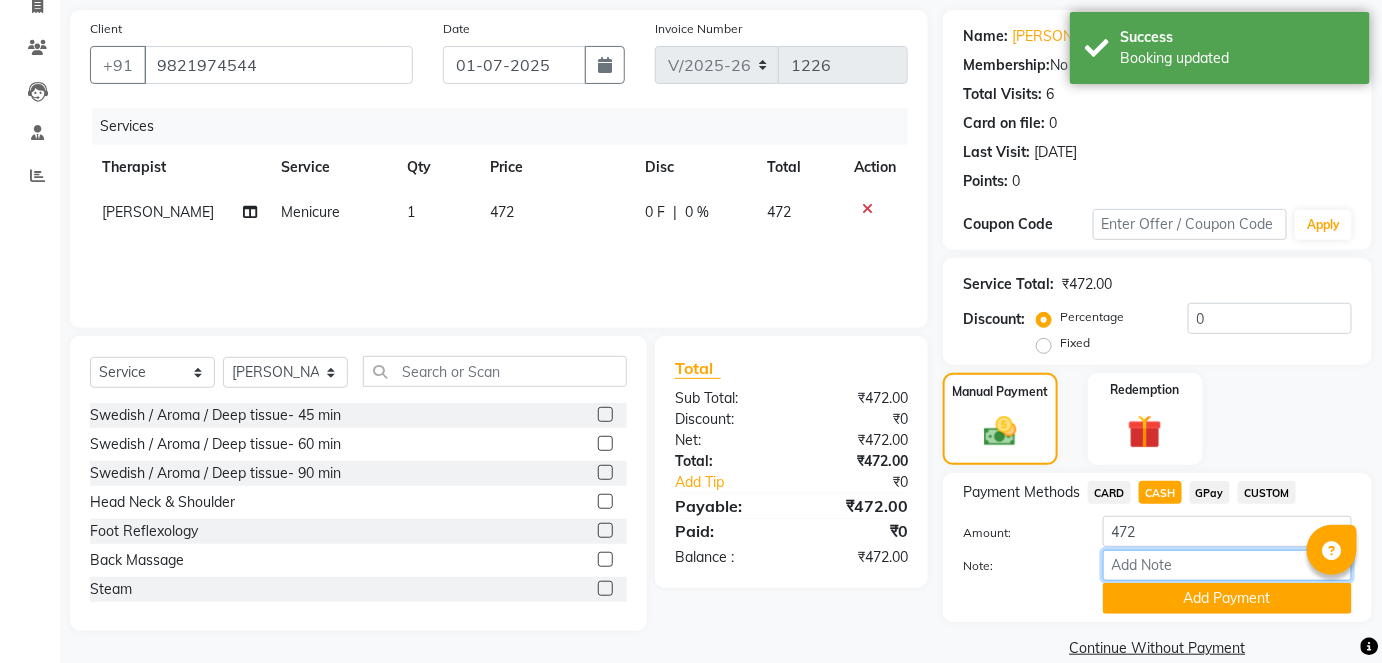 click on "Note:" at bounding box center (1227, 565) 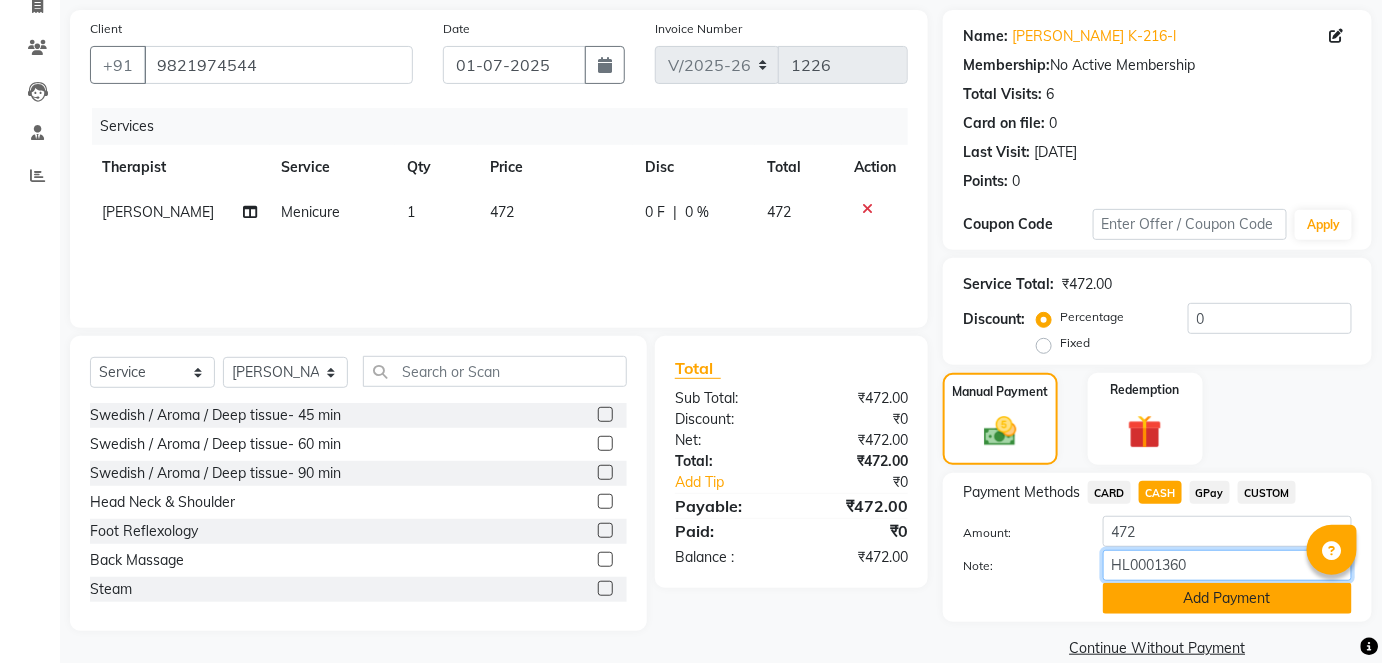type on "HL0001360" 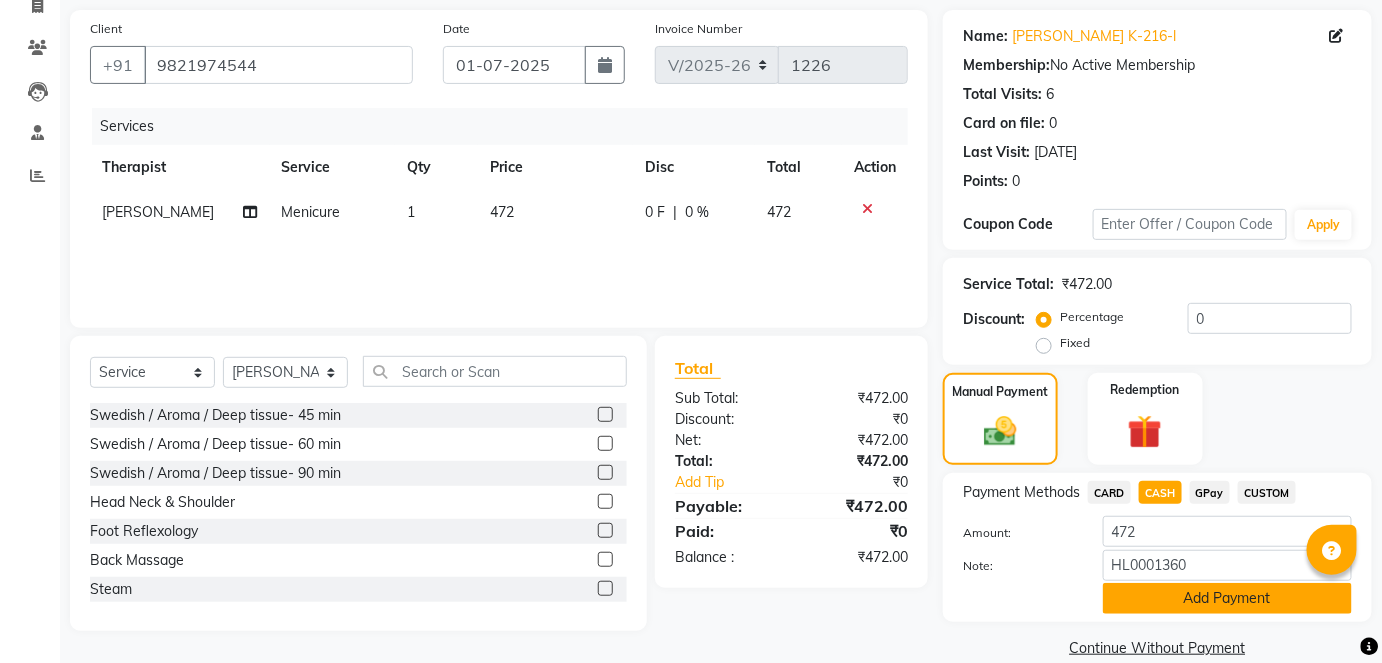 click on "Add Payment" 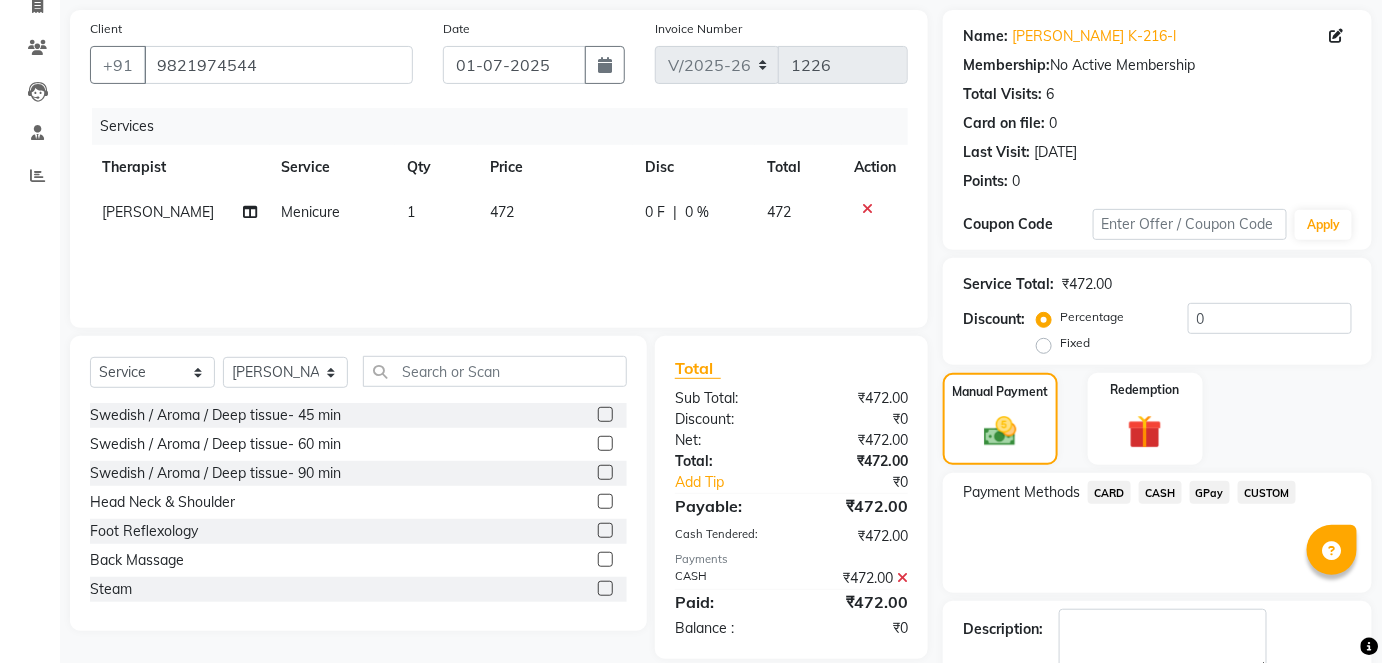 scroll, scrollTop: 252, scrollLeft: 0, axis: vertical 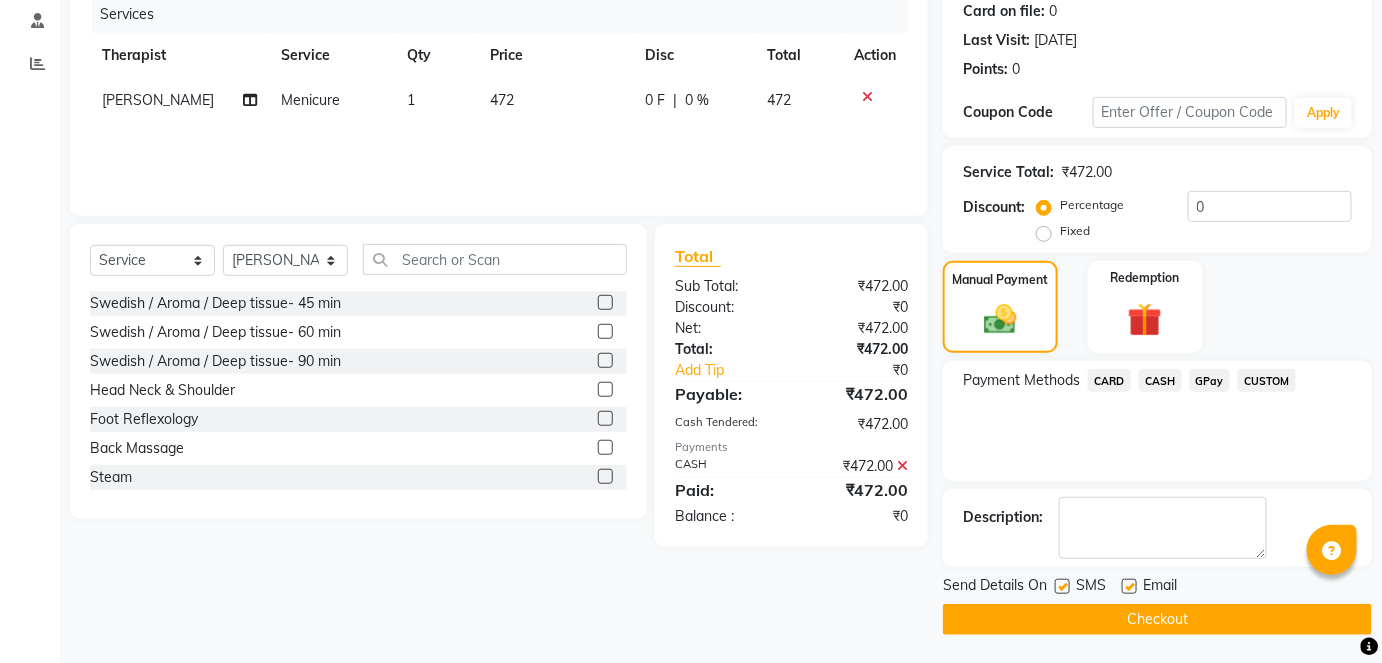 click on "Checkout" 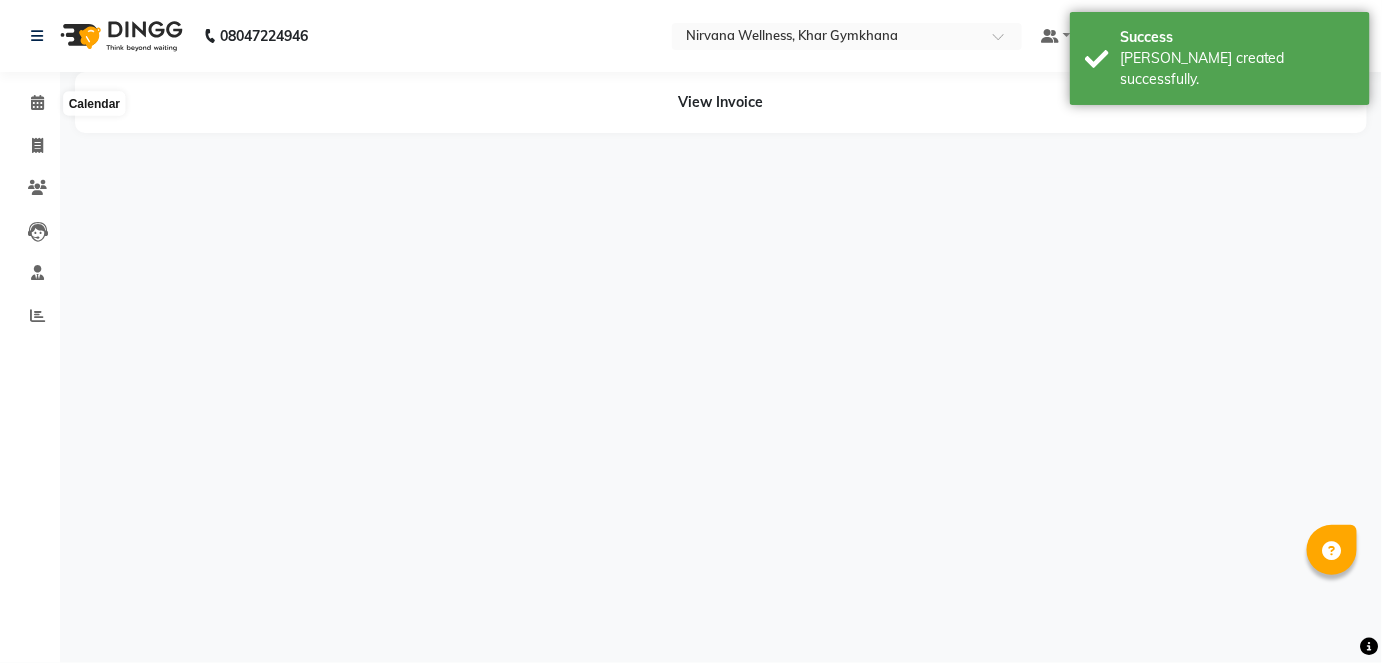 scroll, scrollTop: 0, scrollLeft: 0, axis: both 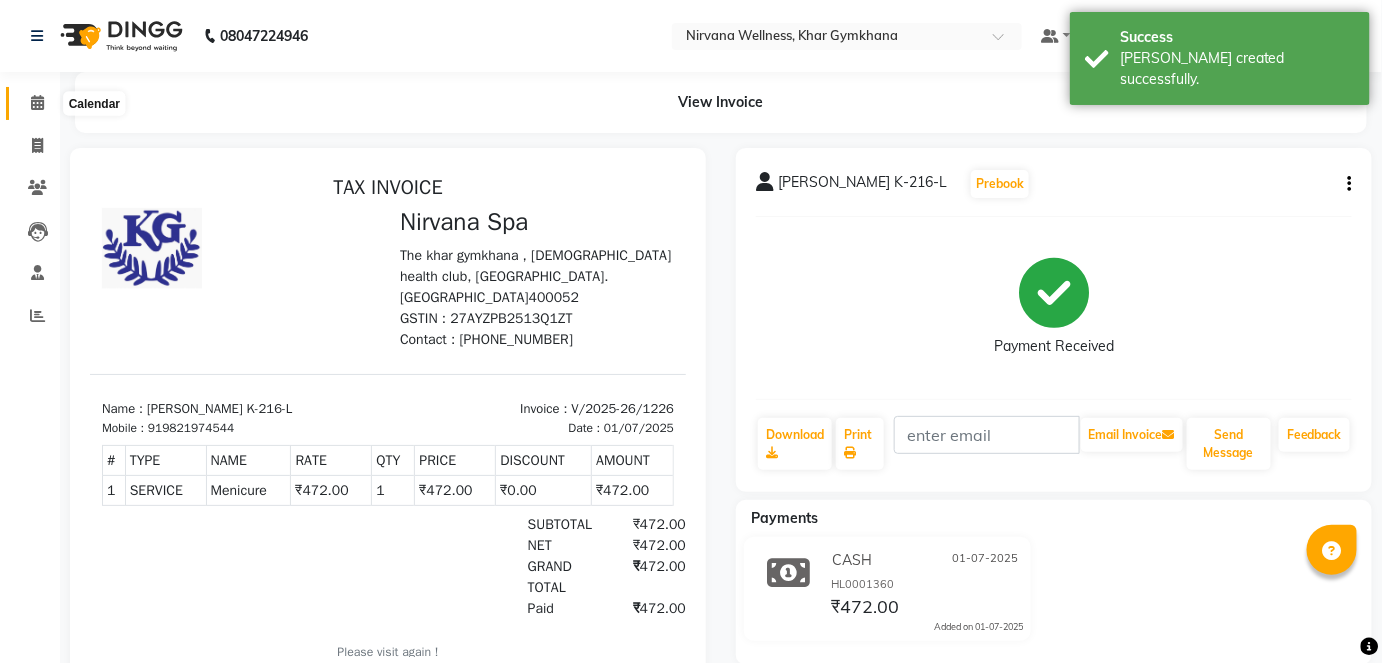 click 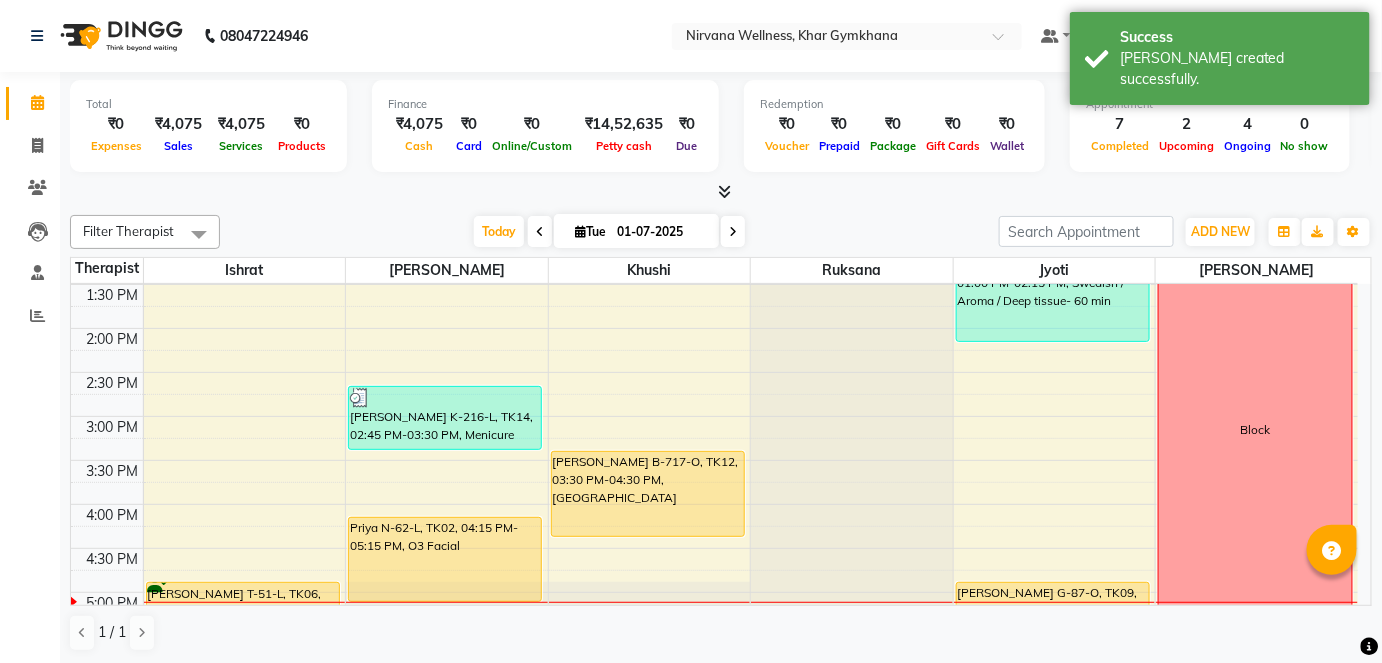 scroll, scrollTop: 727, scrollLeft: 0, axis: vertical 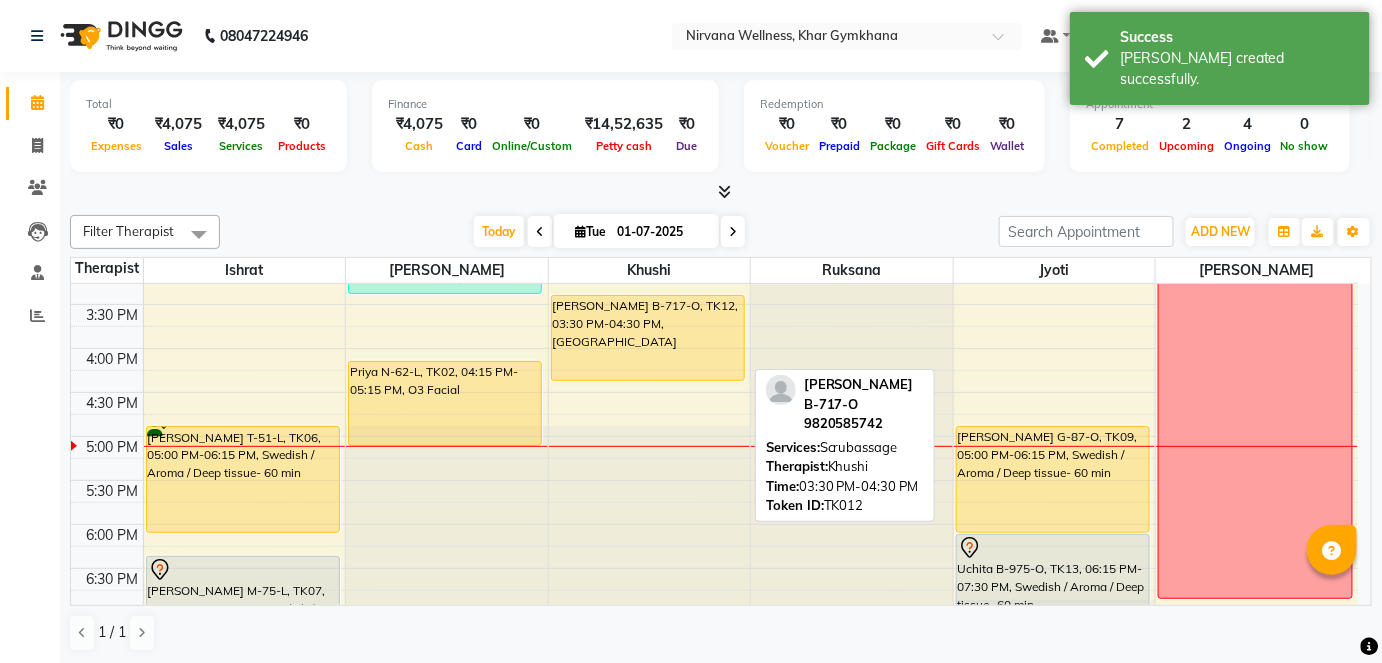 click on "[PERSON_NAME] B-717-O, TK12, 03:30 PM-04:30 PM, [GEOGRAPHIC_DATA]" at bounding box center (648, 338) 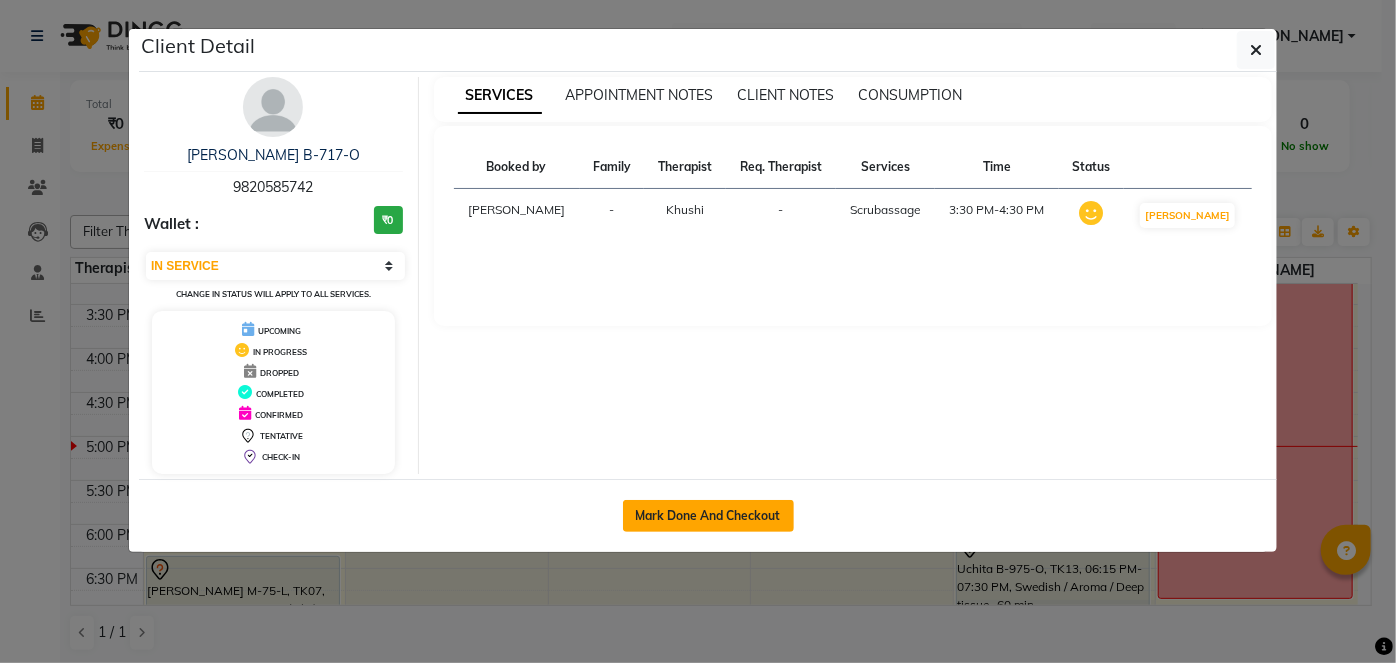 click on "Mark Done And Checkout" 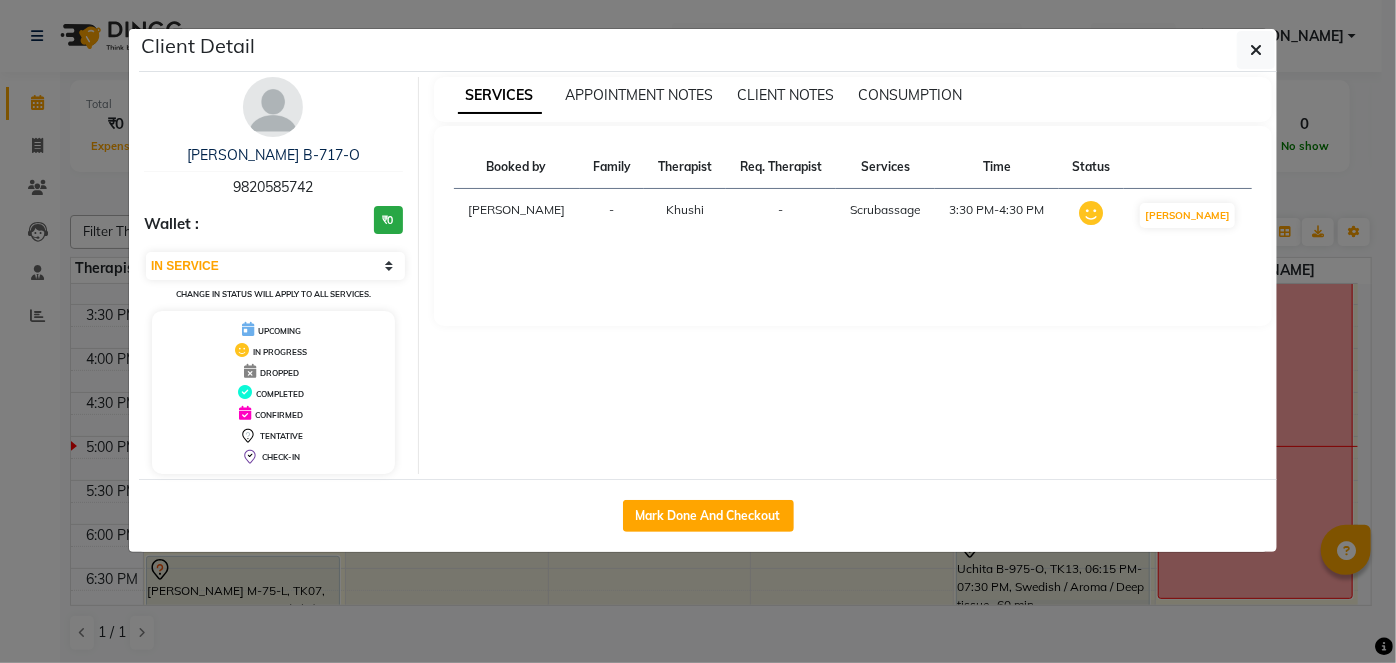 select on "6844" 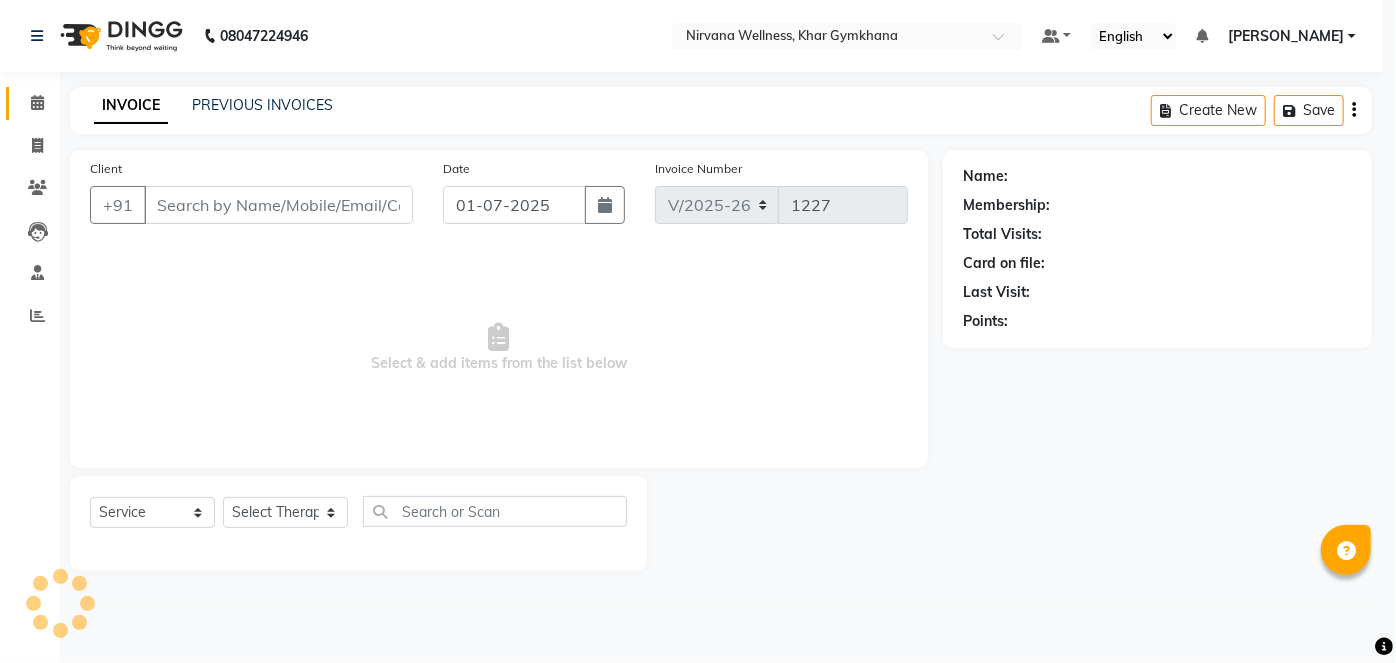 select on "3" 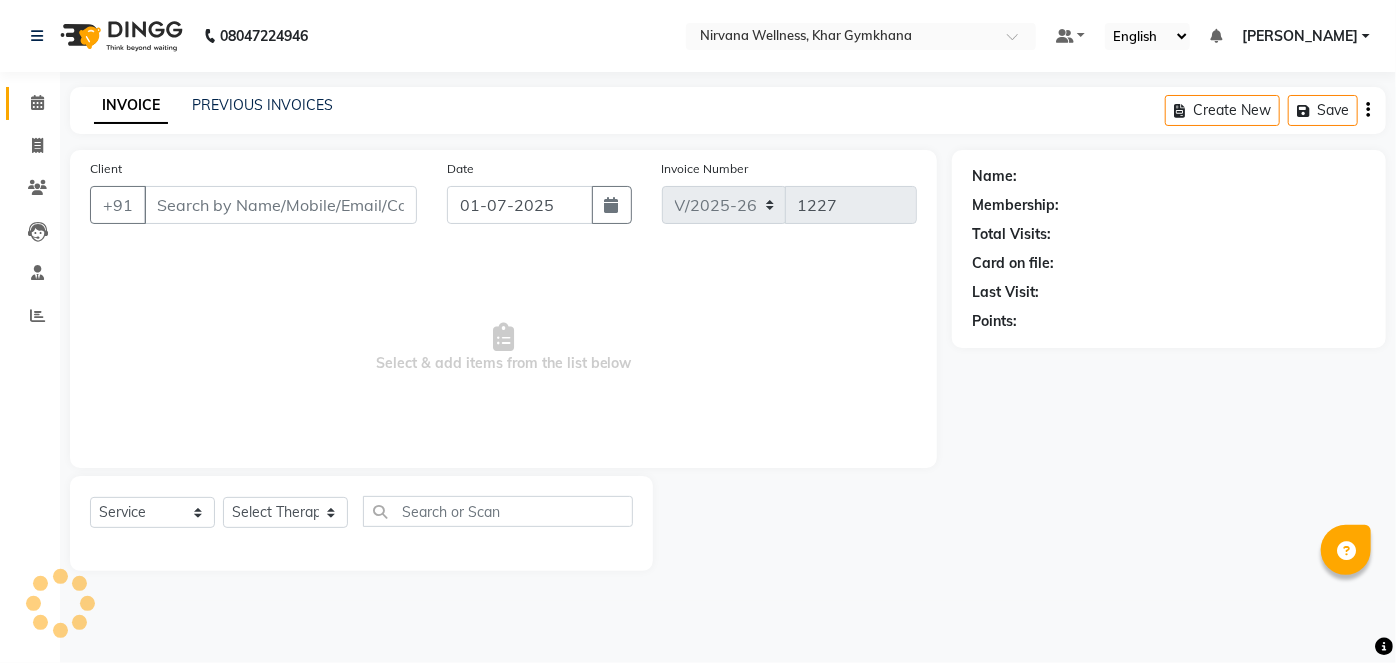 type on "9820585742" 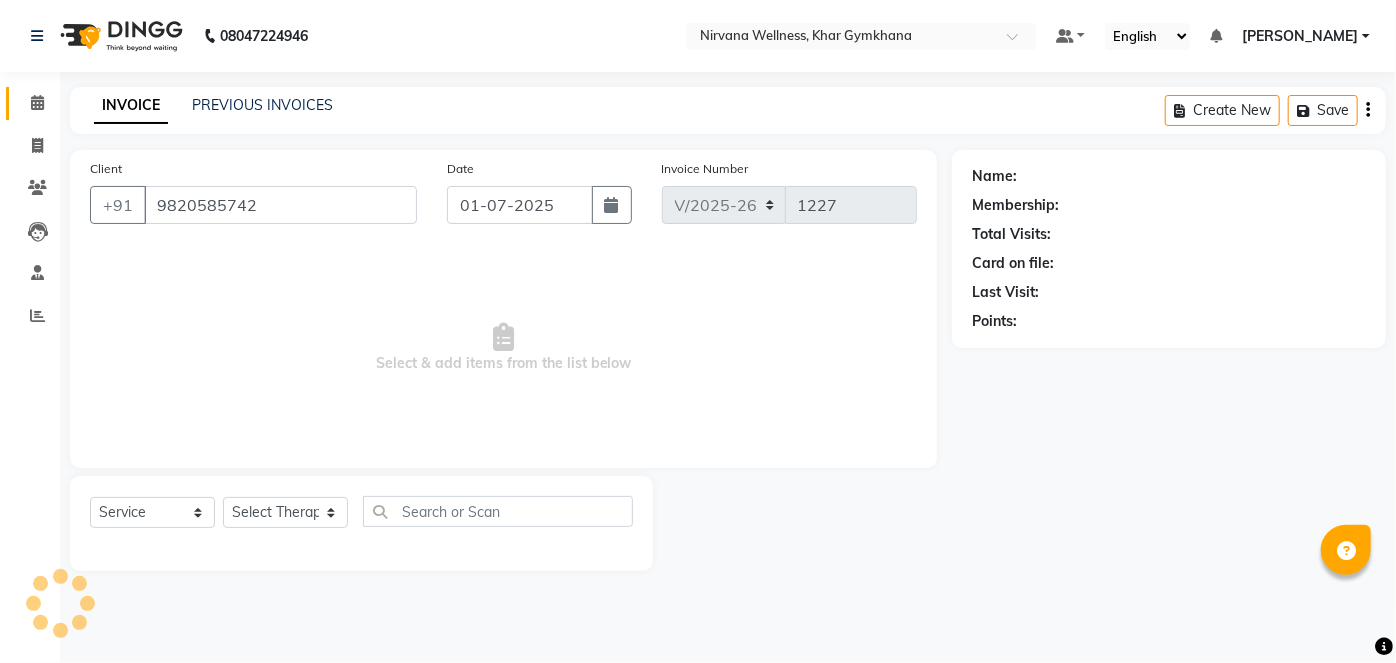 select on "68039" 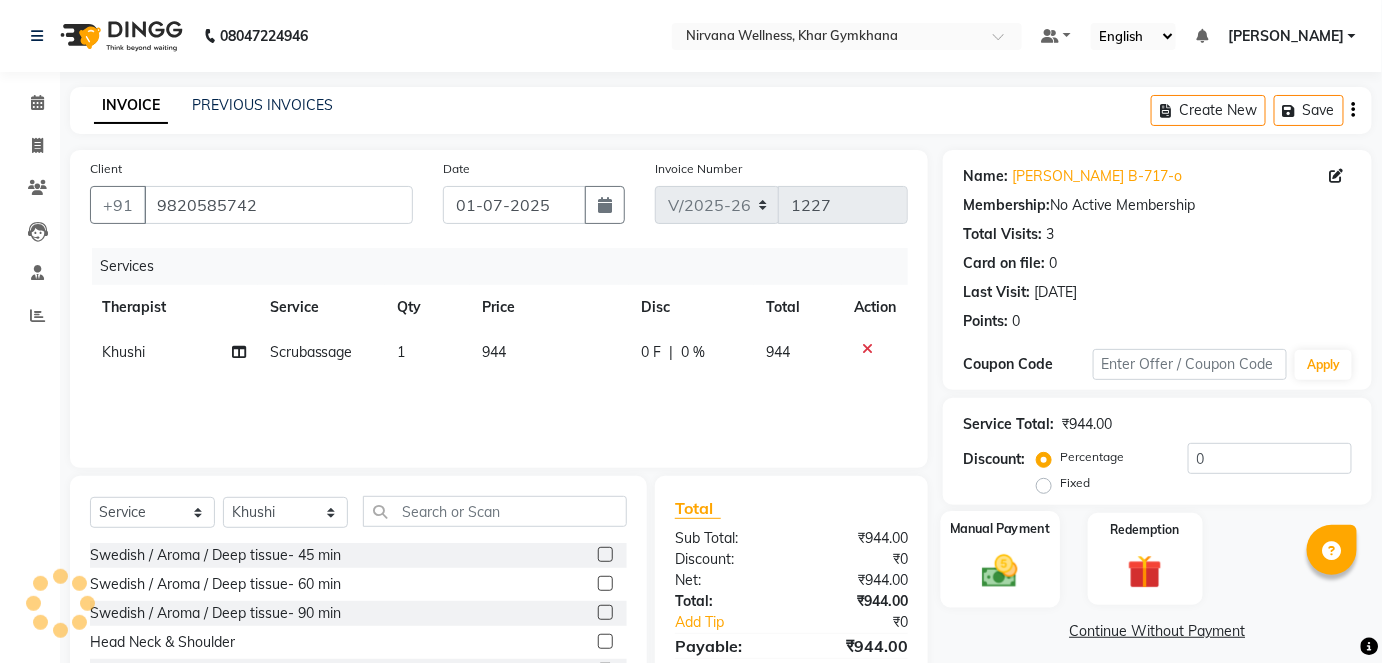 click 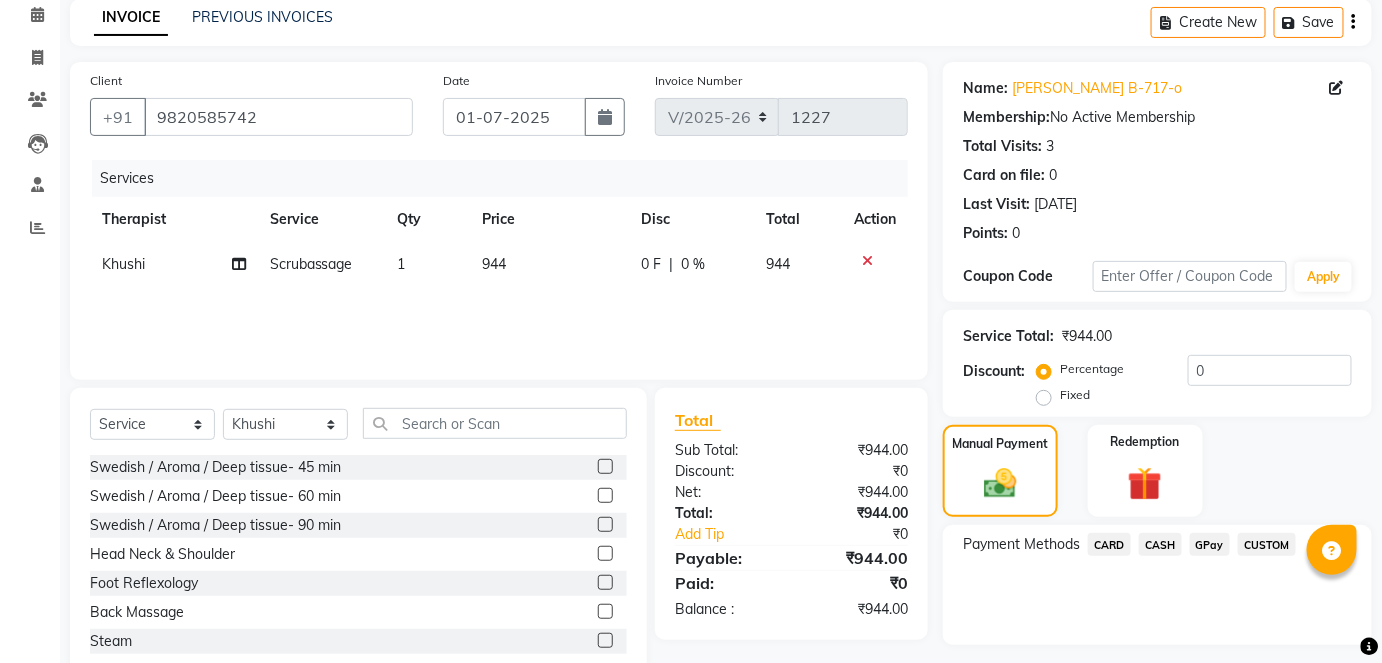 scroll, scrollTop: 140, scrollLeft: 0, axis: vertical 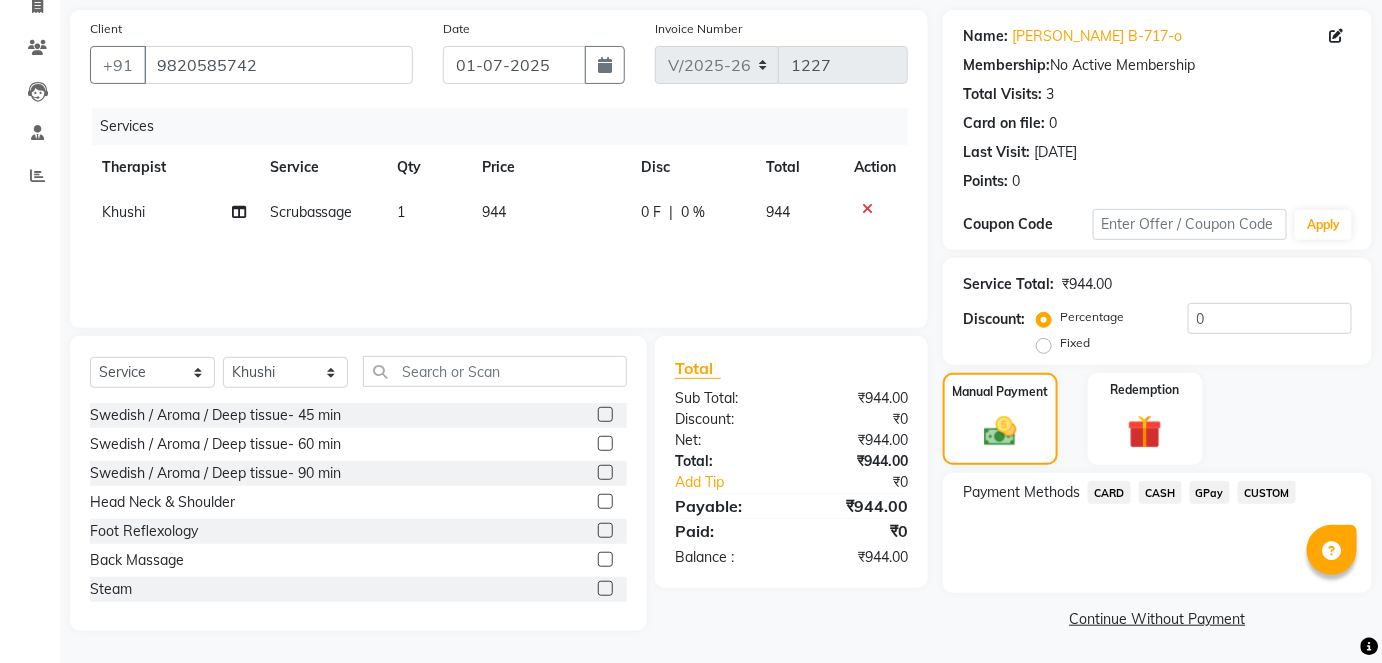 click on "CASH" 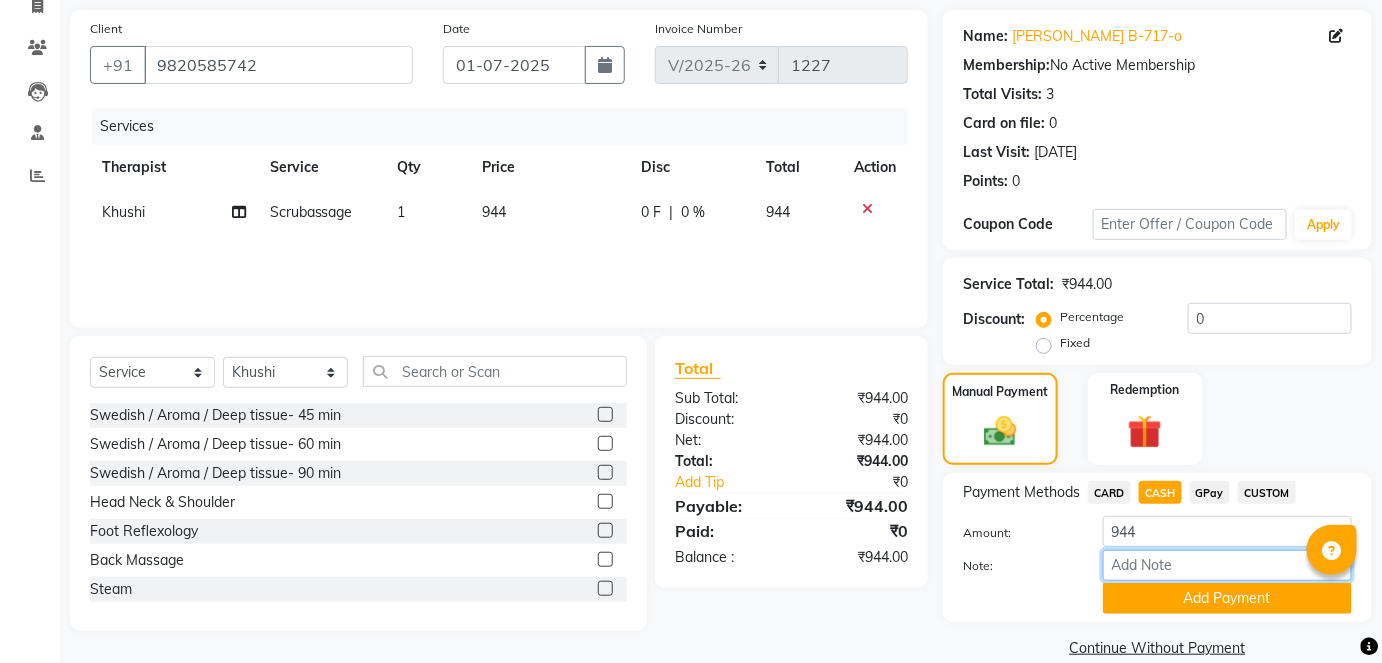 click on "Note:" at bounding box center (1227, 565) 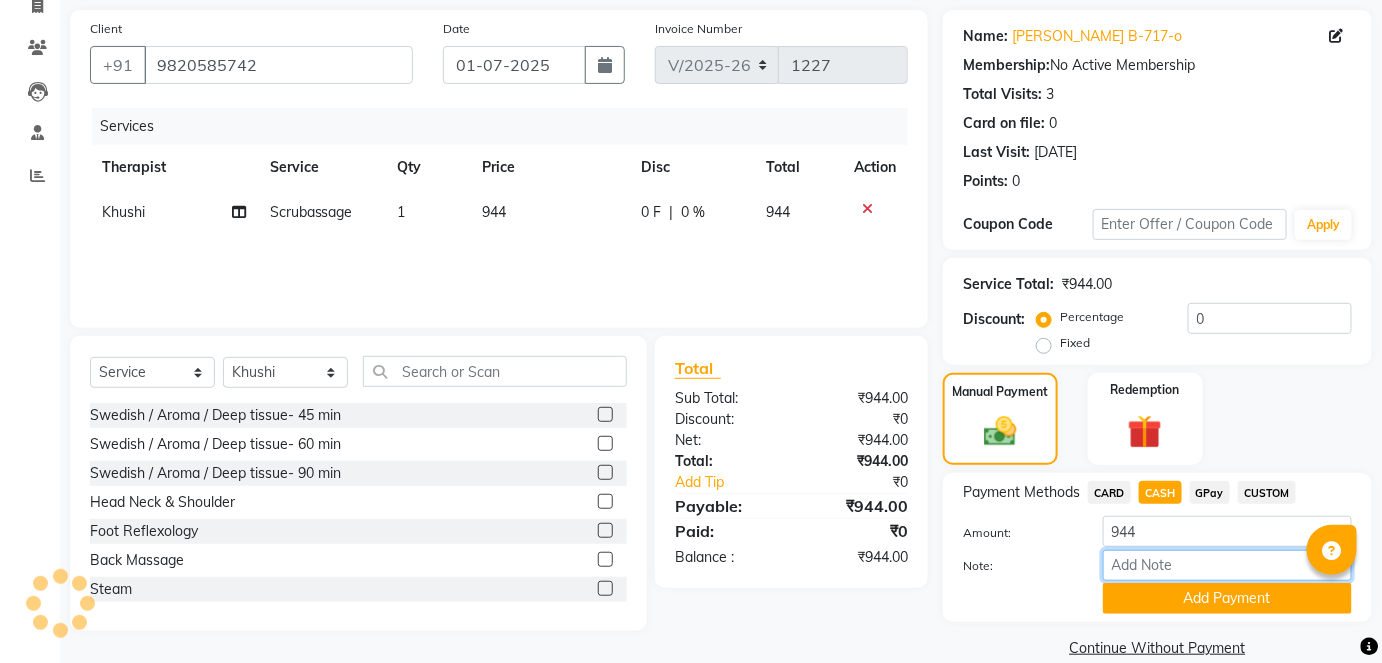 paste on "HL0001361" 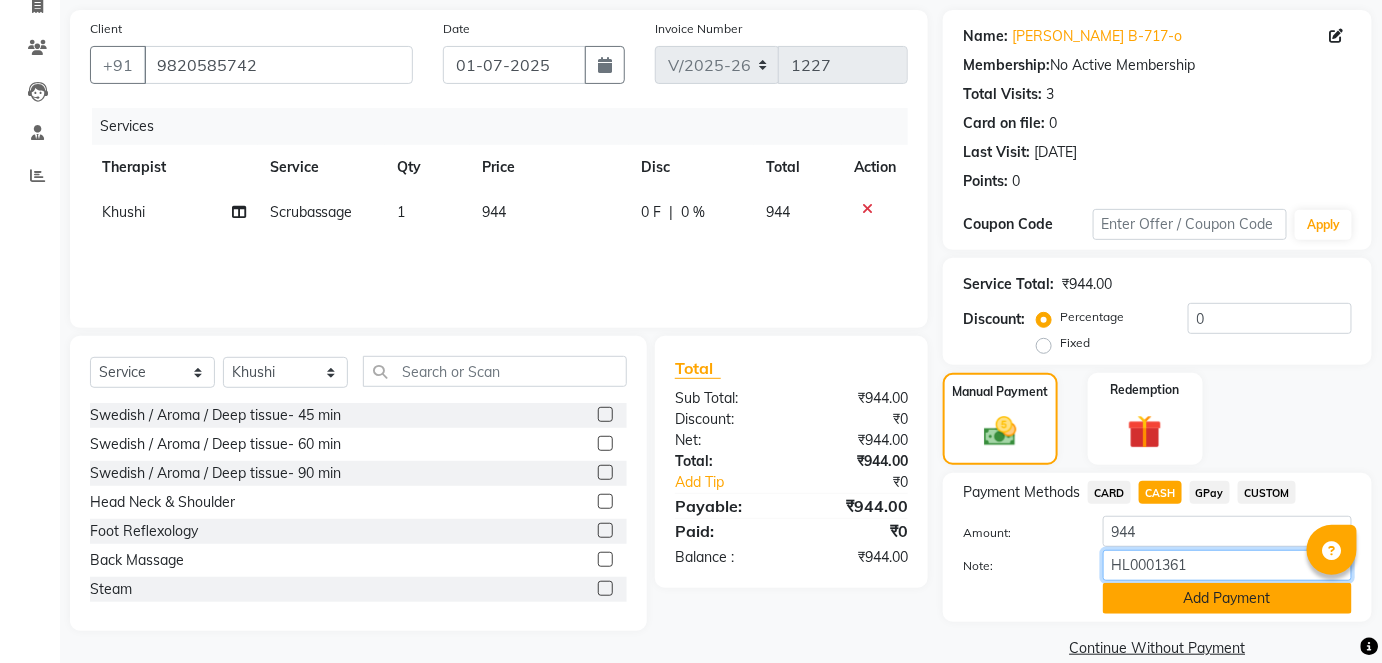 type on "HL0001361" 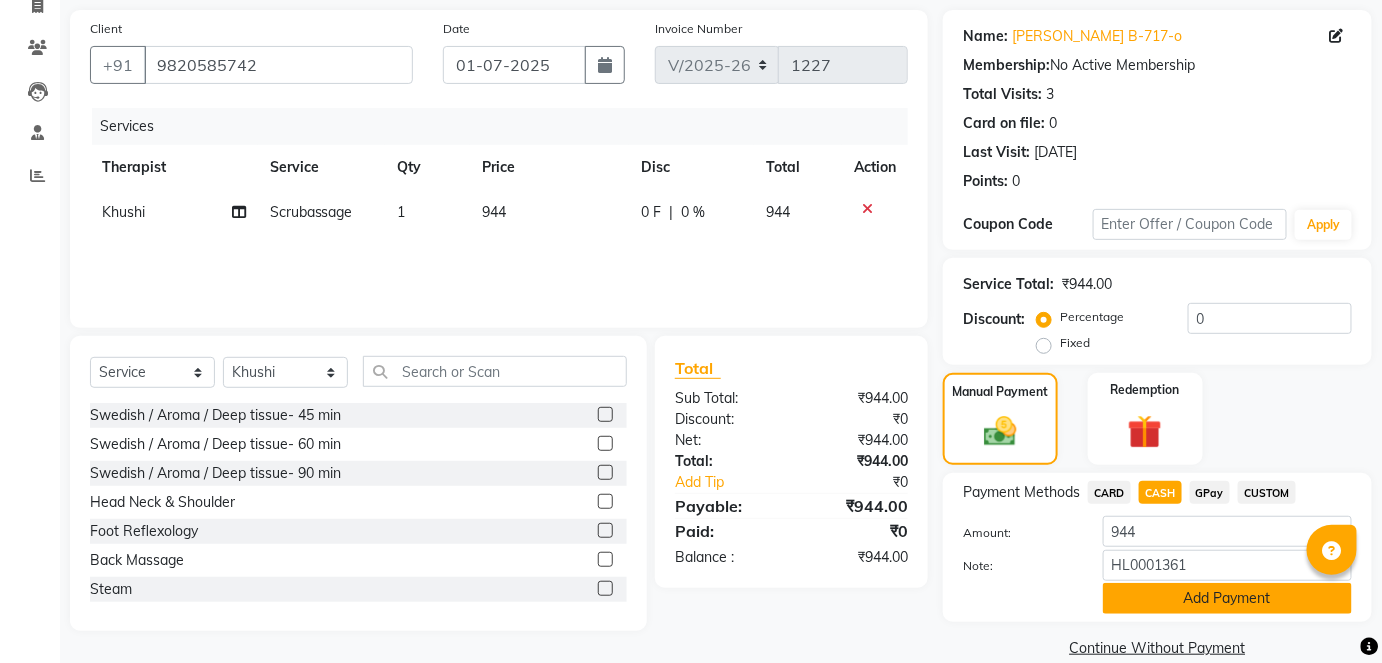 click on "Add Payment" 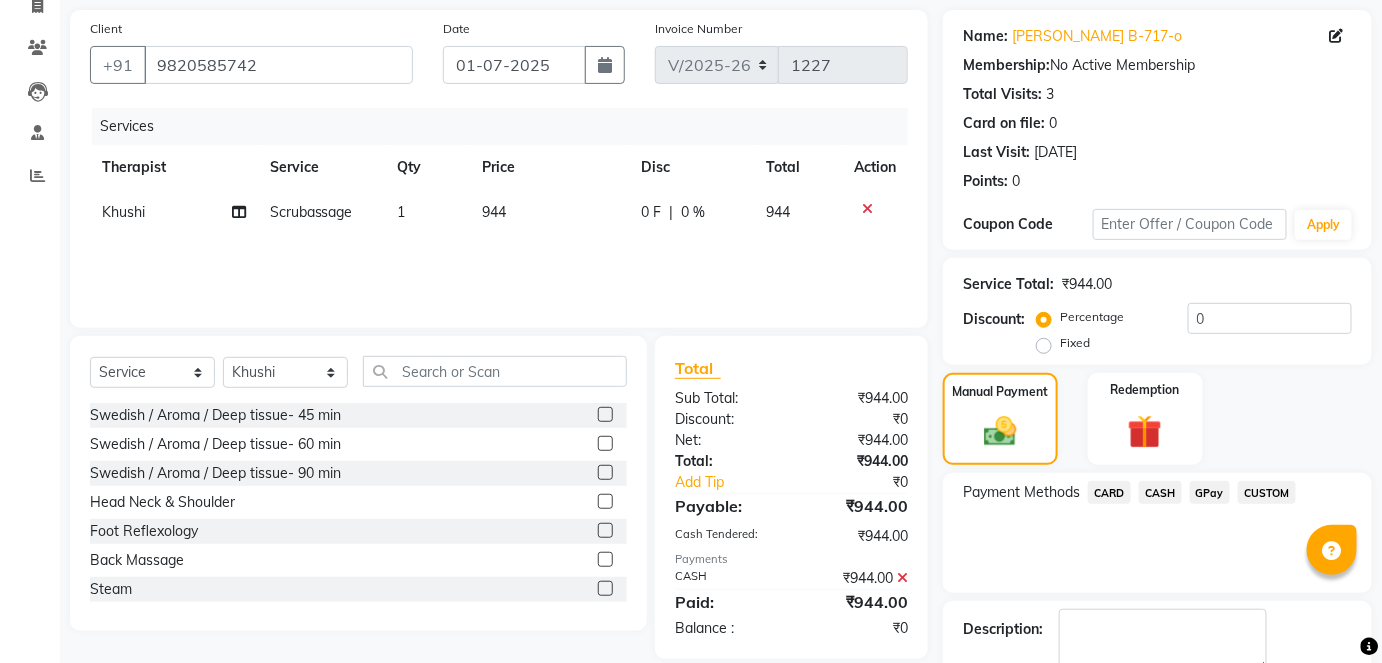 scroll, scrollTop: 252, scrollLeft: 0, axis: vertical 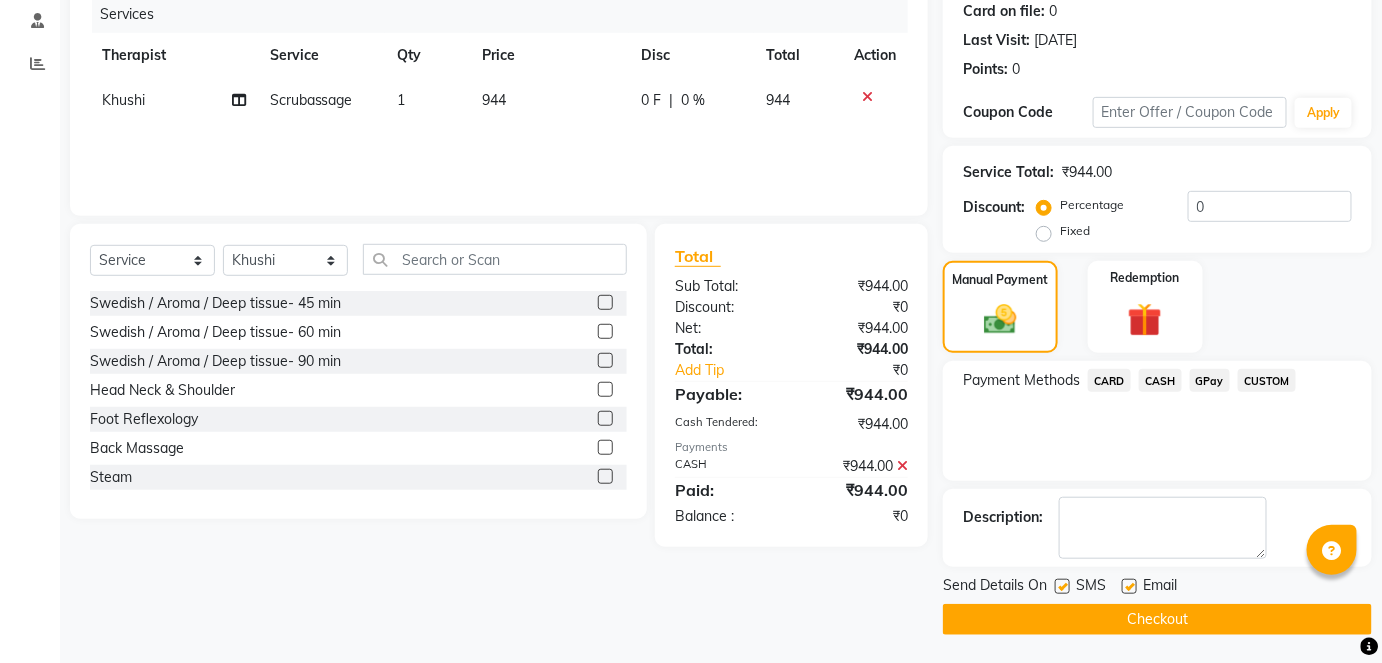 click on "Checkout" 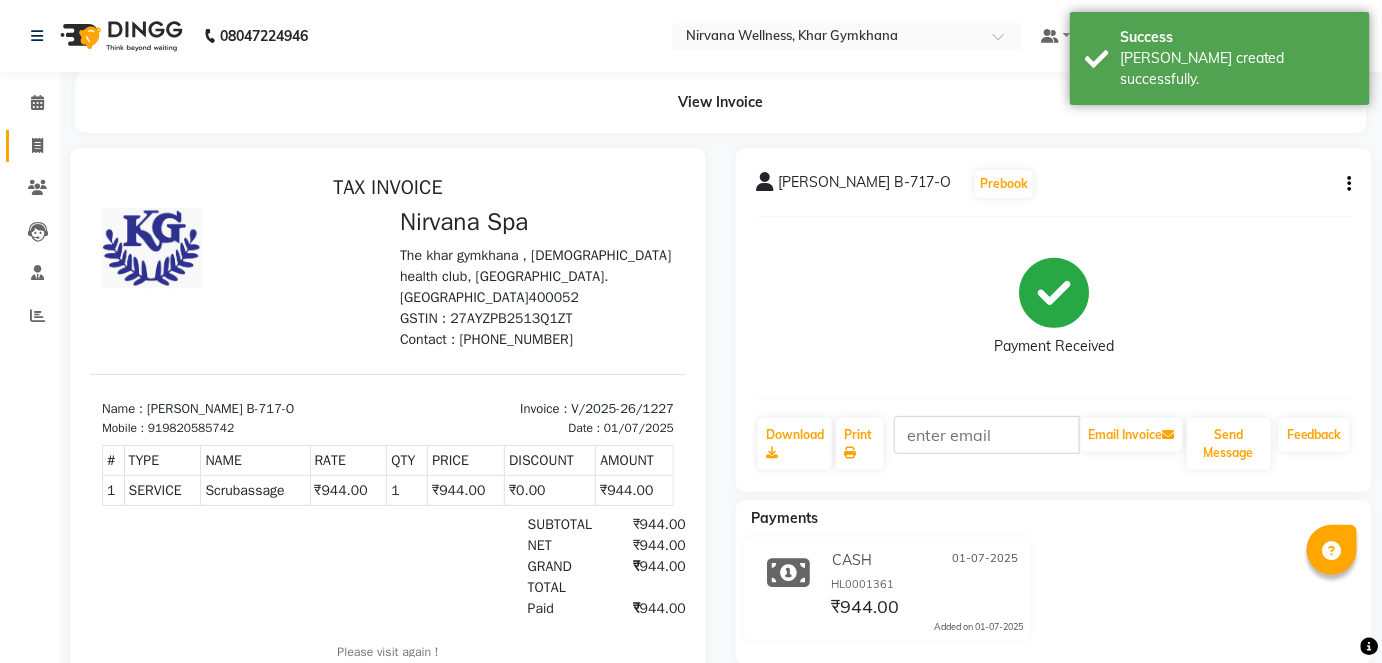 scroll, scrollTop: 0, scrollLeft: 0, axis: both 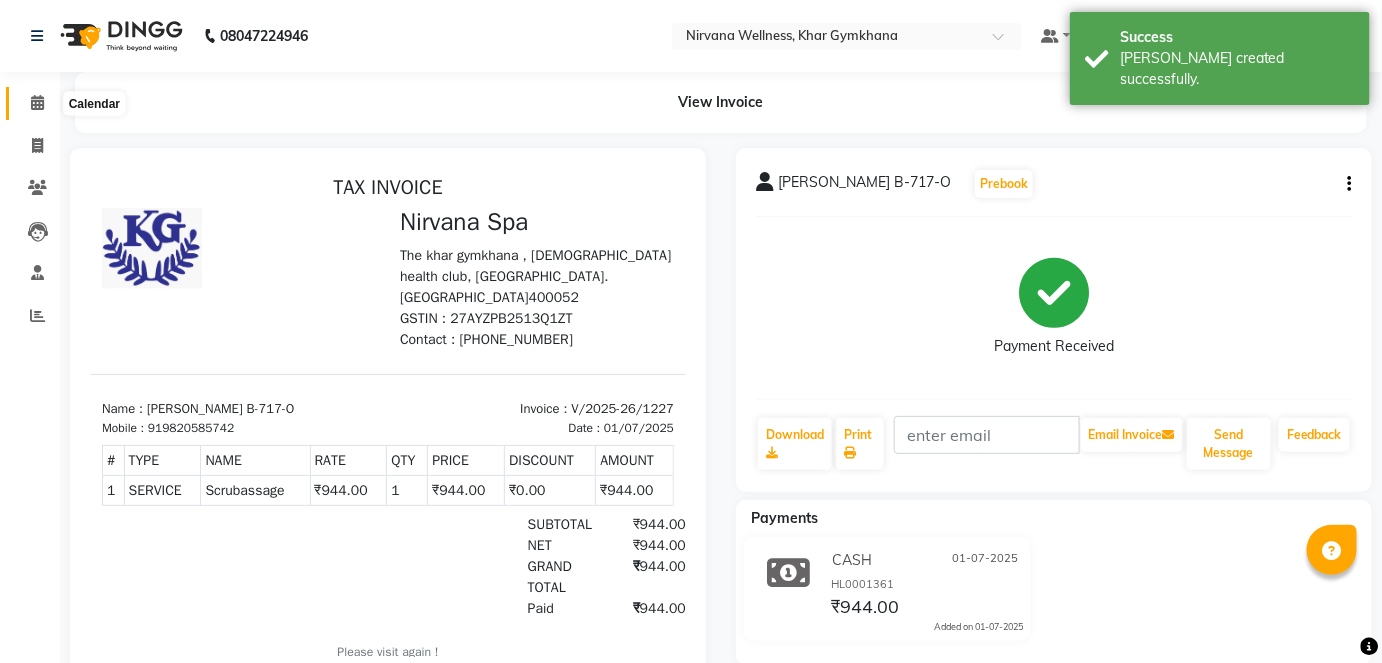 click 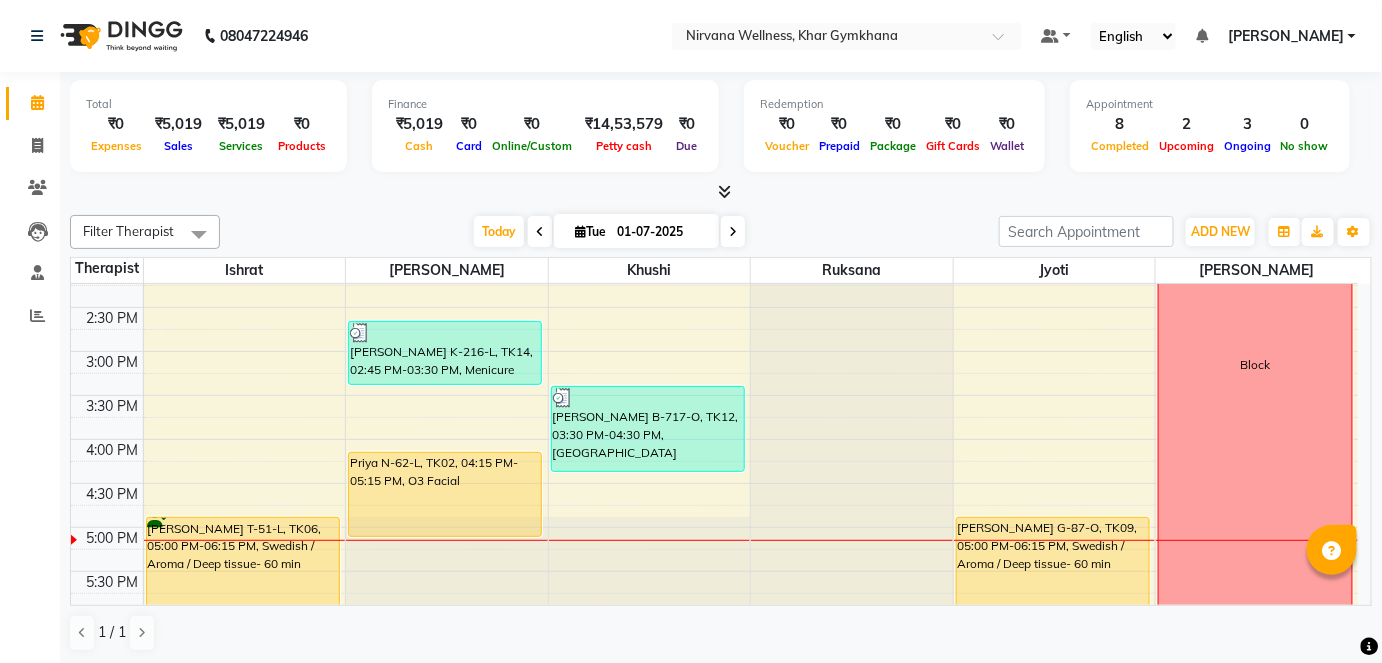 scroll, scrollTop: 818, scrollLeft: 0, axis: vertical 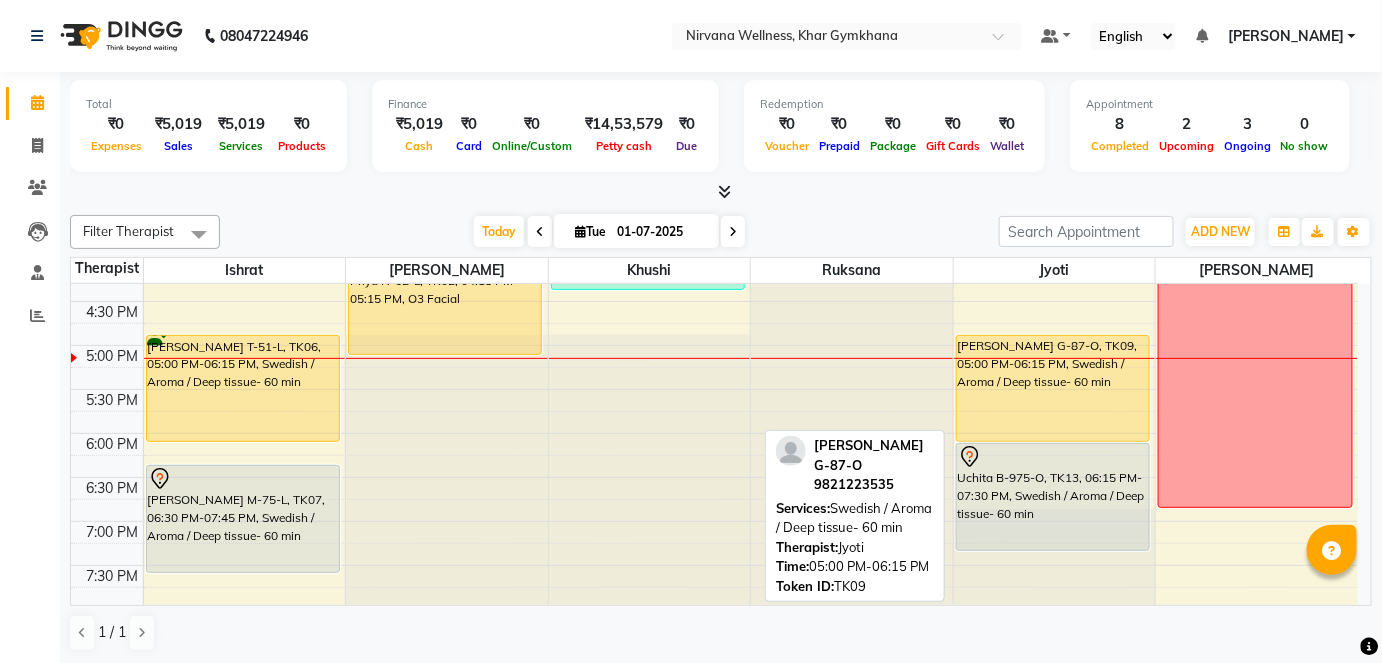 click on "[PERSON_NAME] G-87-O, TK09, 05:00 PM-06:15 PM, Swedish / Aroma / Deep tissue- 60 min" at bounding box center (1053, 388) 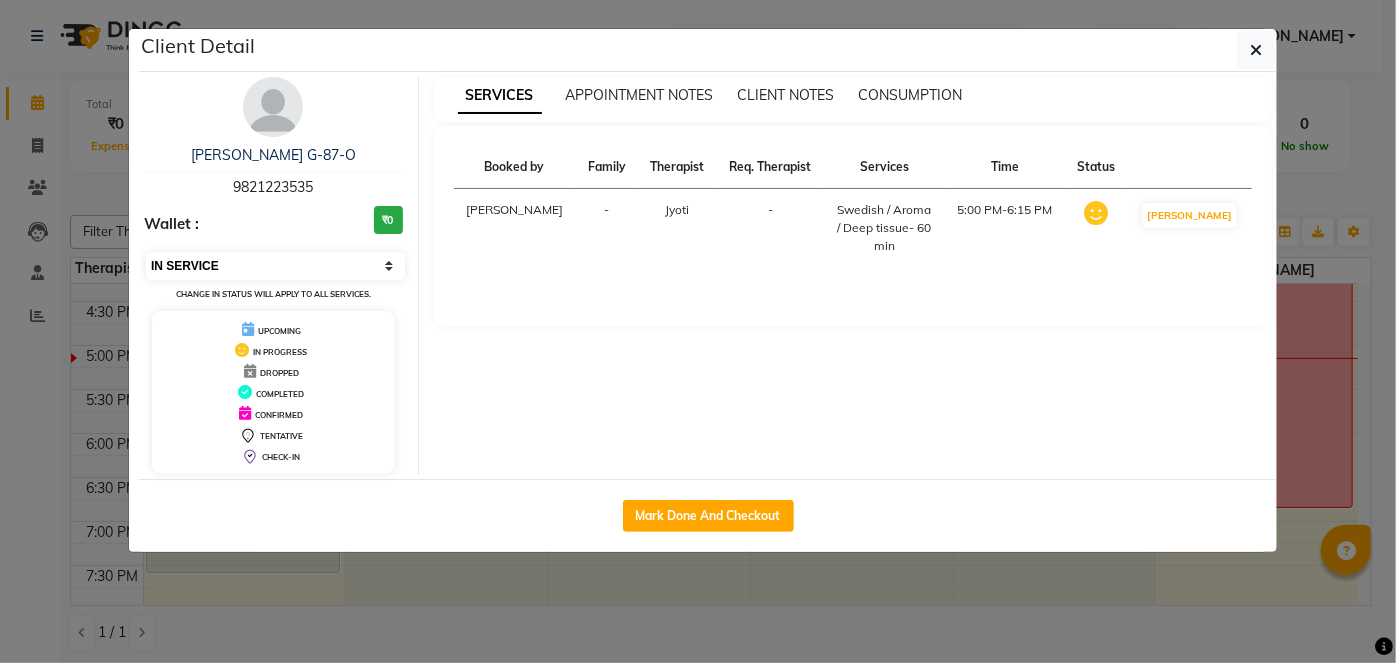 click on "Select IN SERVICE CONFIRMED TENTATIVE CHECK IN MARK DONE DROPPED UPCOMING" at bounding box center (275, 266) 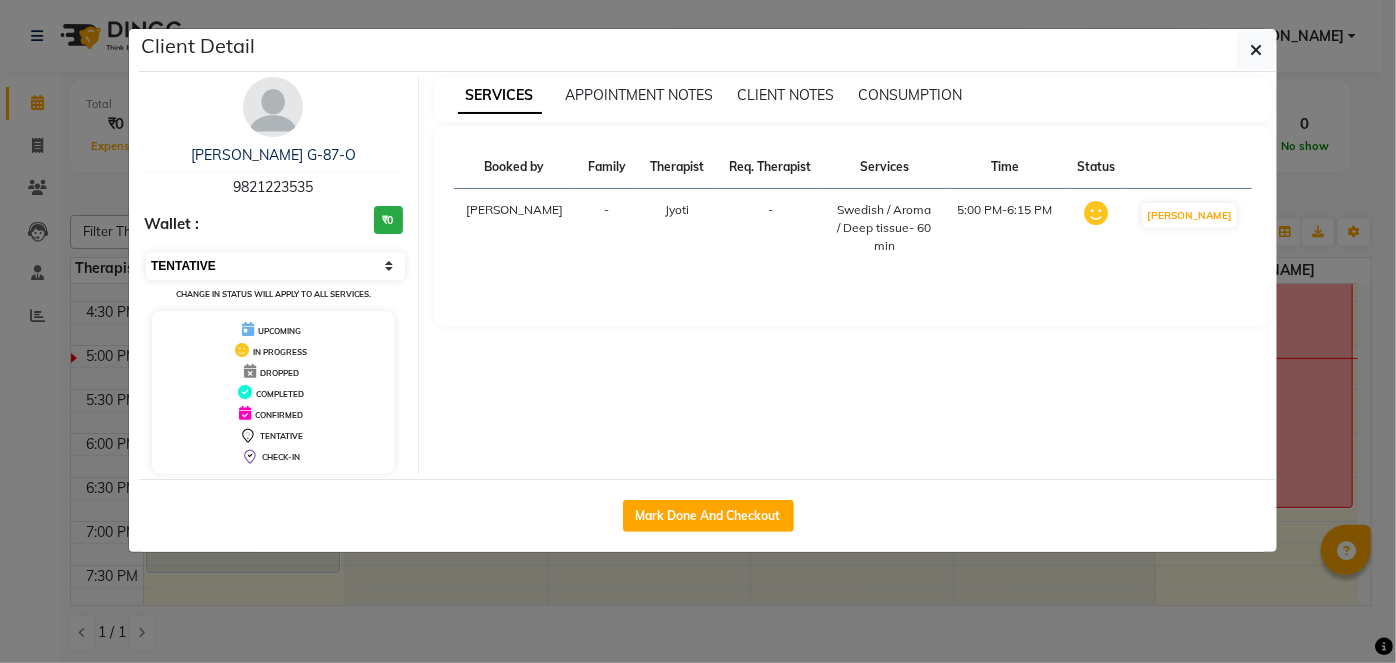 click on "Select IN SERVICE CONFIRMED TENTATIVE CHECK IN MARK DONE DROPPED UPCOMING" at bounding box center (275, 266) 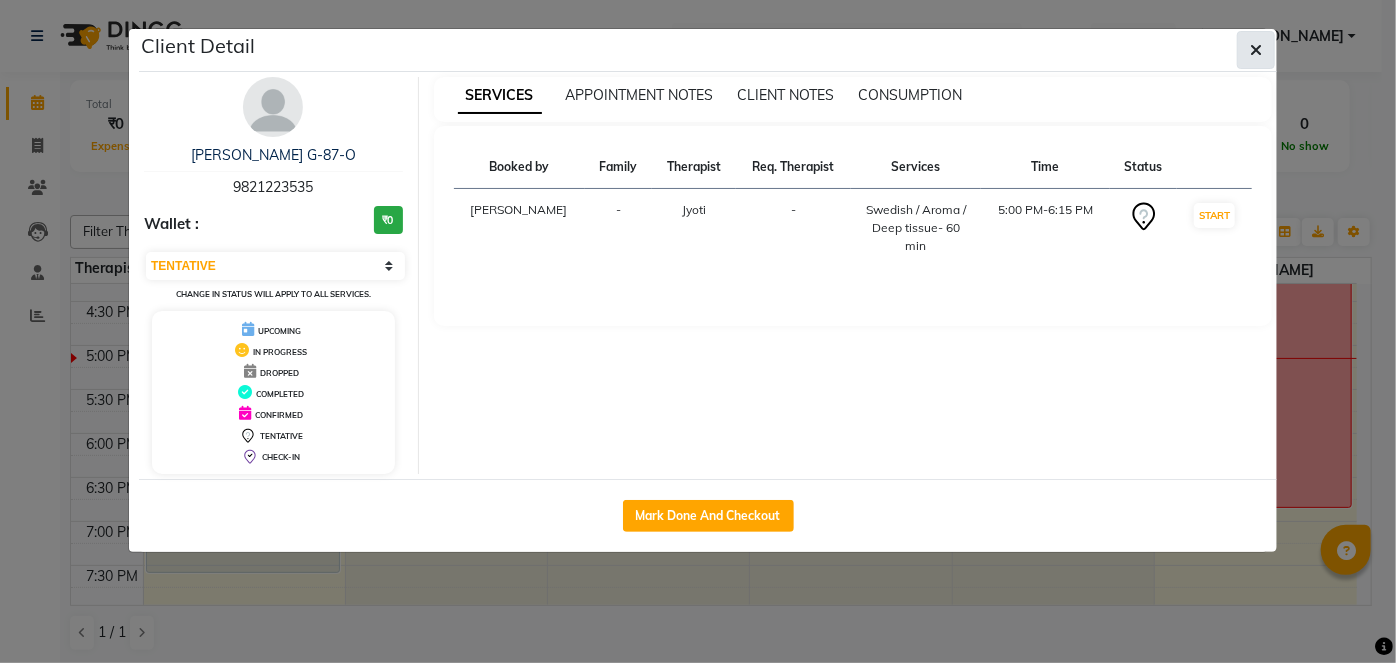 click 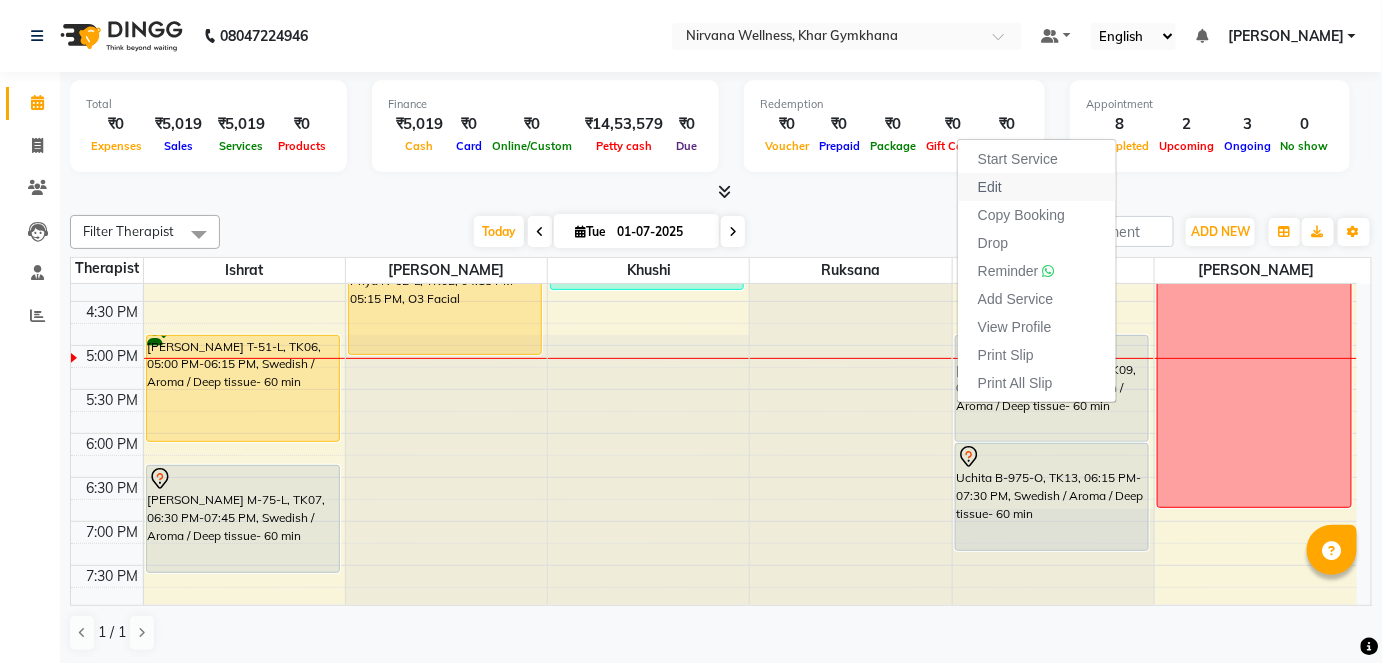 click on "Edit" at bounding box center (1037, 187) 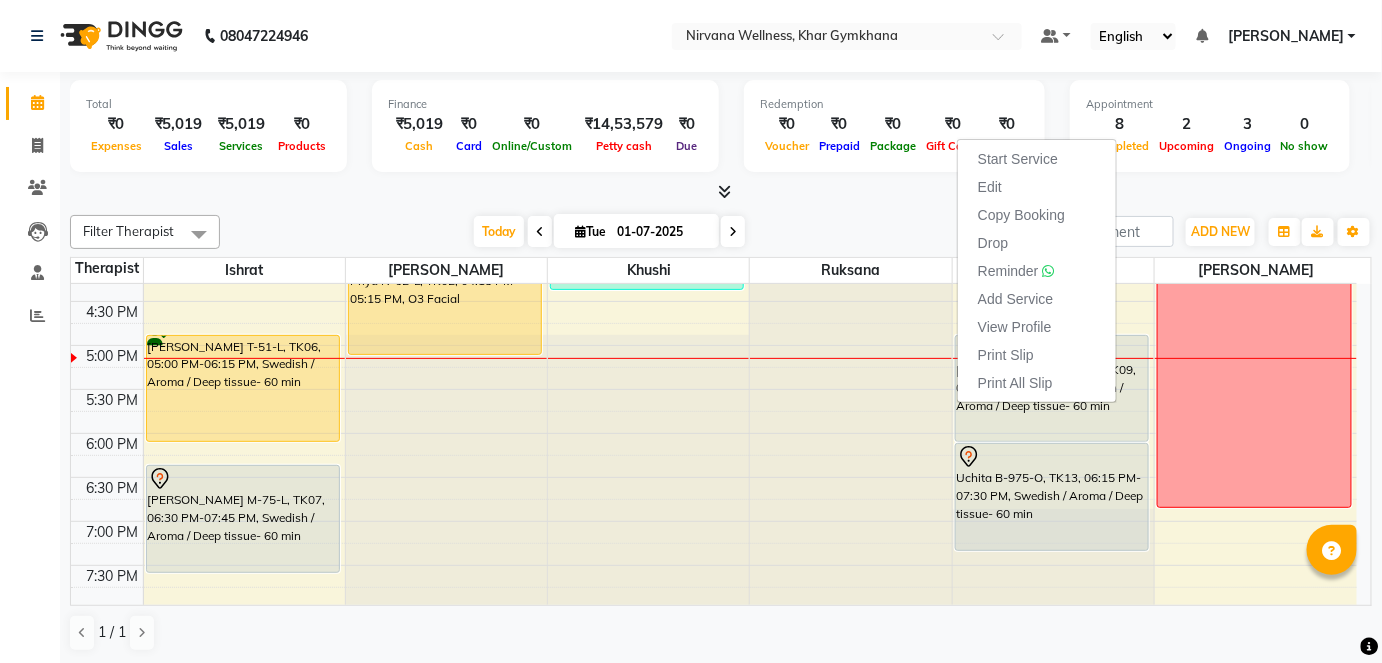 select on "tentative" 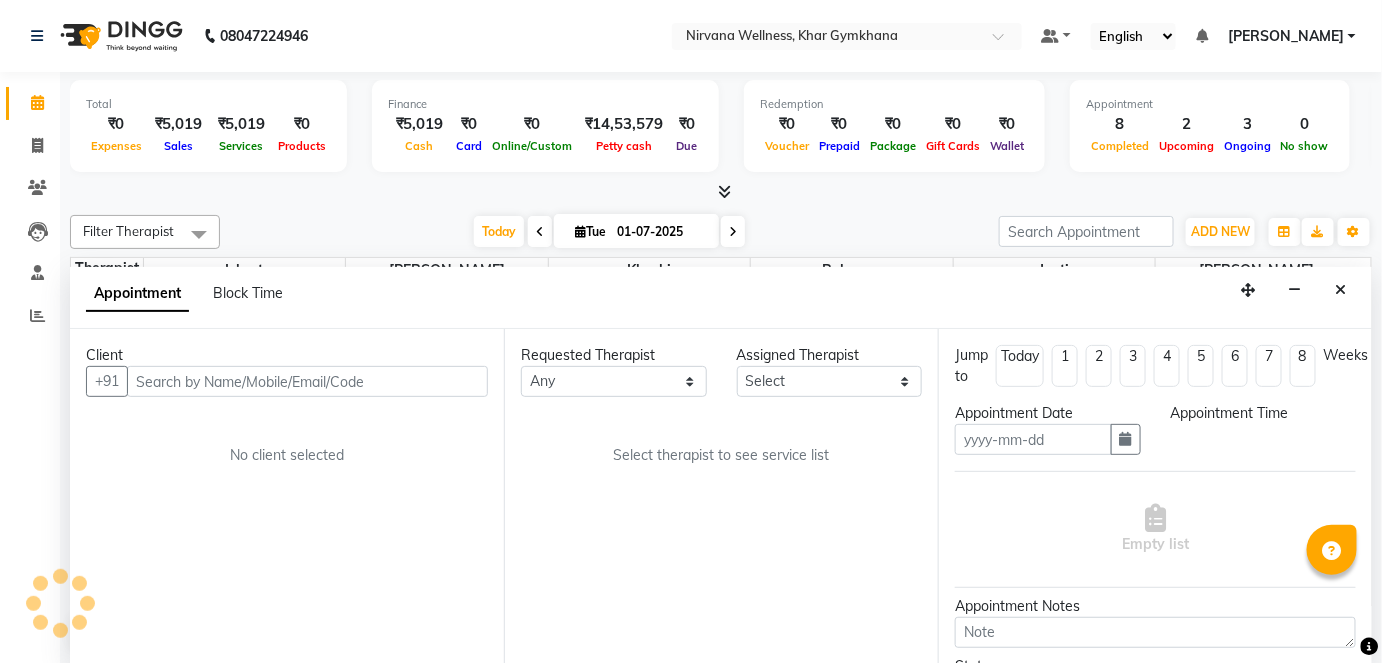 scroll, scrollTop: 0, scrollLeft: 0, axis: both 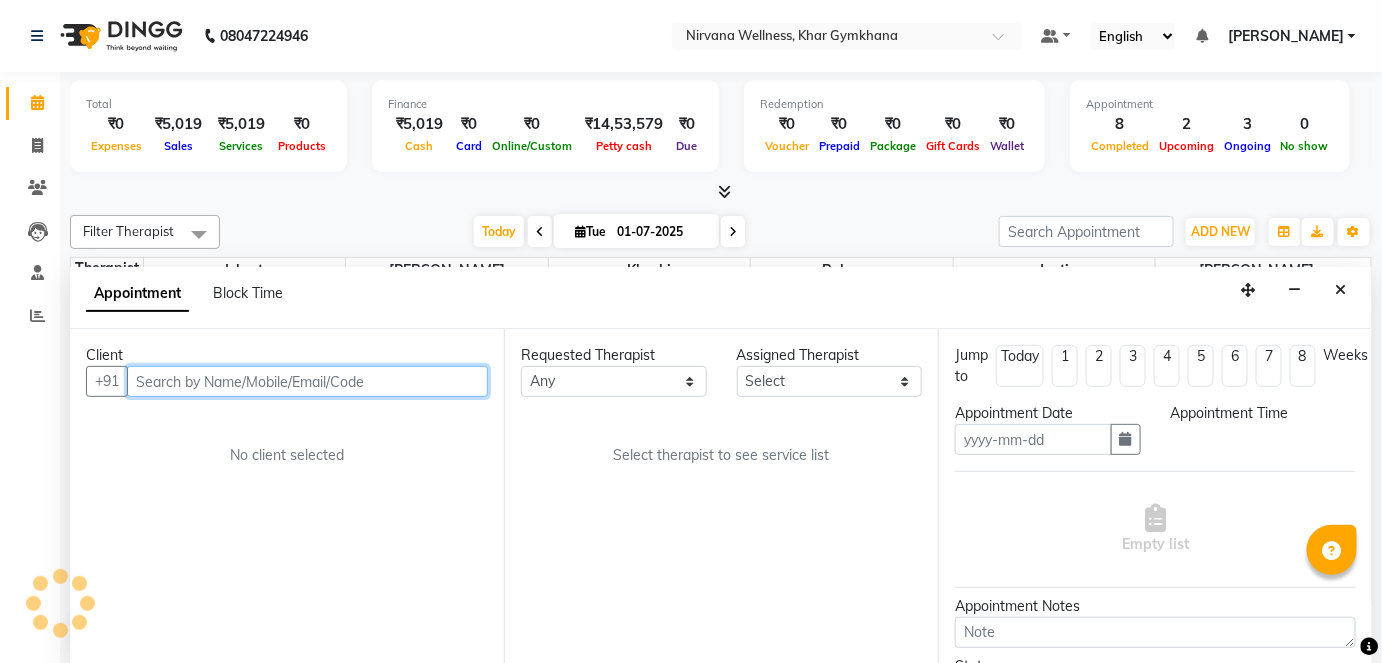 type on "01-07-2025" 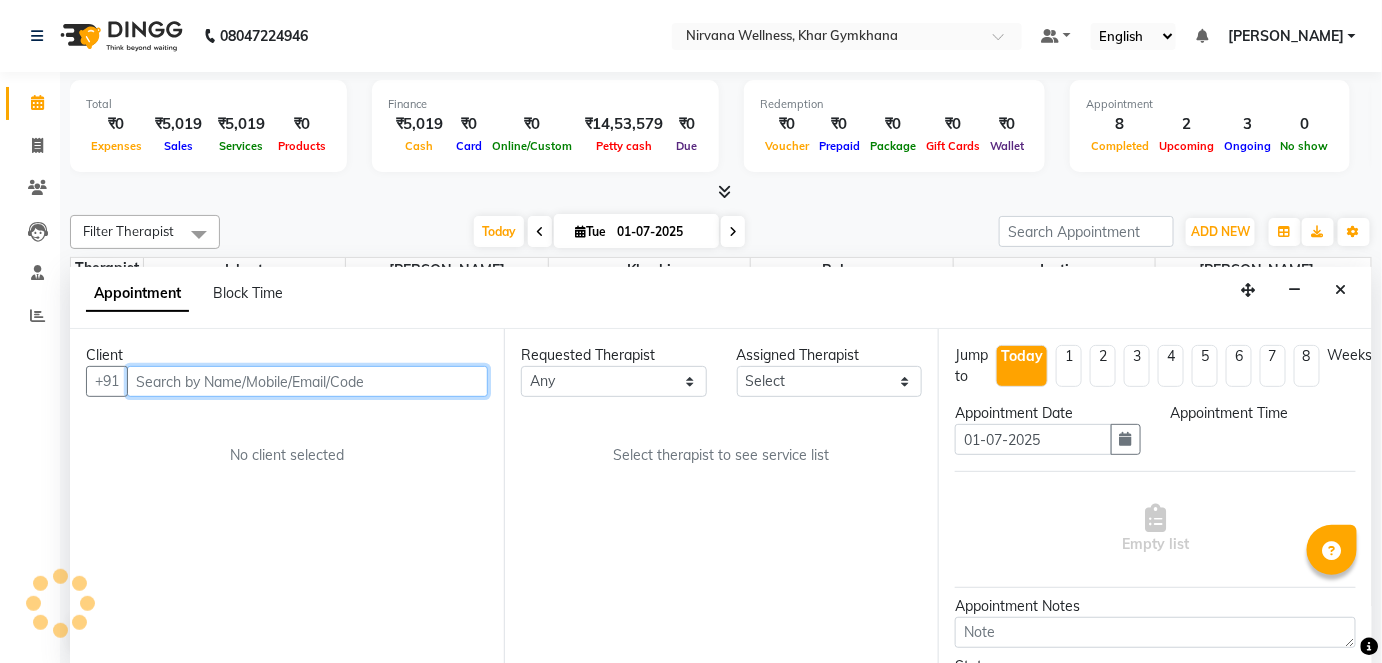 select on "78895" 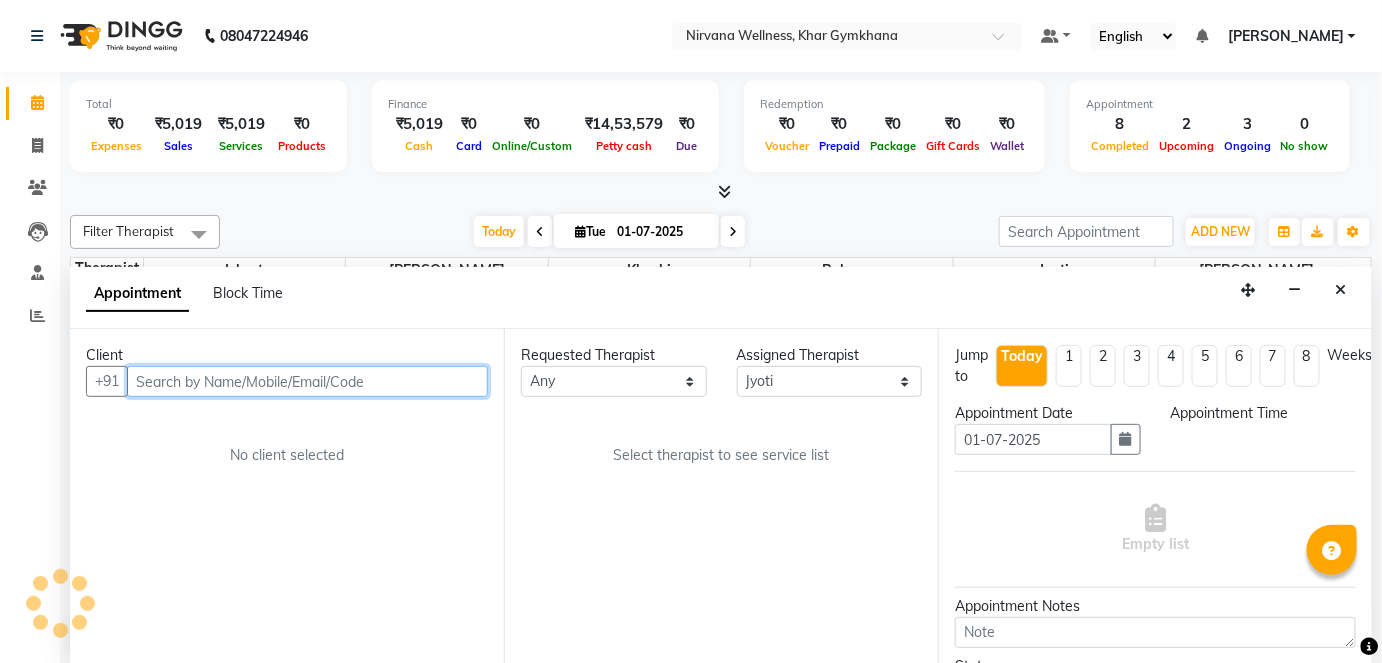 scroll, scrollTop: 869, scrollLeft: 0, axis: vertical 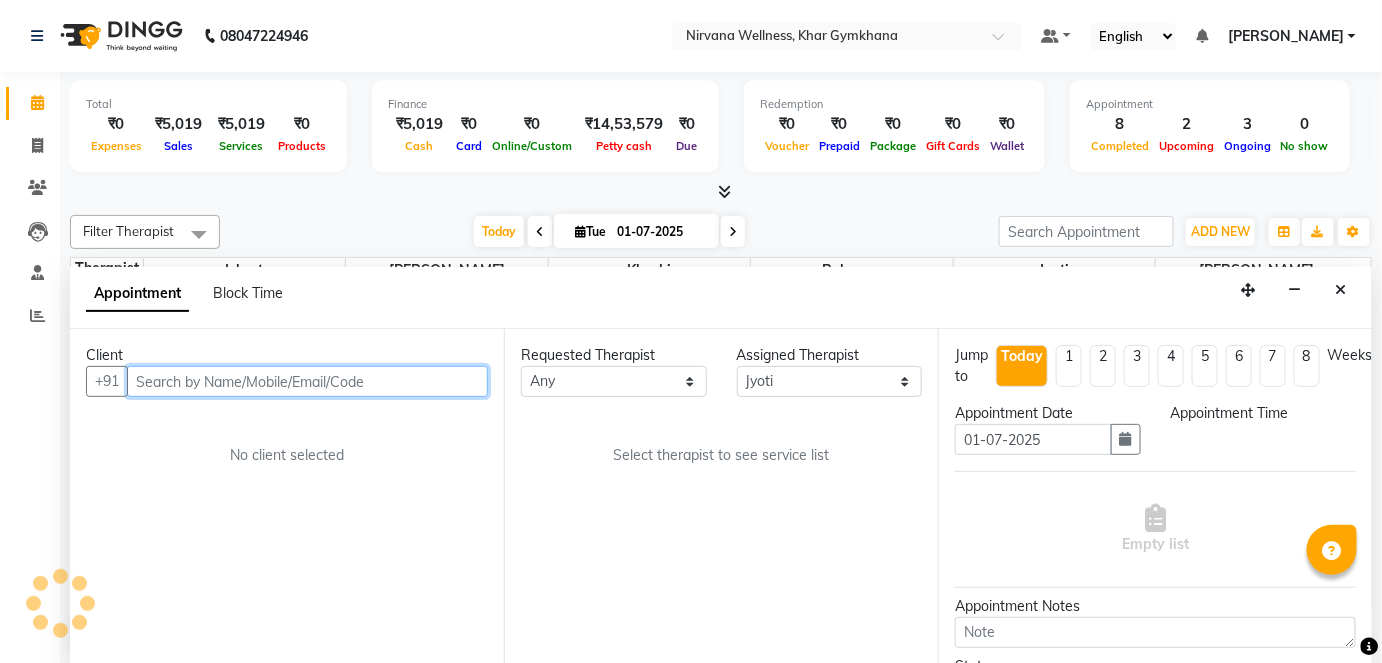 select on "1020" 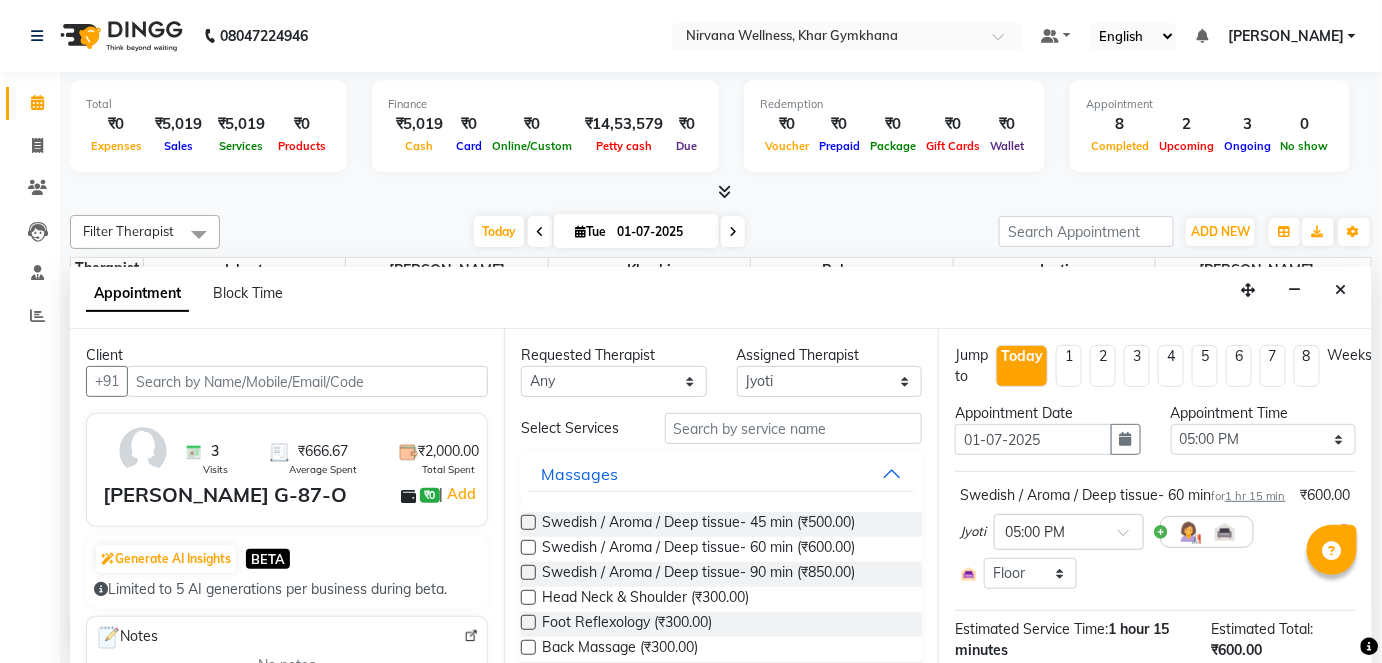 click on "Requested Therapist Any Ishrat Jyoti [PERSON_NAME] [PERSON_NAME] Assigned Therapist Select Ishrat Jyoti [PERSON_NAME] [PERSON_NAME] Select Services    Massages Swedish / Aroma / Deep tissue- 45 min (₹500.00) Swedish / Aroma / Deep tissue- 60 min (₹600.00) Swedish / Aroma / Deep tissue- 90 min (₹850.00) Head Neck & Shoulder (₹300.00) Foot Reflexology (₹300.00) Back Massage (₹300.00) Steam (₹50.00) Pedicure (₹590.00) Menicure (₹472.00) Combo Offer Menicure+Pedicure (₹1,003.00) Gel nail polish H/F (₹354.00) Gel nail polish H+F (₹590.00) Wintergreen Oil/Aroma Oil (₹200.00) Gel polish remover H+F (₹354.00) aroma massage 60 Min (₹800.00) aroma massage 90 Min (₹1,000.00) O3 Facial (₹1,475.00) Vlcc Instaglow (₹944.00) Lotus Facial (₹1,180.00) VLCC Facial KG (₹944.00) O3+ Facial KG (₹1,475.00) Scrubassage (₹944.00) Clove Balm 60 mins (₹950.00) Clove Balm 90 mins (₹1,500.00) Additional Towel (₹30.00) Regular Nail Polish App H+F (₹177.00) Detan Face (₹354.00)" at bounding box center [721, 497] 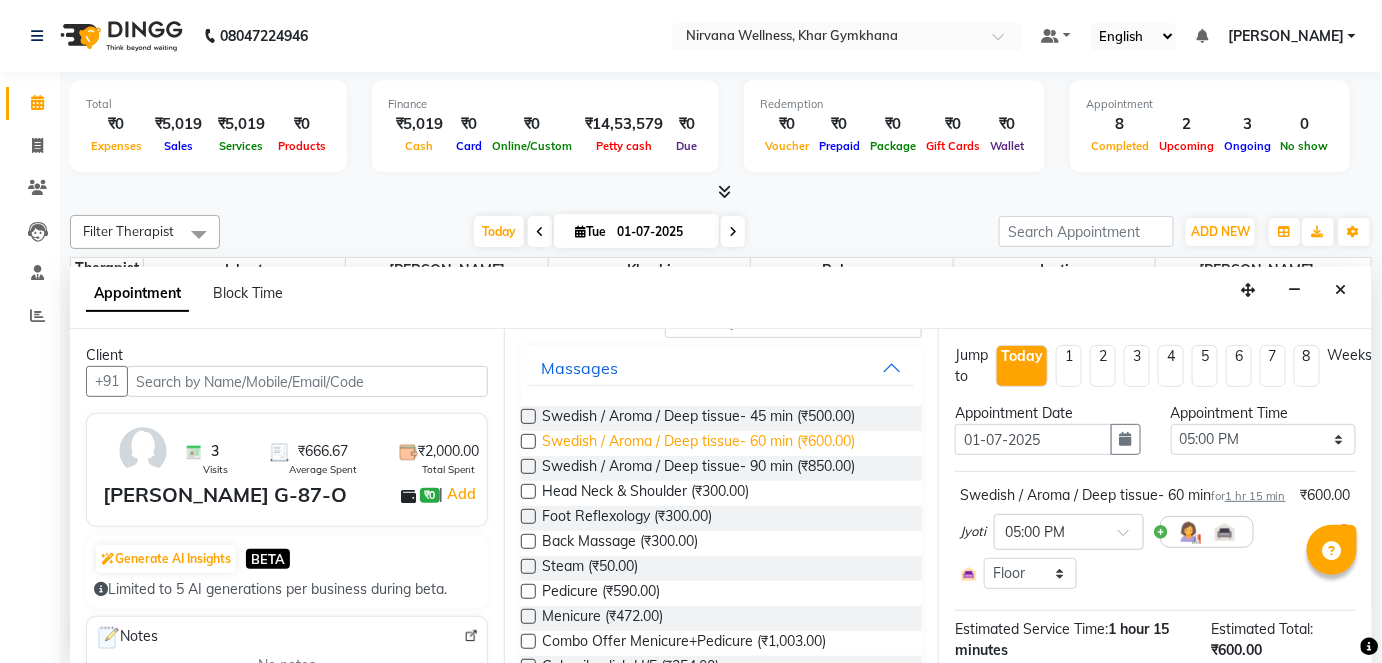 scroll, scrollTop: 272, scrollLeft: 0, axis: vertical 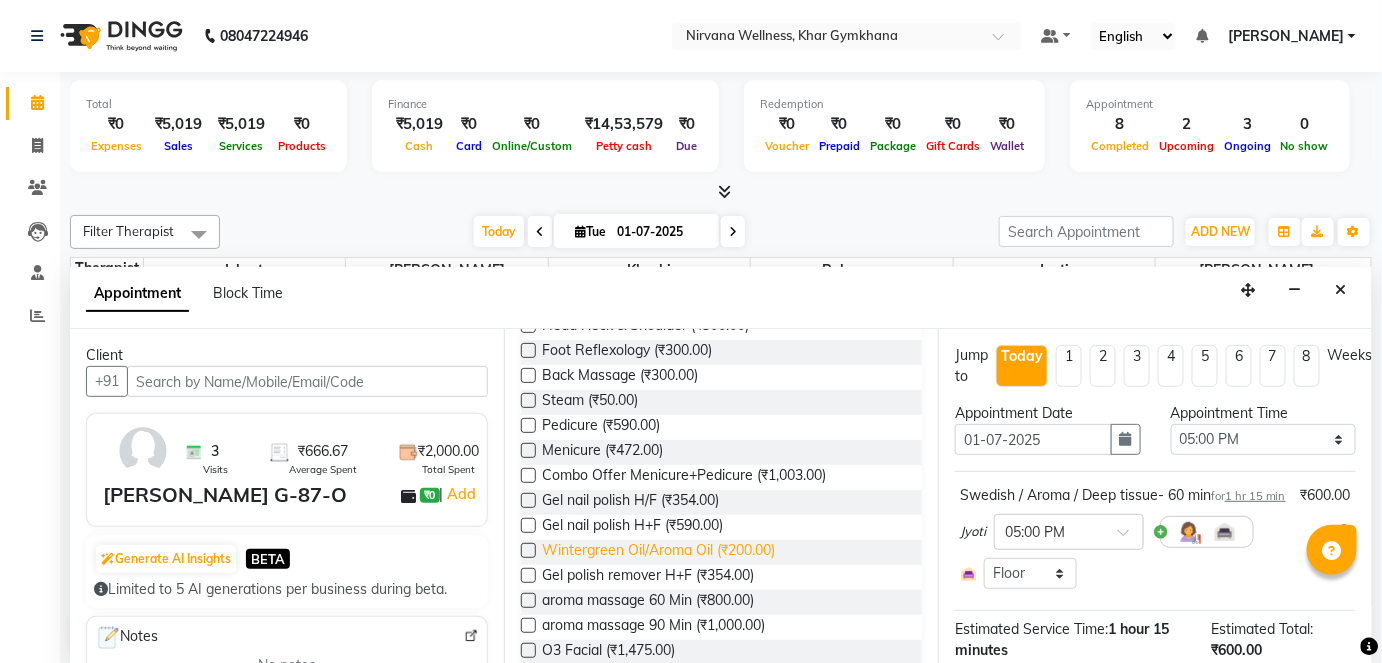 click on "Wintergreen Oil/Aroma Oil (₹200.00)" at bounding box center (658, 552) 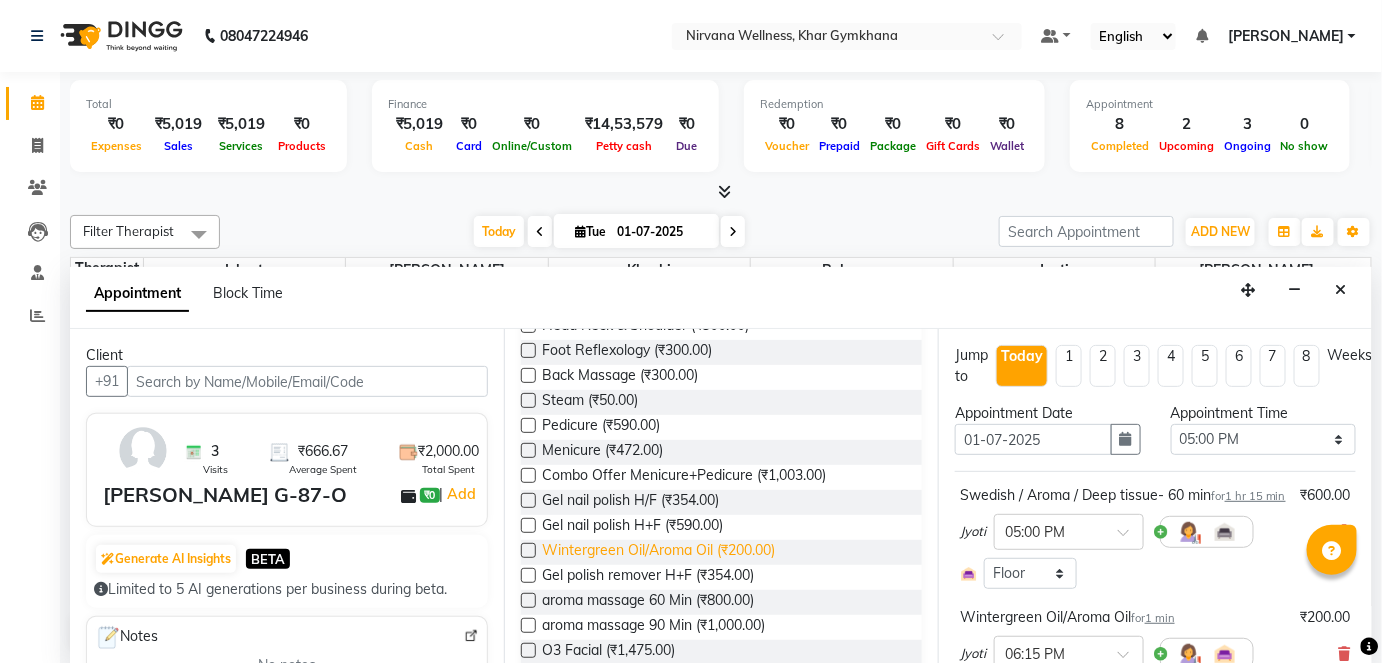 click on "Wintergreen Oil/Aroma Oil (₹200.00)" at bounding box center (658, 552) 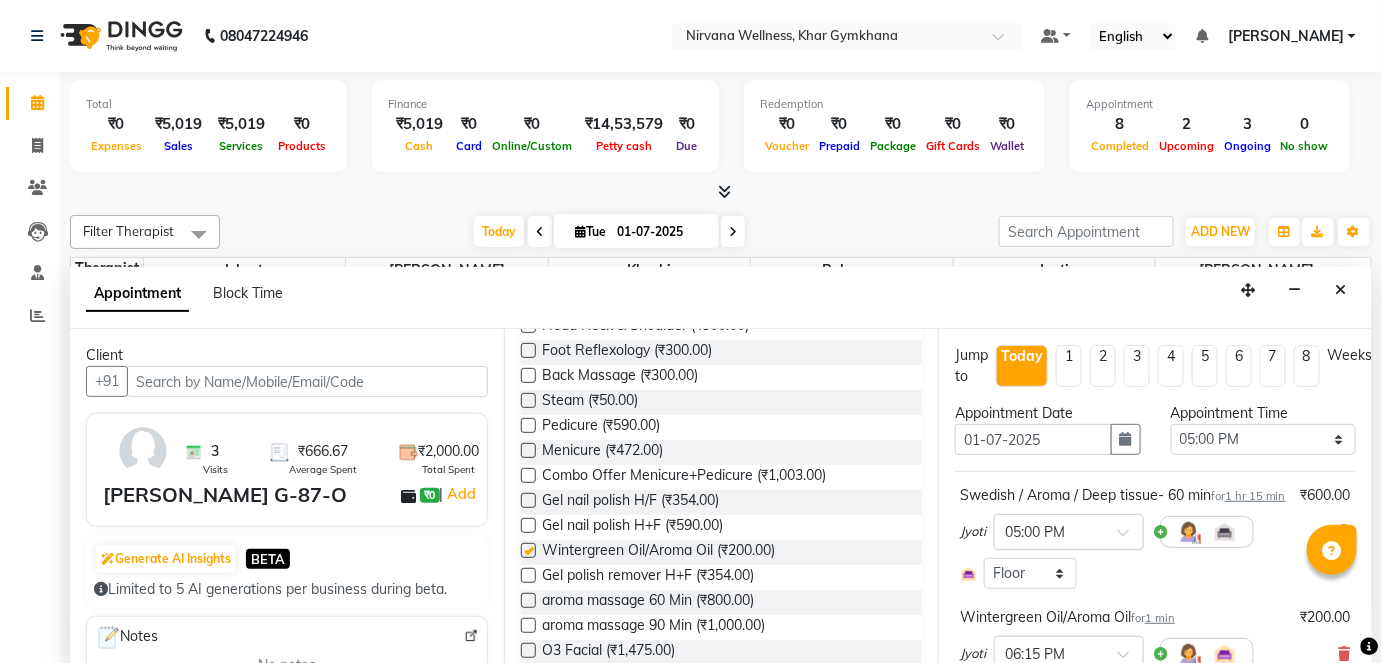 checkbox on "false" 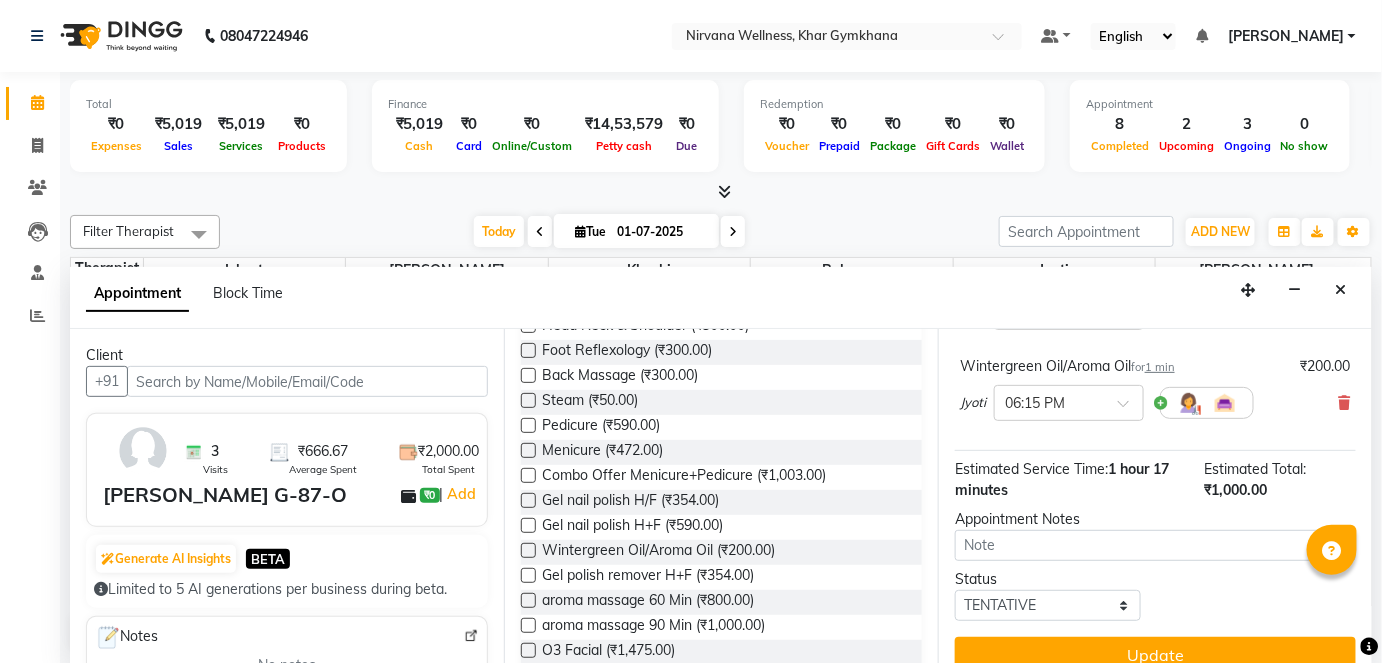 scroll, scrollTop: 421, scrollLeft: 0, axis: vertical 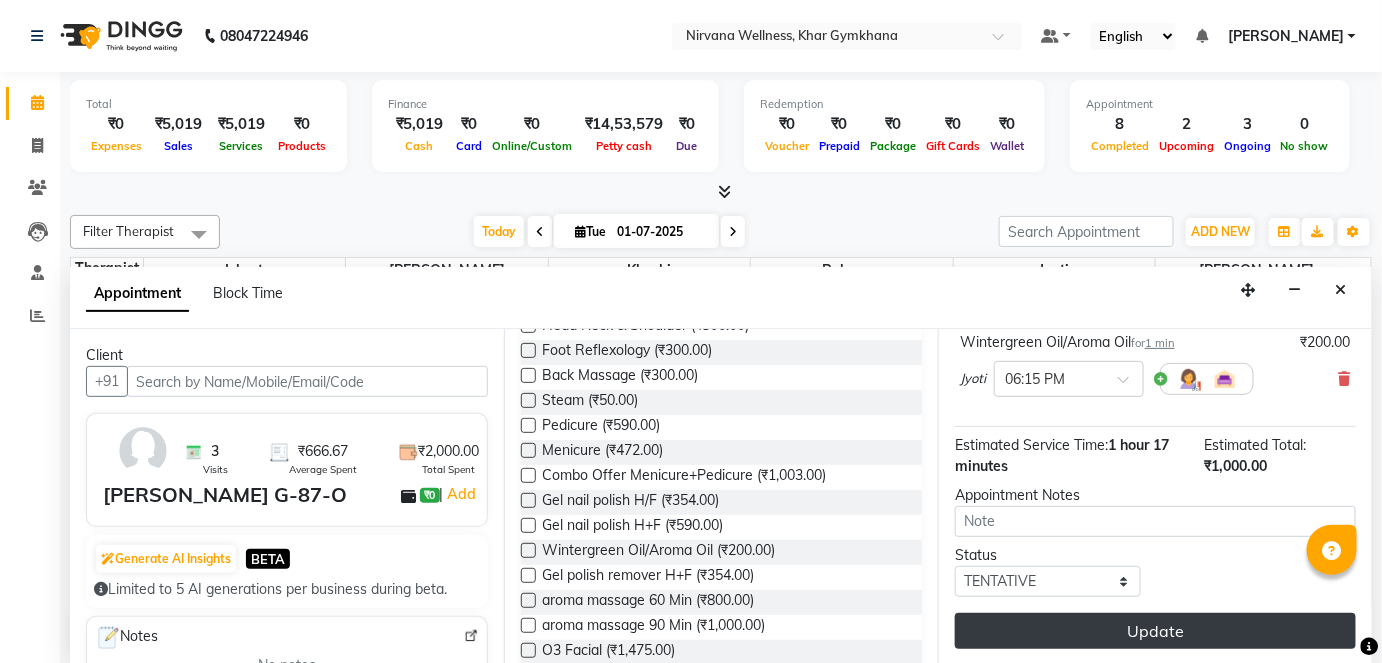 click on "Update" at bounding box center [1155, 631] 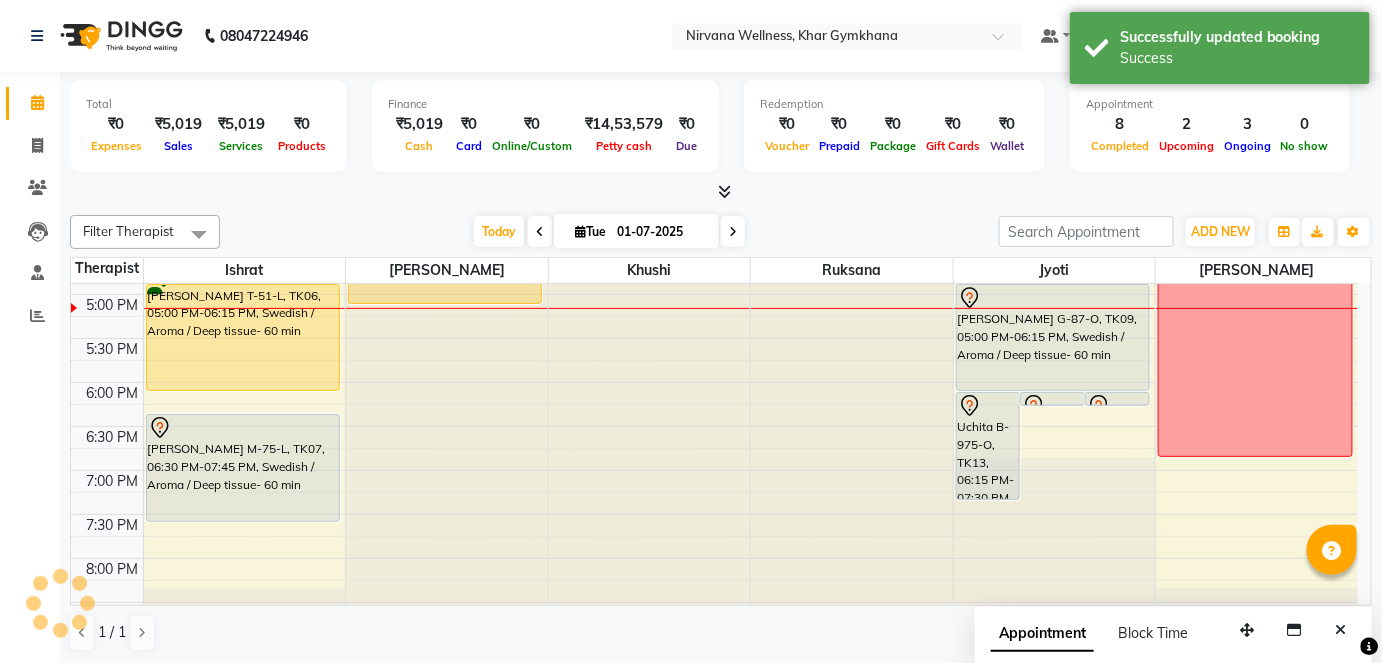 scroll, scrollTop: 0, scrollLeft: 0, axis: both 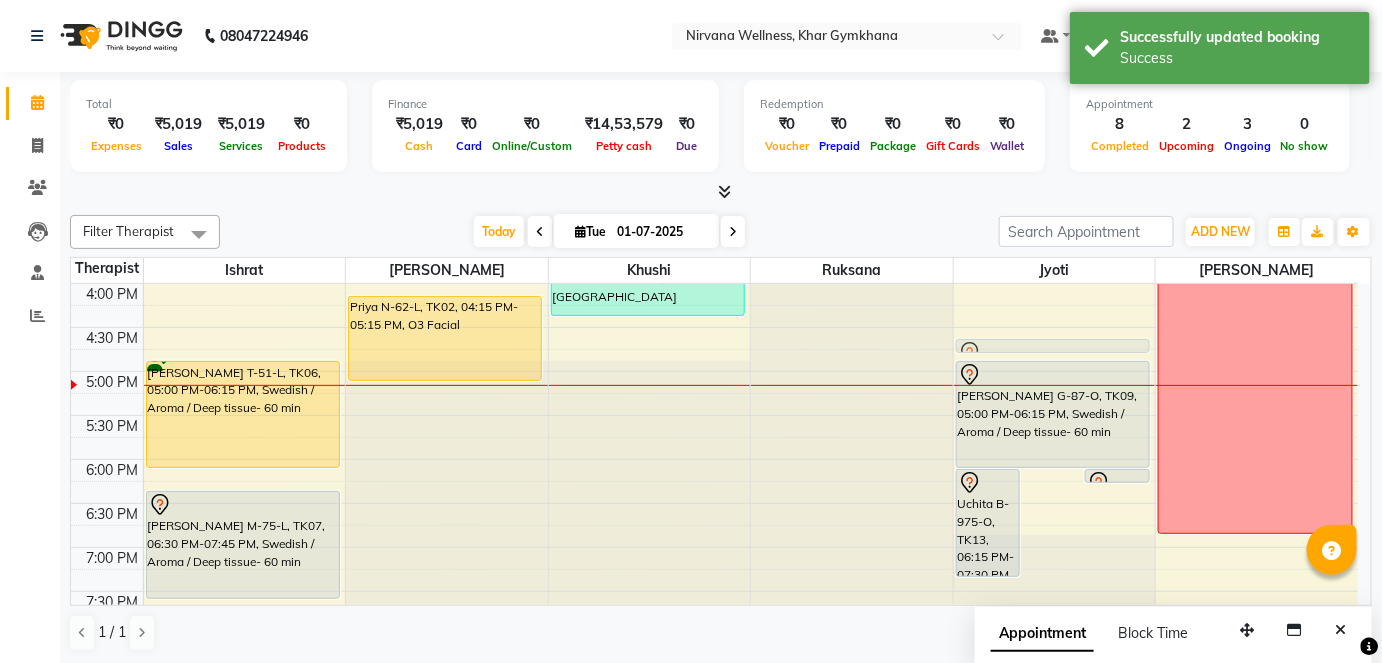 drag, startPoint x: 1053, startPoint y: 397, endPoint x: 1053, endPoint y: 340, distance: 57 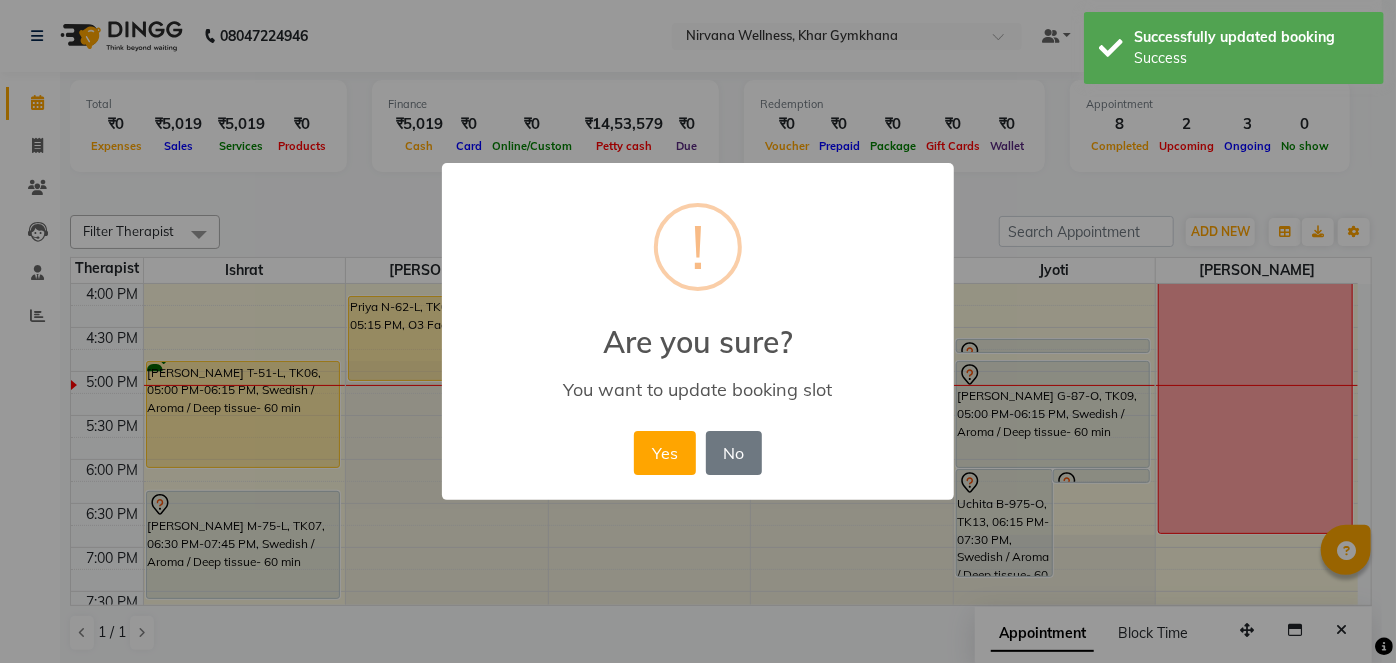 click on "Yes No No" at bounding box center (697, 453) 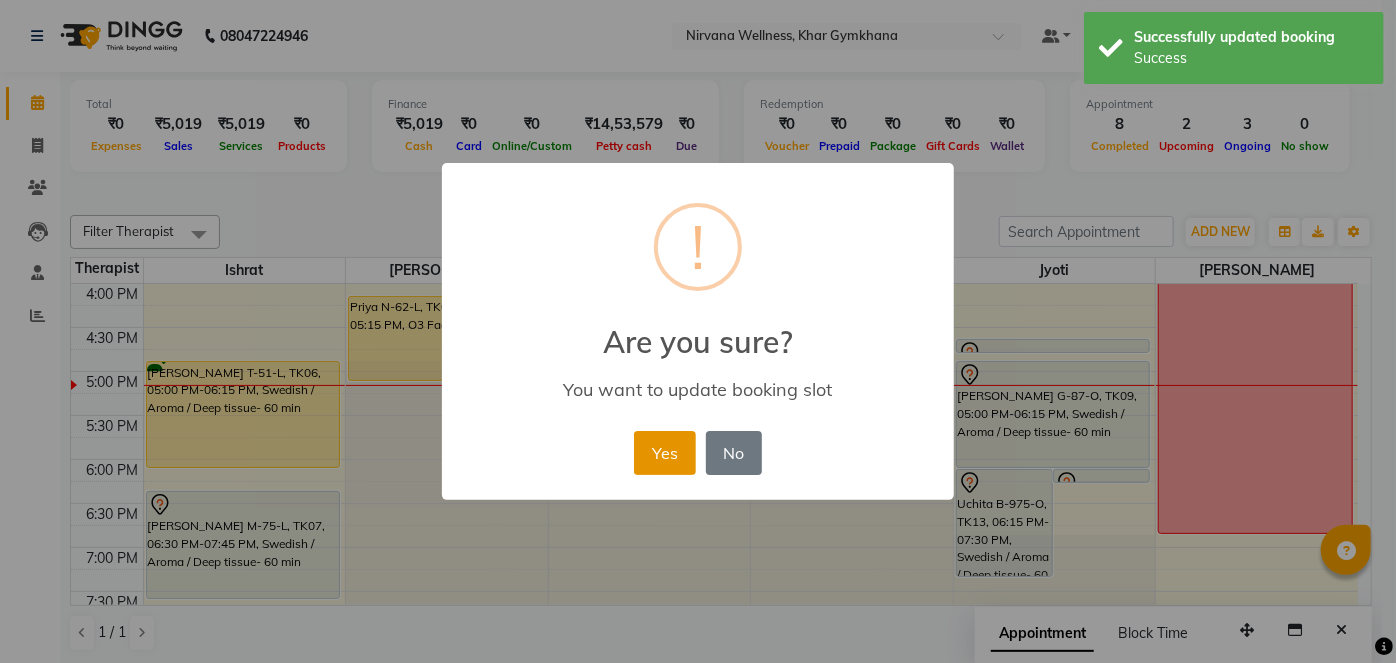 click on "Yes" at bounding box center [664, 453] 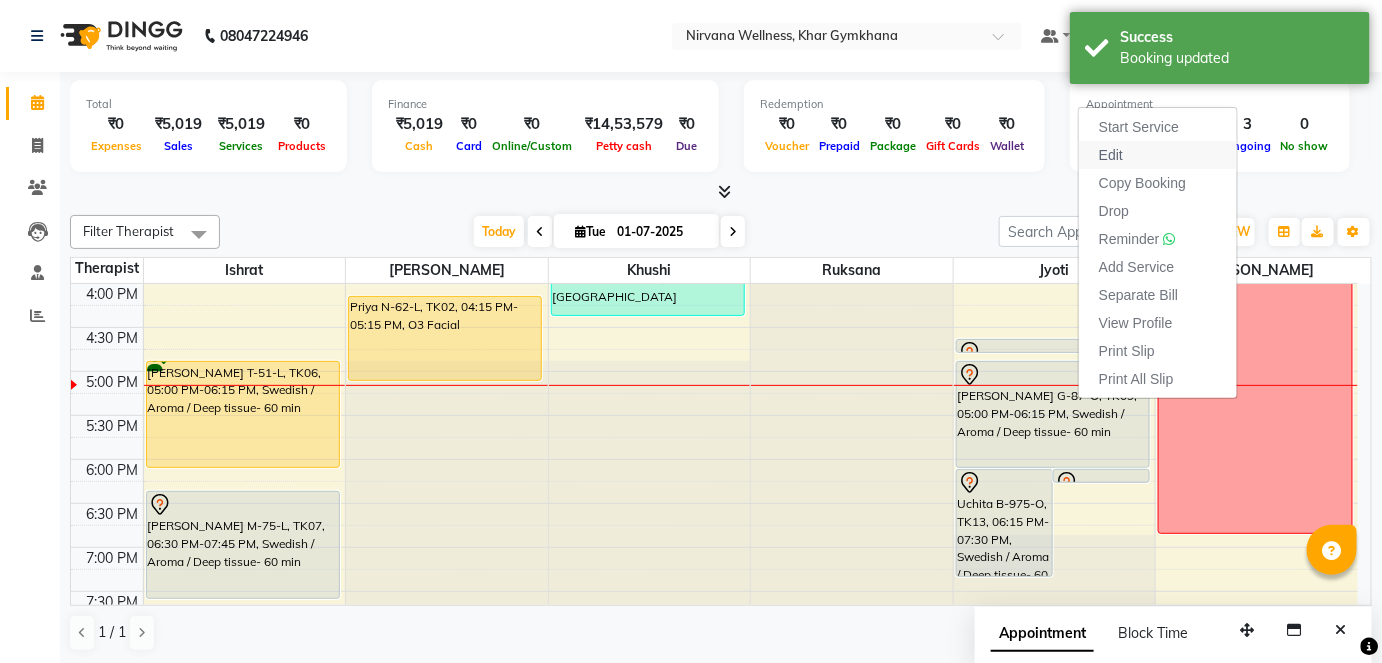 click on "Edit" at bounding box center [1158, 155] 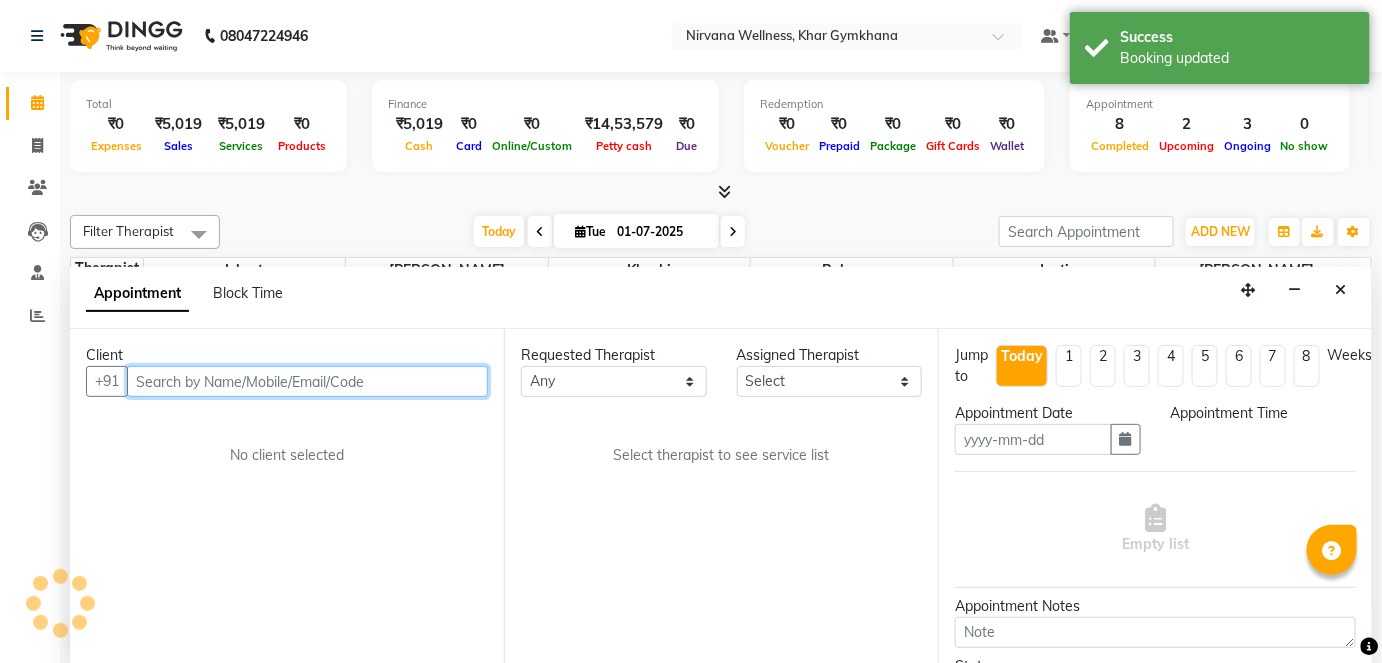 type on "01-07-2025" 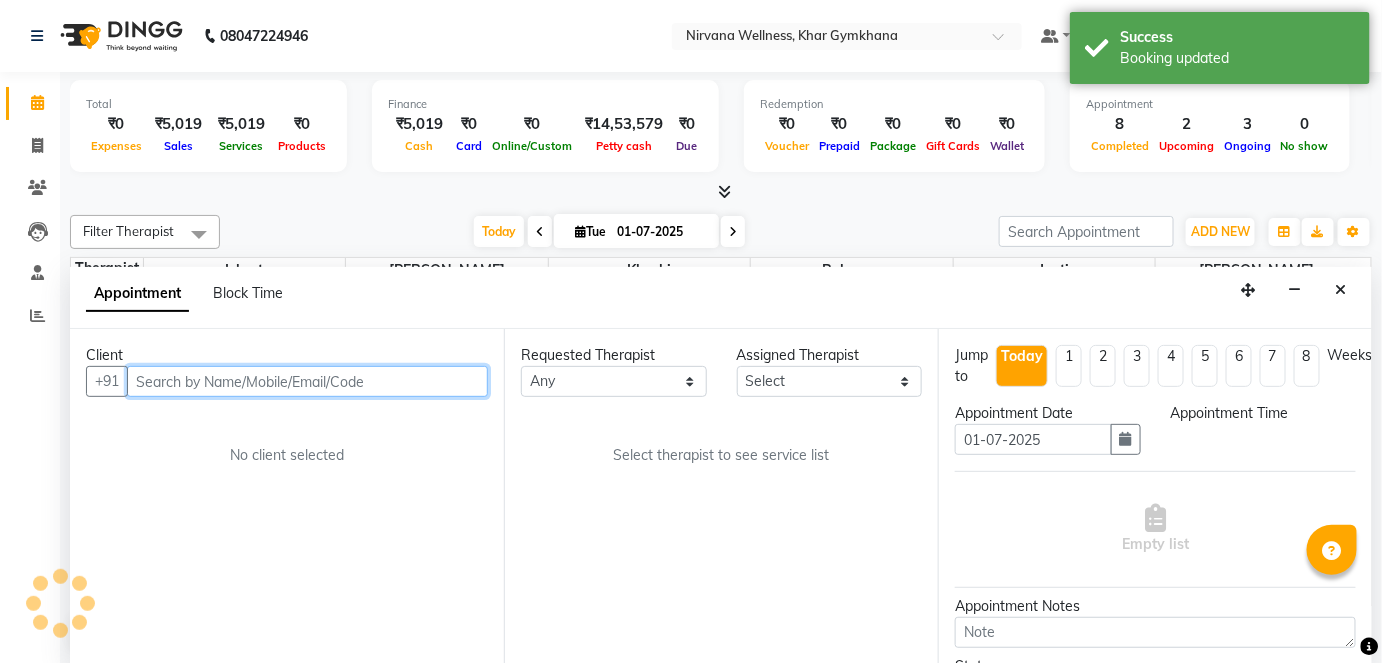 select on "78895" 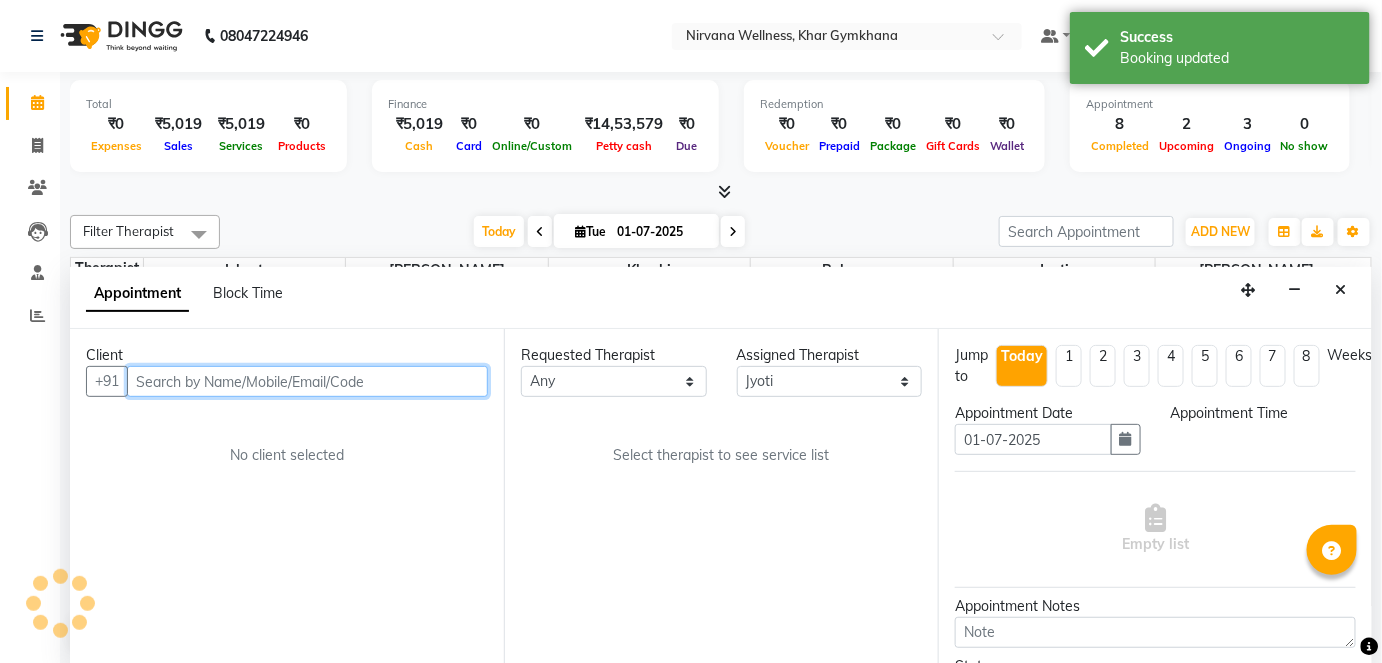 scroll, scrollTop: 0, scrollLeft: 0, axis: both 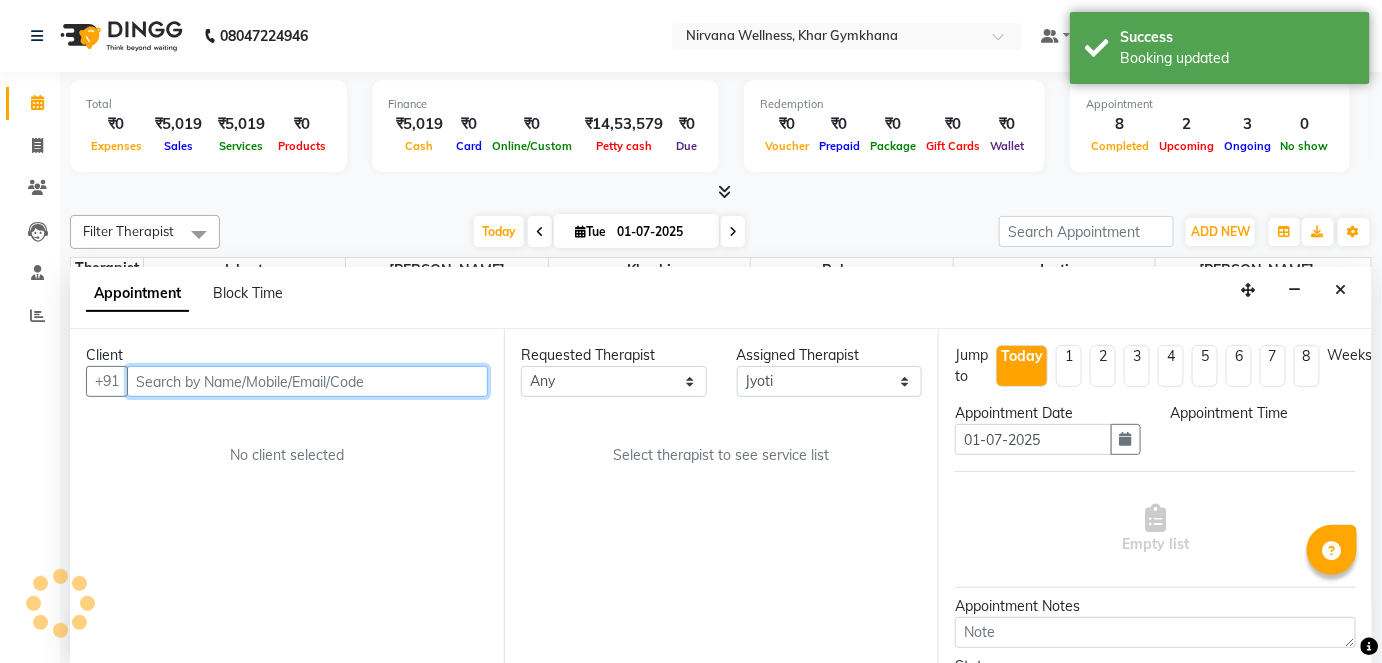 select on "1005" 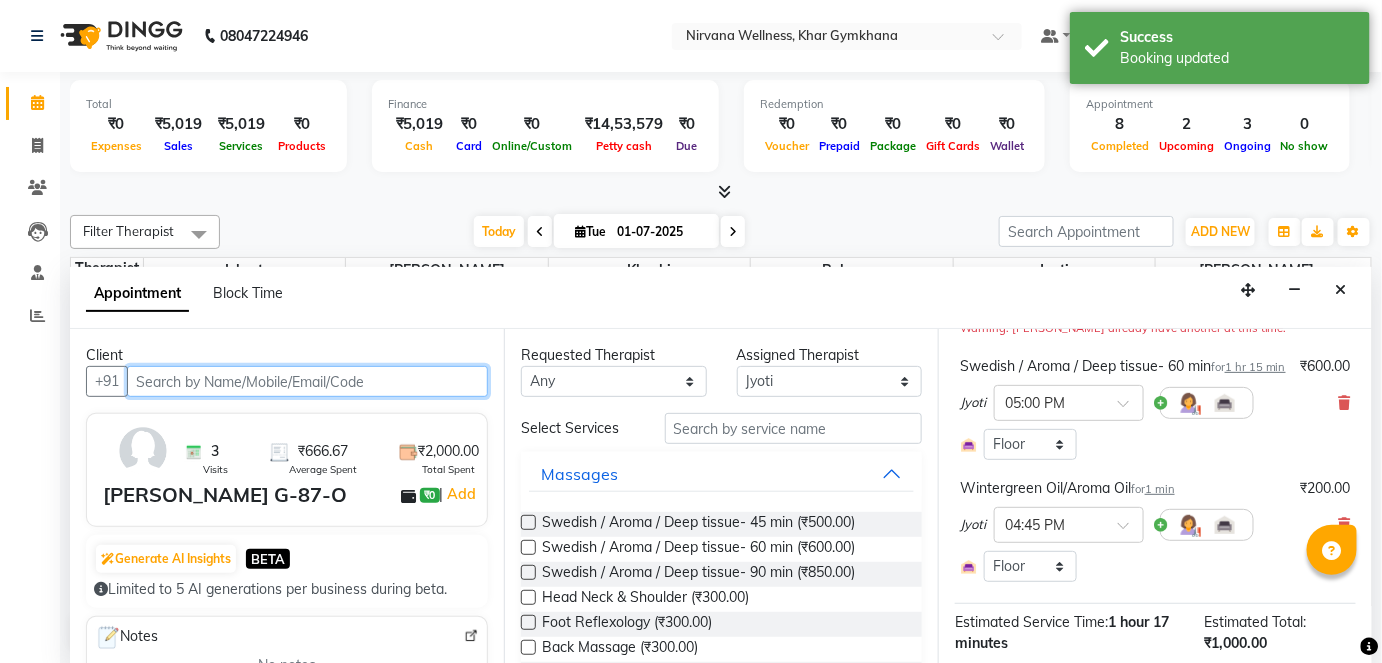 scroll, scrollTop: 181, scrollLeft: 0, axis: vertical 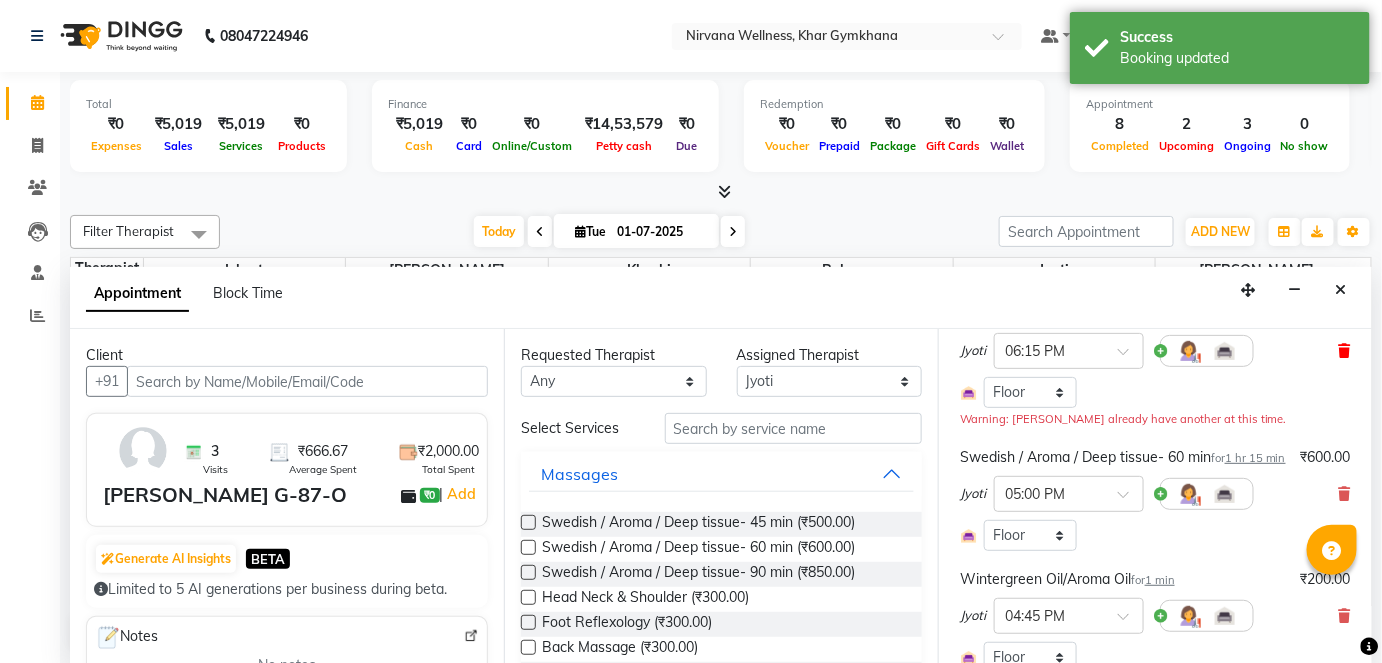 click at bounding box center [1345, 351] 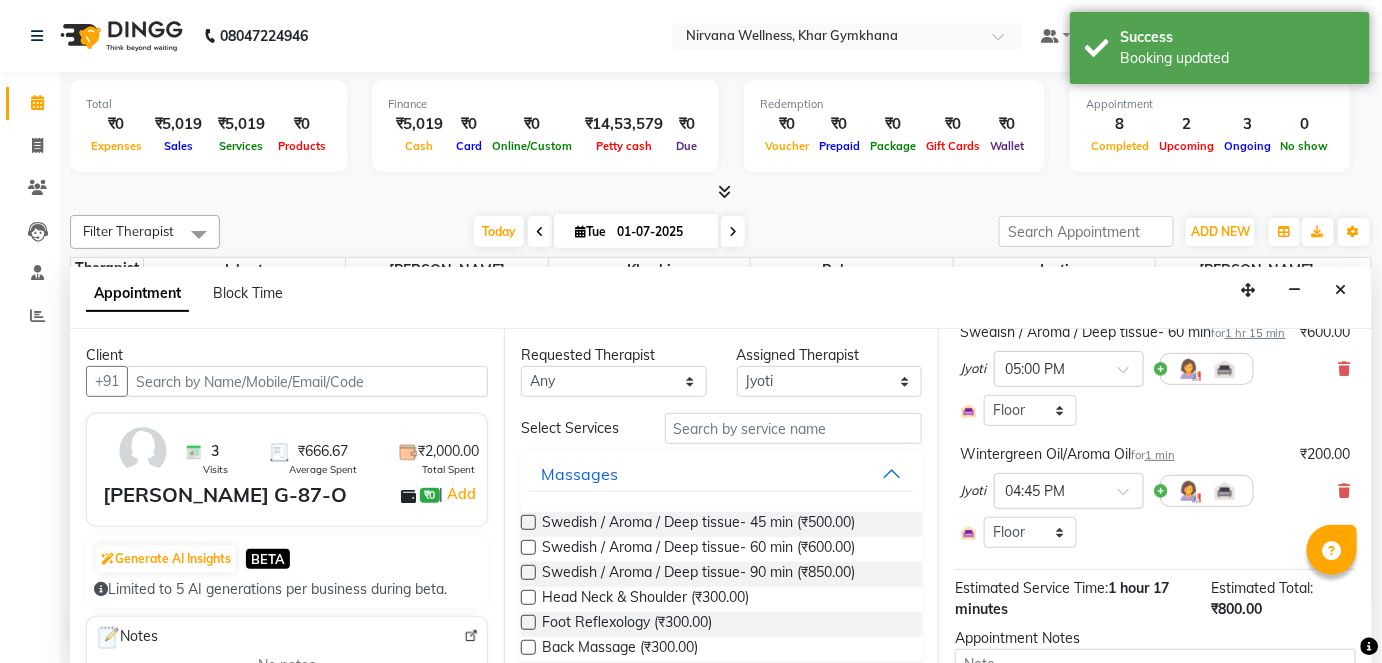 scroll, scrollTop: 357, scrollLeft: 0, axis: vertical 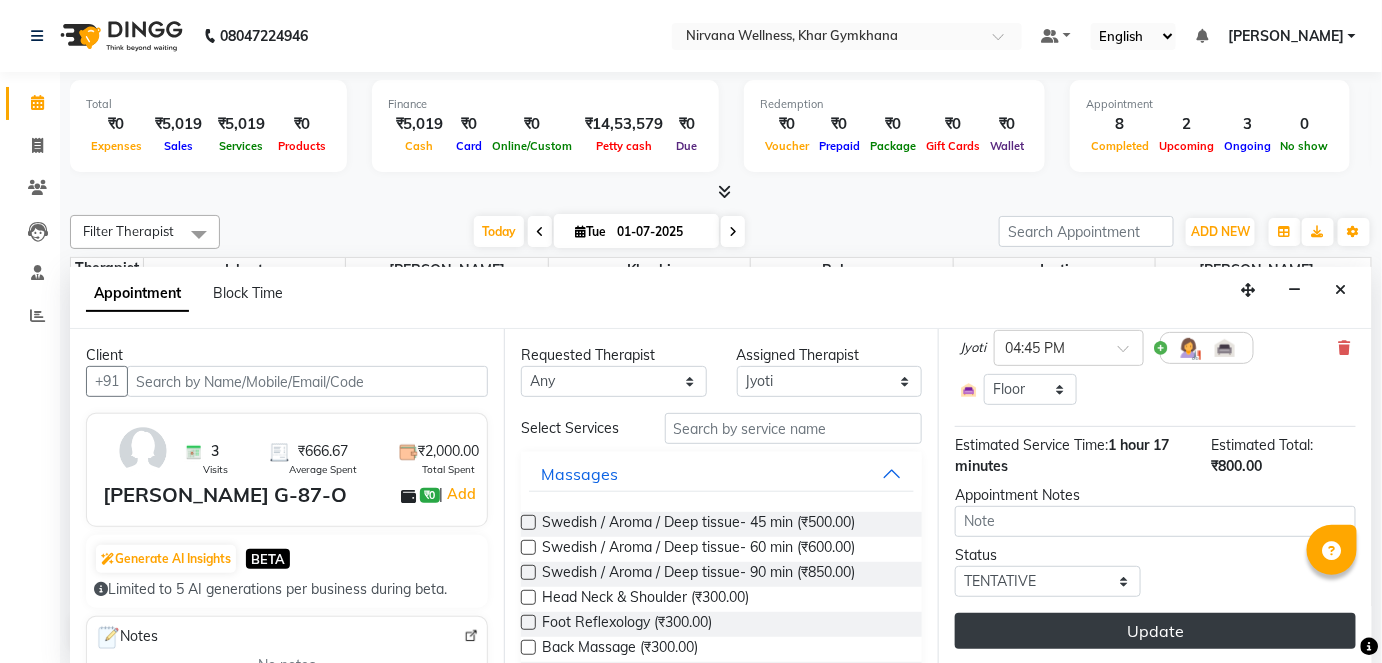 click on "Update" at bounding box center [1155, 631] 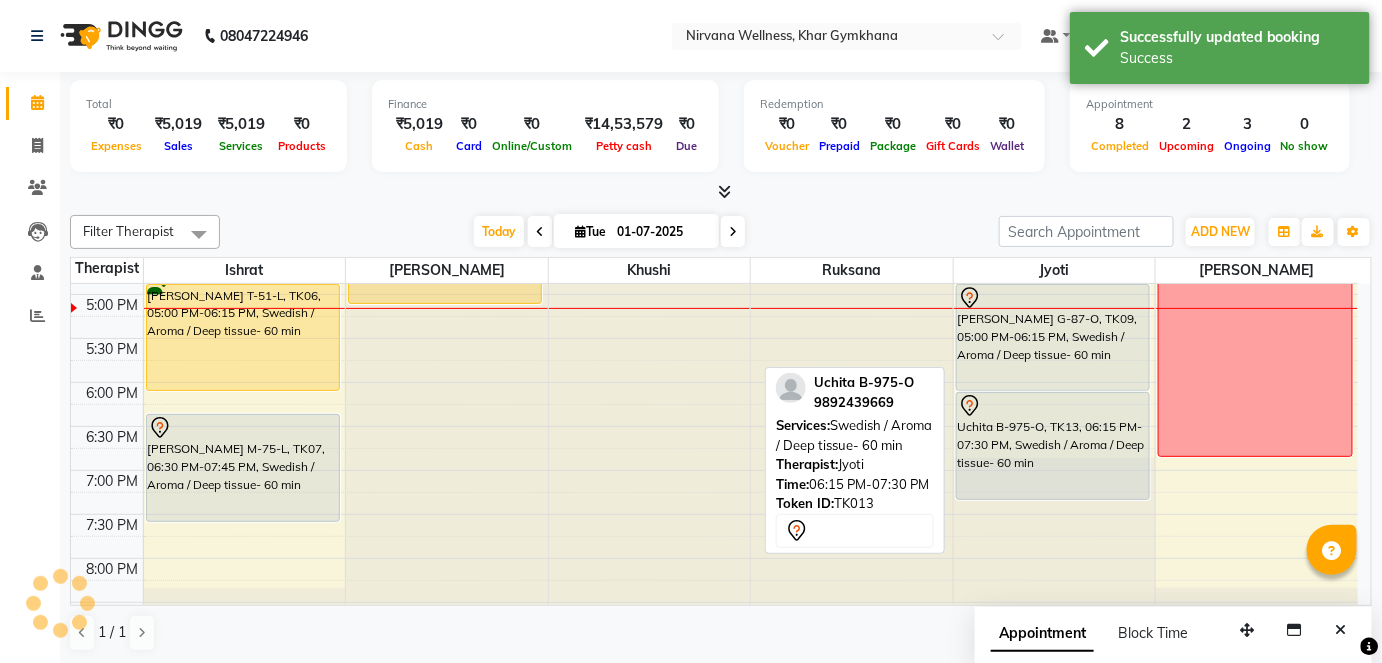 scroll, scrollTop: 0, scrollLeft: 0, axis: both 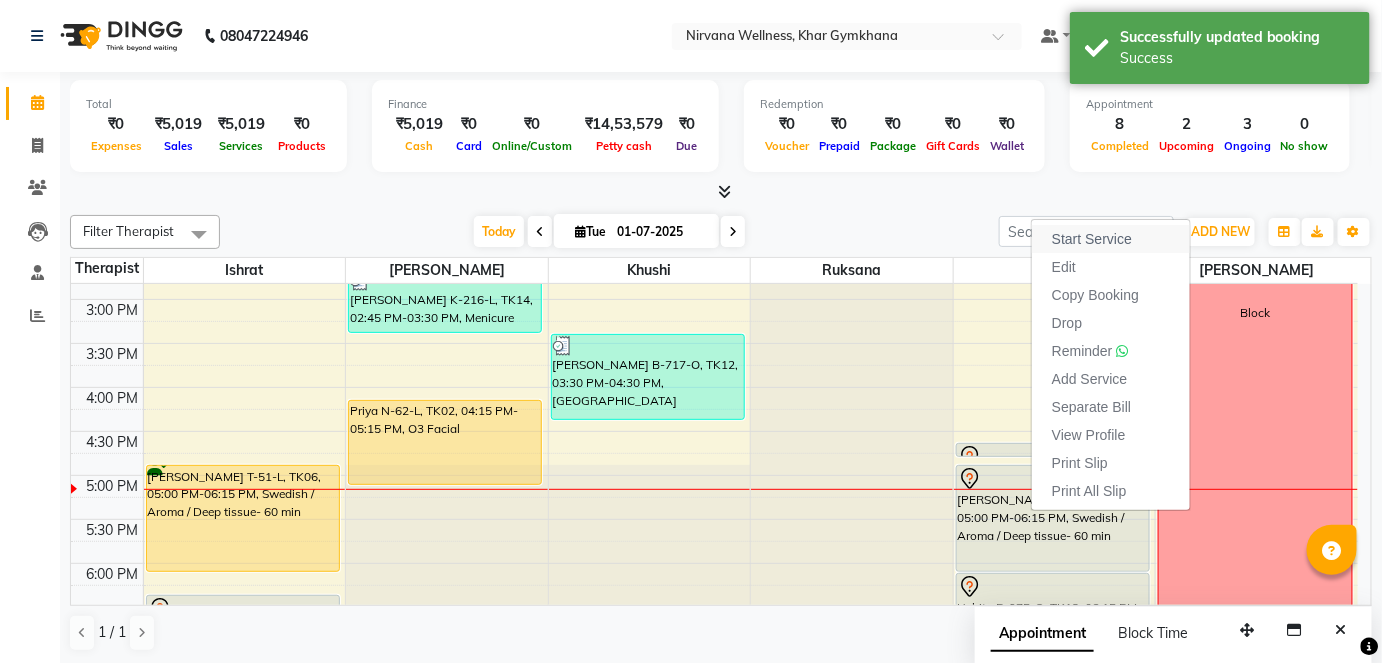 click on "Start Service" at bounding box center [1092, 239] 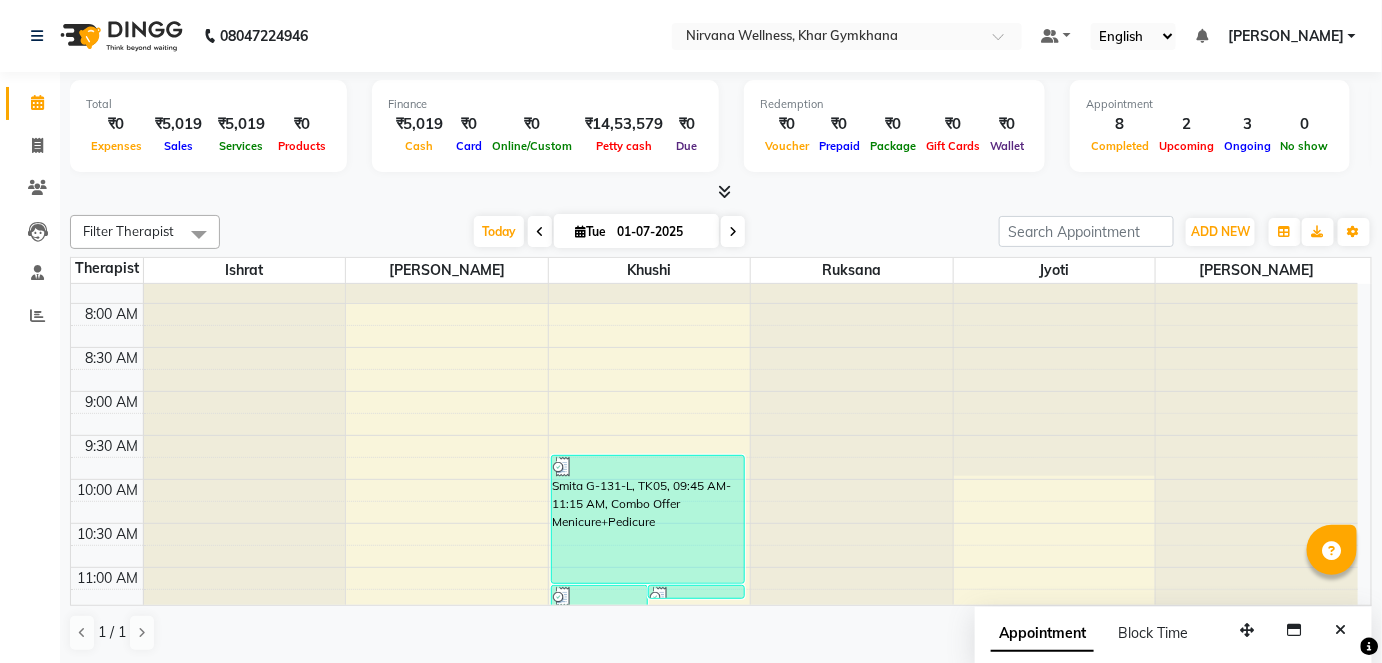 scroll, scrollTop: 432, scrollLeft: 0, axis: vertical 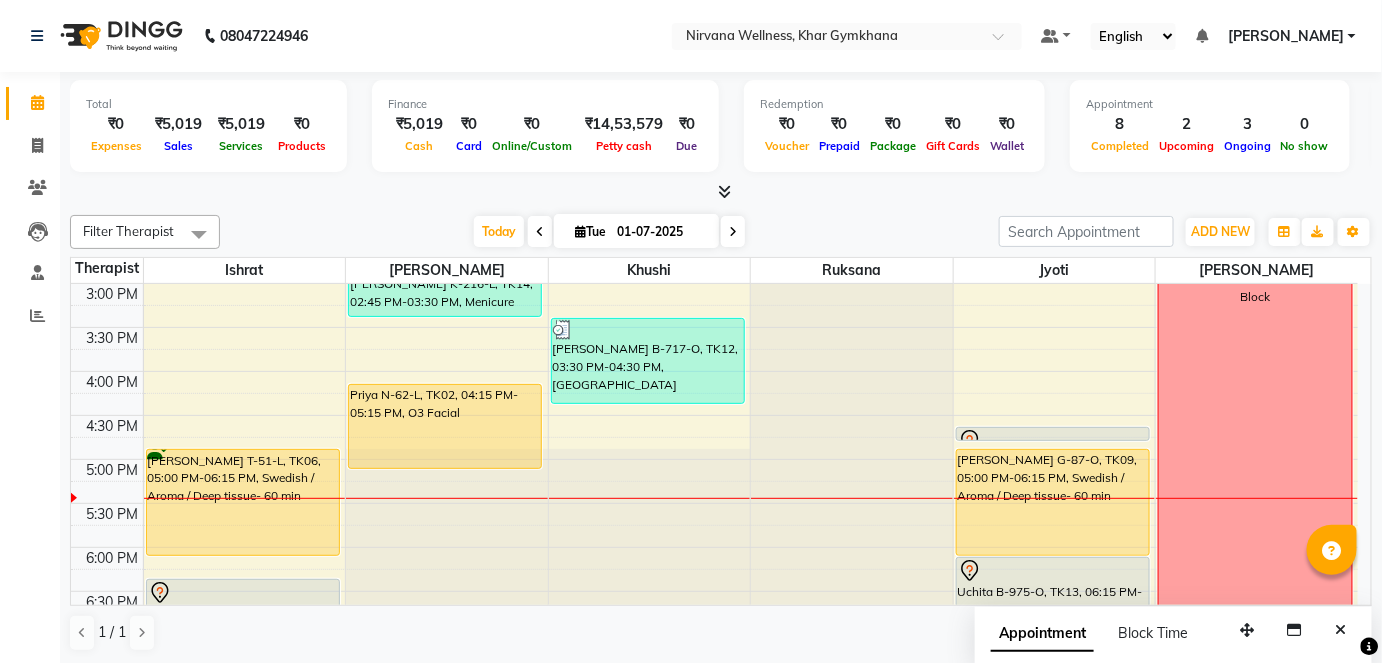 click on "Total  ₹0  Expenses ₹5,019  Sales ₹5,019  Services ₹0  Products Finance  ₹5,019  Cash ₹0  Card ₹0  Online/Custom ₹14,53,579 [PERSON_NAME] cash ₹0 Due  Redemption  ₹0 Voucher ₹0 Prepaid ₹0 Package ₹0  Gift Cards ₹0  Wallet  Appointment  8 Completed 2 Upcoming 3 Ongoing 0 No show  Other sales  ₹0  Packages ₹0  Memberships ₹0  Vouchers ₹0  Prepaids ₹0  Gift Cards Filter Therapist Select All Ishrat Jyoti [PERSON_NAME] [PERSON_NAME] [DATE]  [DATE] Toggle Dropdown Add Appointment Add Invoice Add Attendance Add Client Toggle Dropdown Add Appointment Add Invoice Add Attendance Add Client ADD NEW Toggle Dropdown Add Appointment Add Invoice Add Attendance Add Client Filter Therapist Select All Ishrat Jyoti [PERSON_NAME] [PERSON_NAME] Group By  Staff View   Room View  View as Vertical  Vertical - Week View  Horizontal  Horizontal - Week View  List  Toggle Dropdown Calendar Settings Manage Tags   Arrange Therapists   Reset Therapists  Full Screen Appointment Form Zoom 100% 6" 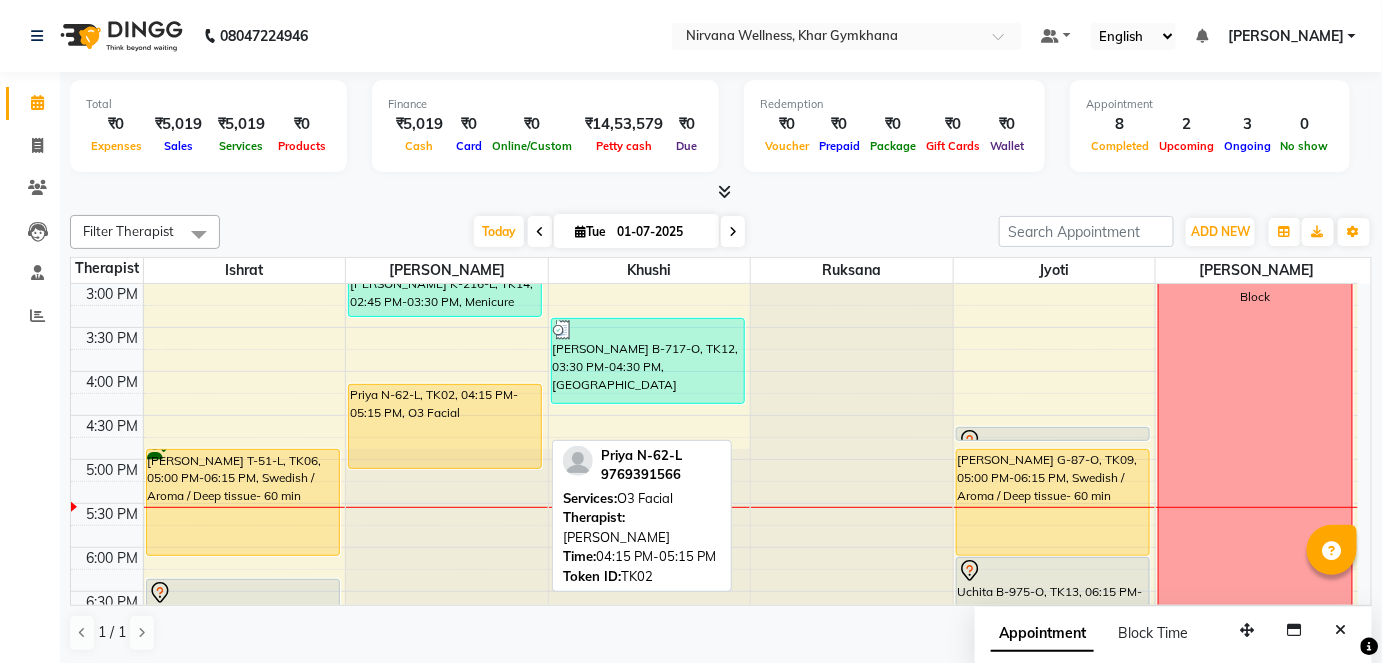 click on "Priya N-62-L, TK02, 04:15 PM-05:15 PM, O3 Facial" at bounding box center [445, 426] 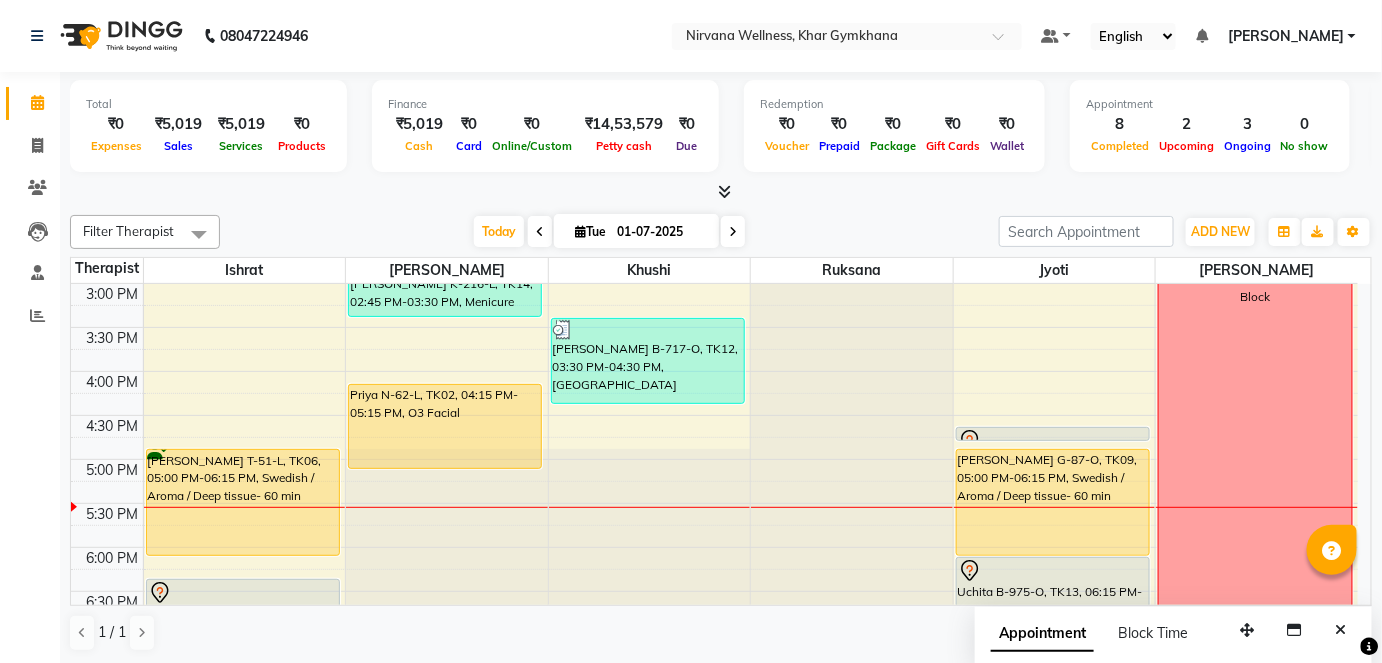 click on "7:00 AM 7:30 AM 8:00 AM 8:30 AM 9:00 AM 9:30 AM 10:00 AM 10:30 AM 11:00 AM 11:30 AM 12:00 PM 12:30 PM 1:00 PM 1:30 PM 2:00 PM 2:30 PM 3:00 PM 3:30 PM 4:00 PM 4:30 PM 5:00 PM 5:30 PM 6:00 PM 6:30 PM 7:00 PM 7:30 PM 8:00 PM 8:30 PM 9:00 PM 9:30 PM 10:00 PM 10:30 PM     [PERSON_NAME] B-824-O, TK01, 11:30 AM-12:45 PM, Swedish / Aroma / Deep tissue- 60 min     [PERSON_NAME] T-51-L, TK06, 05:00 PM-06:15 PM, Swedish / Aroma / Deep tissue- 60 min             [PERSON_NAME] M-75-L, TK07, 06:30 PM-07:45 PM, Swedish / Aroma / Deep tissue- 60 min     [PERSON_NAME] M-1198-O, TK03, 12:00 PM-01:15 PM, Swedish / Aroma / Deep tissue- 60 min     [PERSON_NAME] K-216-L, TK14, 02:45 PM-03:30 PM, Menicure    Priya N-62-L, TK02, 04:15 PM-05:15 PM, O3 Facial     Smita G-131-L, TK05, 11:15 AM-12:30 PM, Swedish / Aroma / Deep tissue- 60 min     Smita G-131-L, TK05, 11:15 AM-11:16 AM, Wintergreen Oil/Aroma Oil     Smita G-131-L, TK05, 09:45 AM-11:15 AM, Combo Offer Menicure+Pedicure     [PERSON_NAME] B-717-O, TK12, 03:30 PM-04:30 PM, Scrubassage" at bounding box center (714, 283) 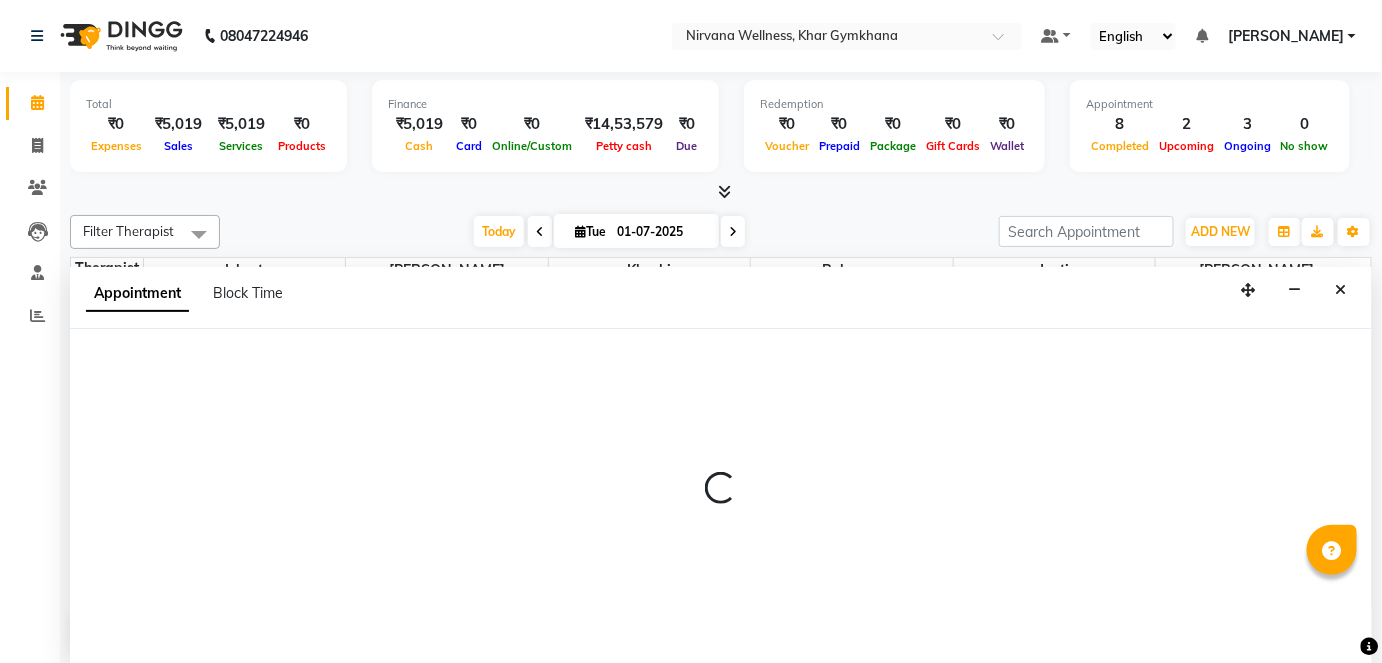 select on "67021" 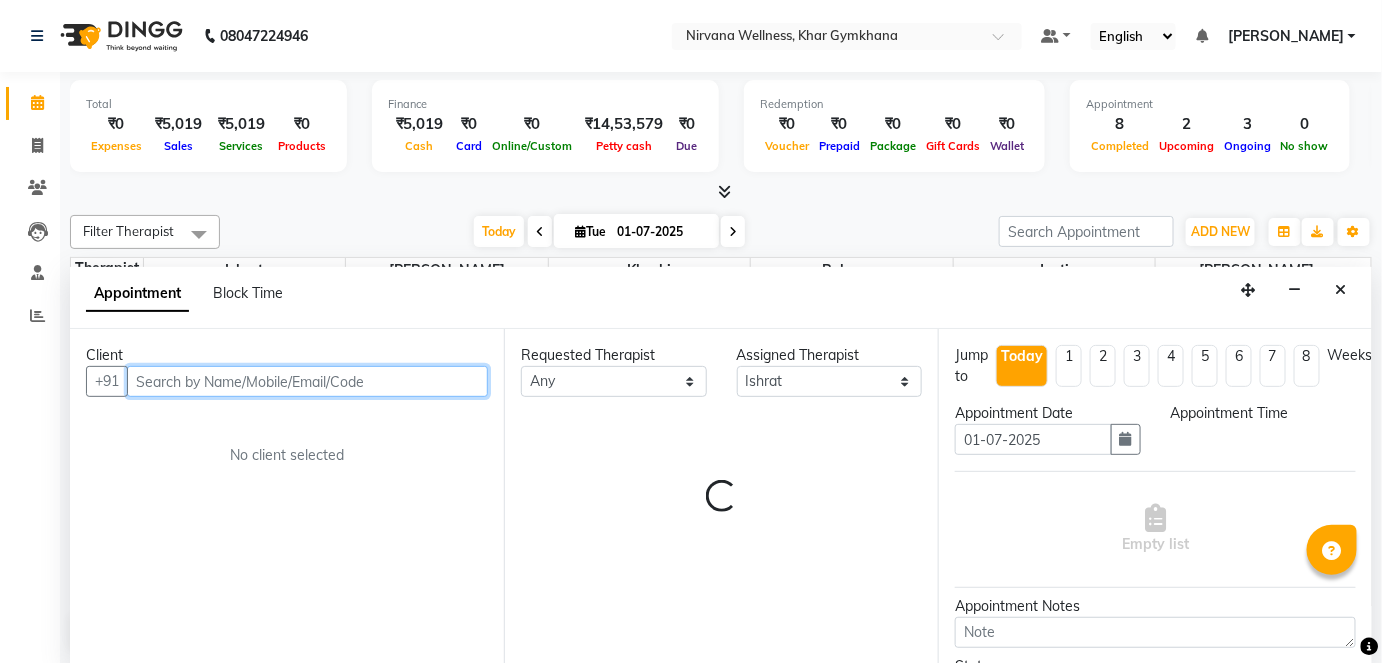 select on "960" 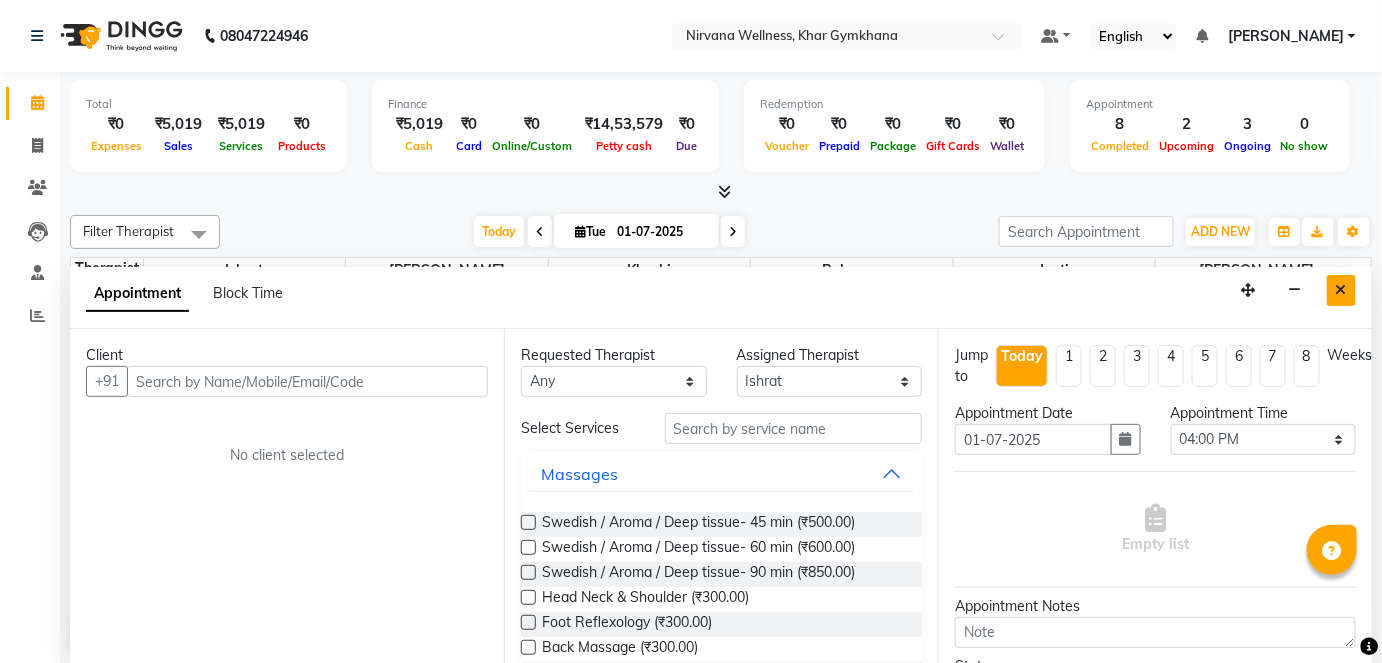 click at bounding box center [1341, 290] 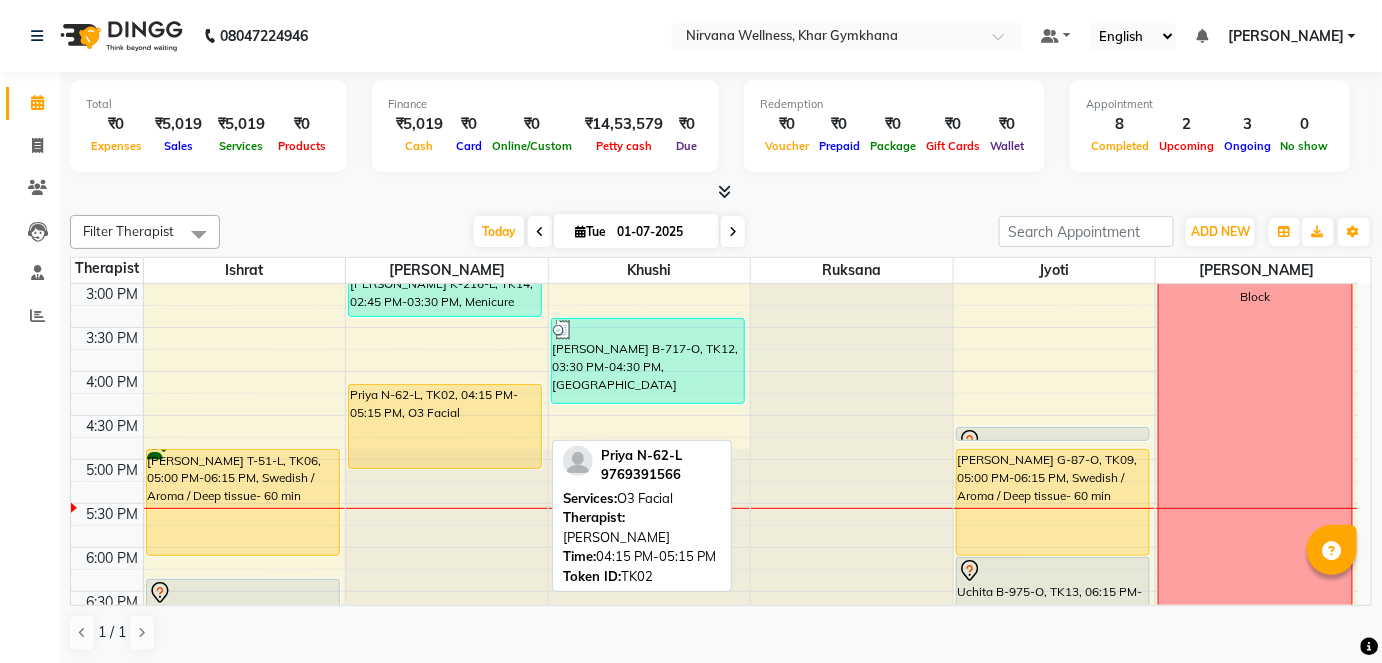 click on "Priya N-62-L, TK02, 04:15 PM-05:15 PM, O3 Facial" at bounding box center [445, 426] 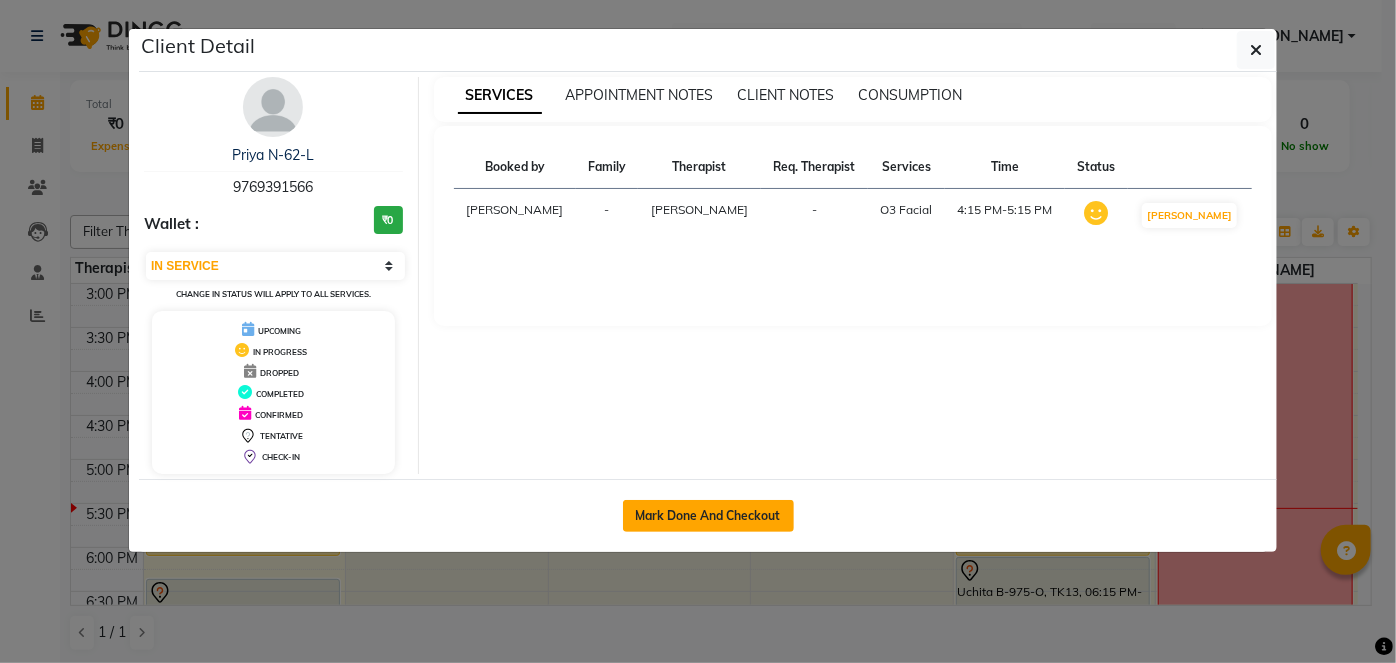 click on "Mark Done And Checkout" 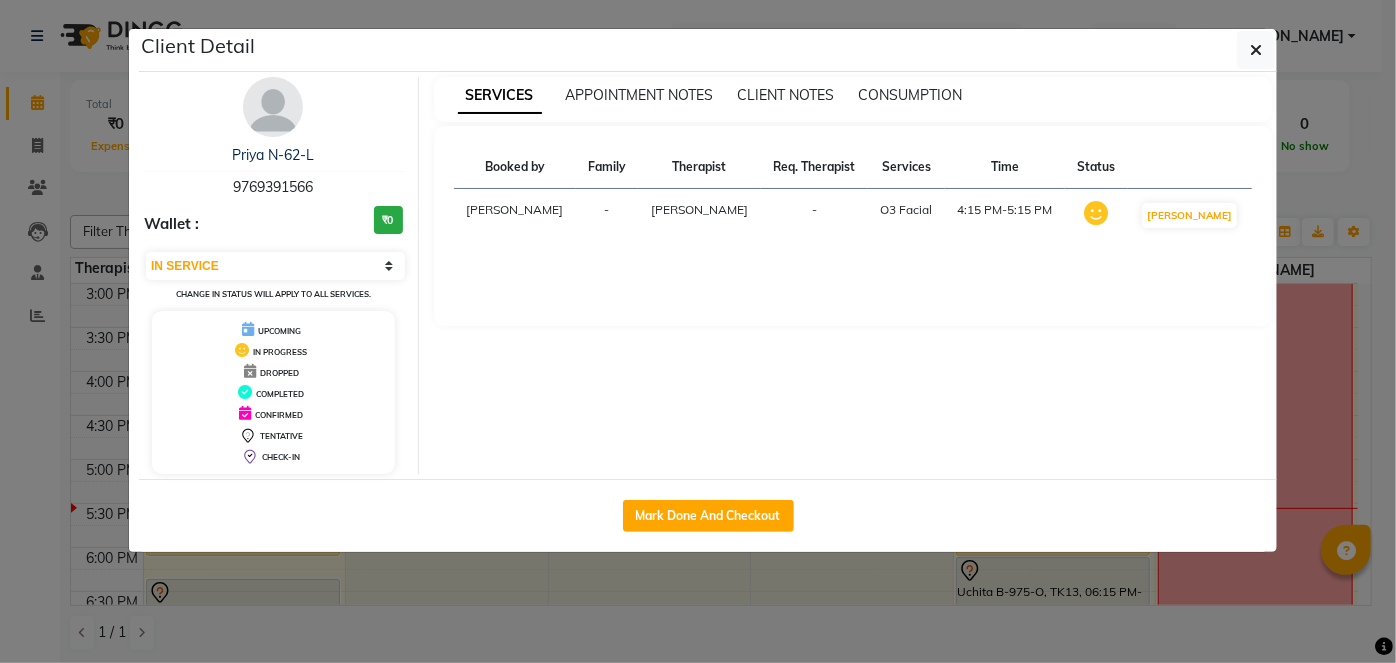 select on "6844" 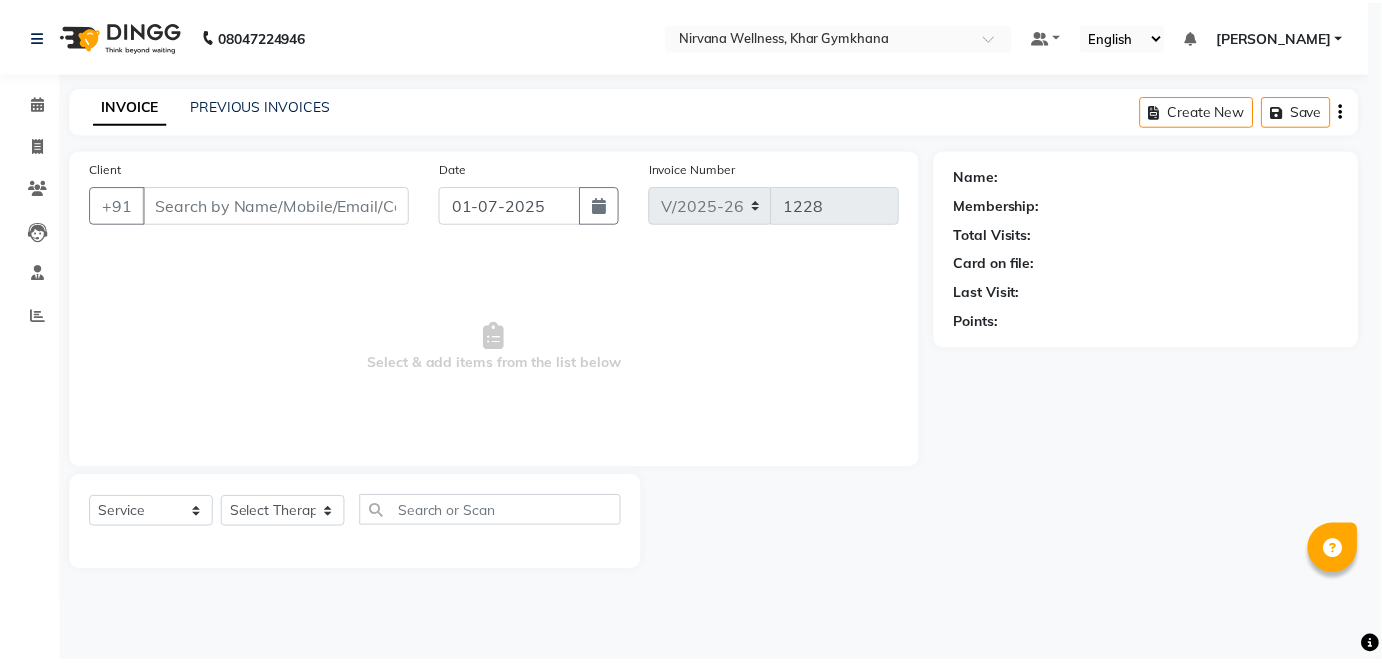 scroll, scrollTop: 0, scrollLeft: 0, axis: both 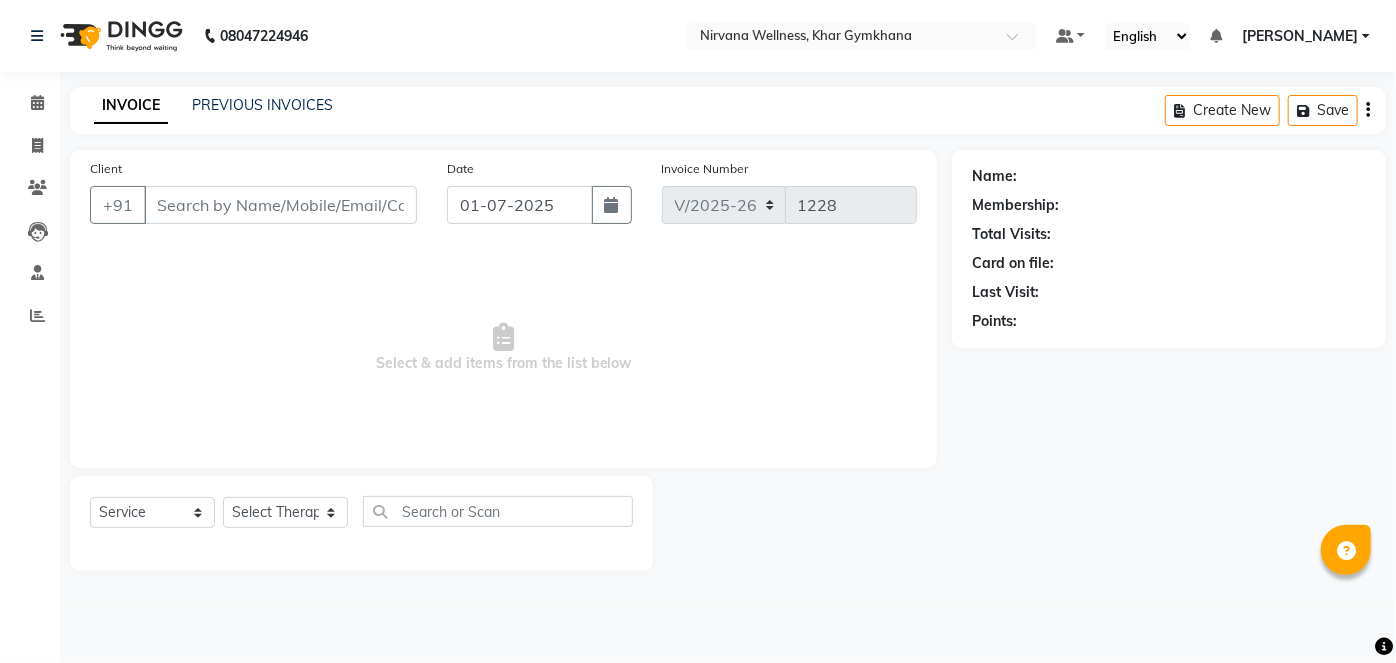 type on "9769391566" 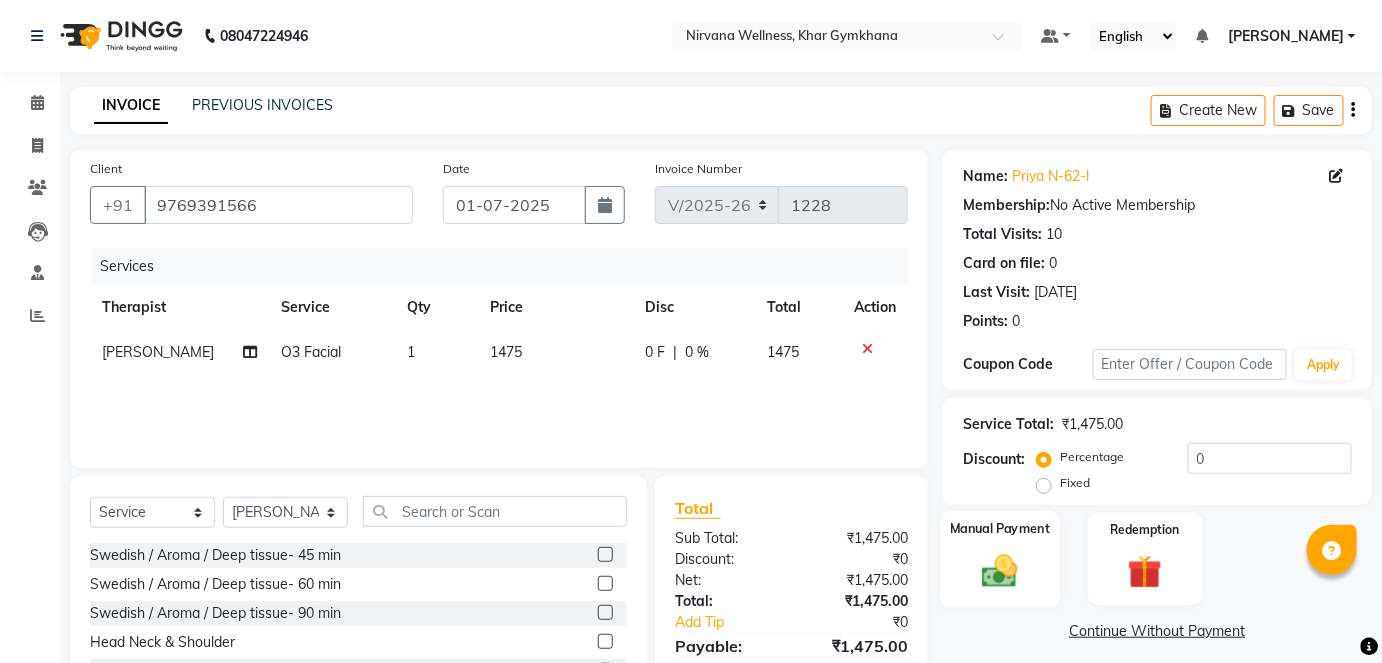 click 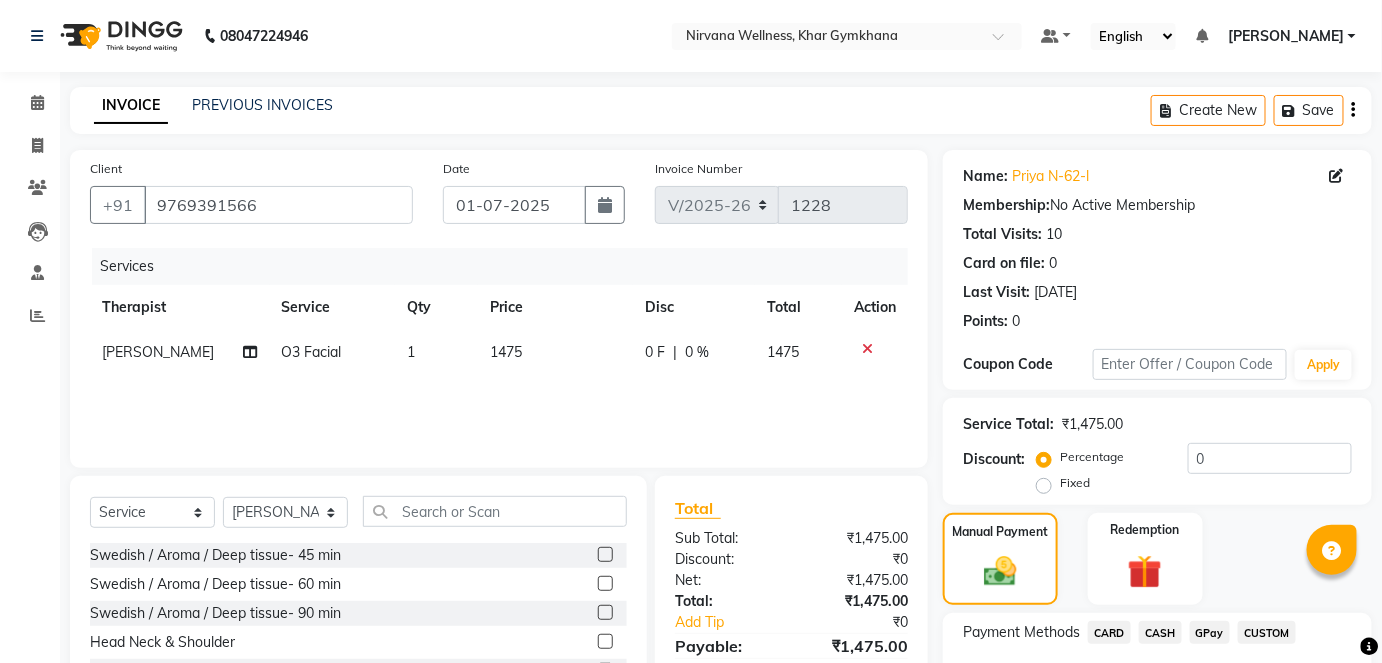 scroll, scrollTop: 140, scrollLeft: 0, axis: vertical 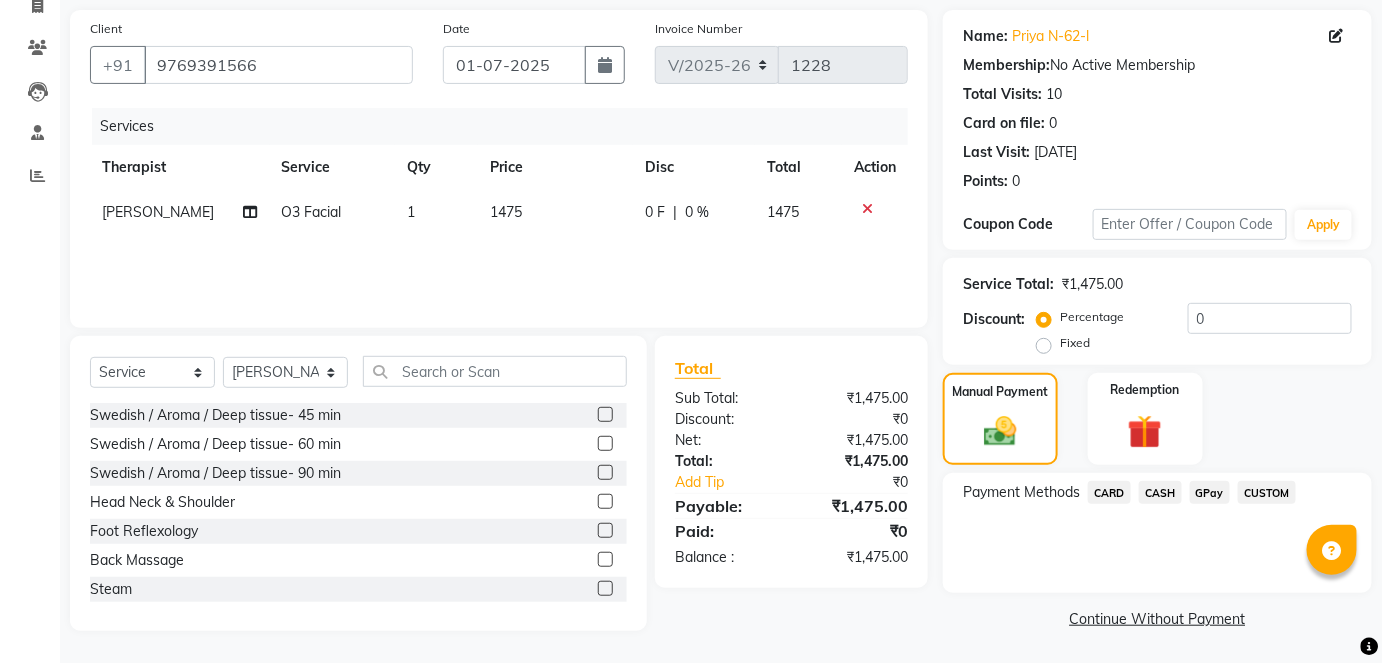 click on "CASH" 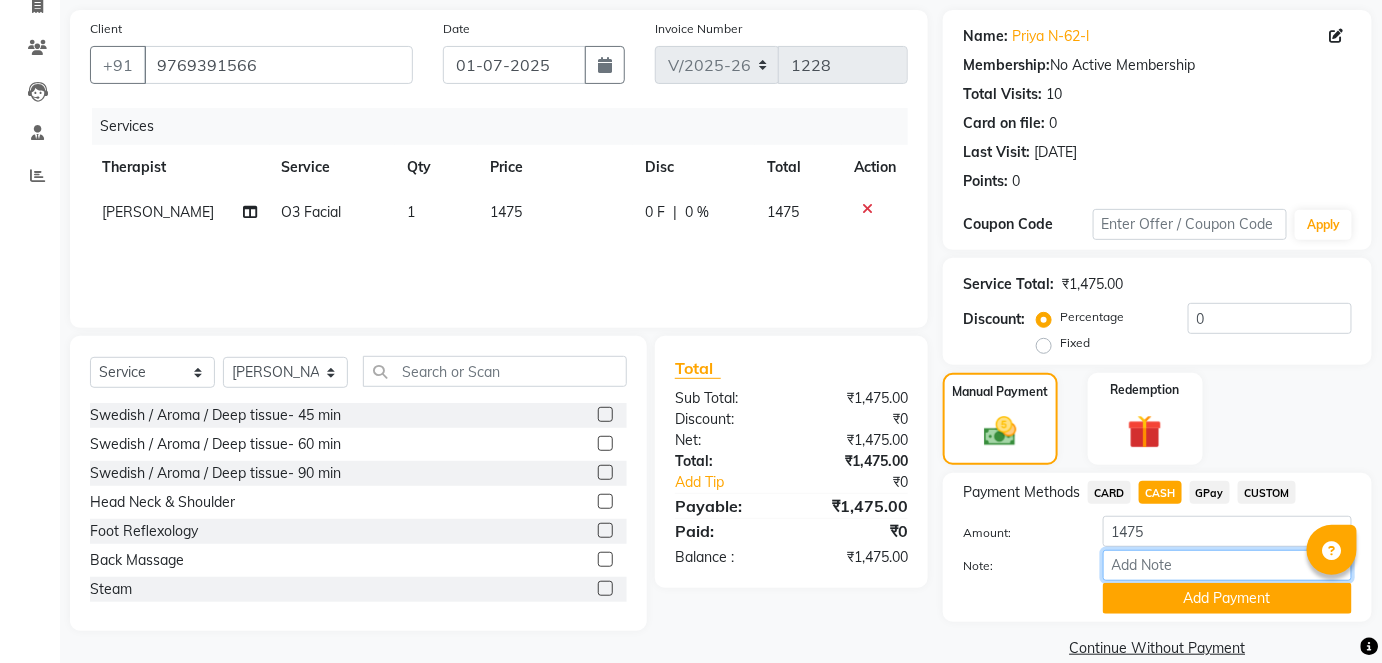 click on "Note:" at bounding box center (1227, 565) 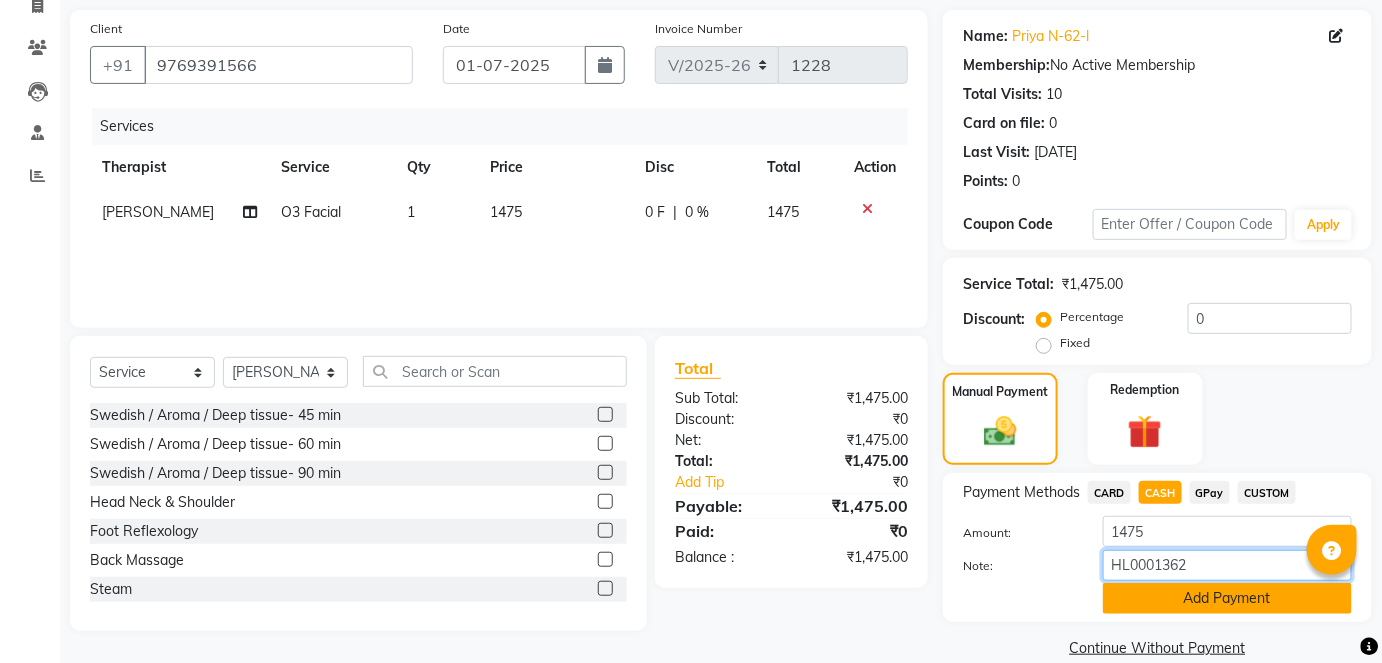 type on "HL0001362" 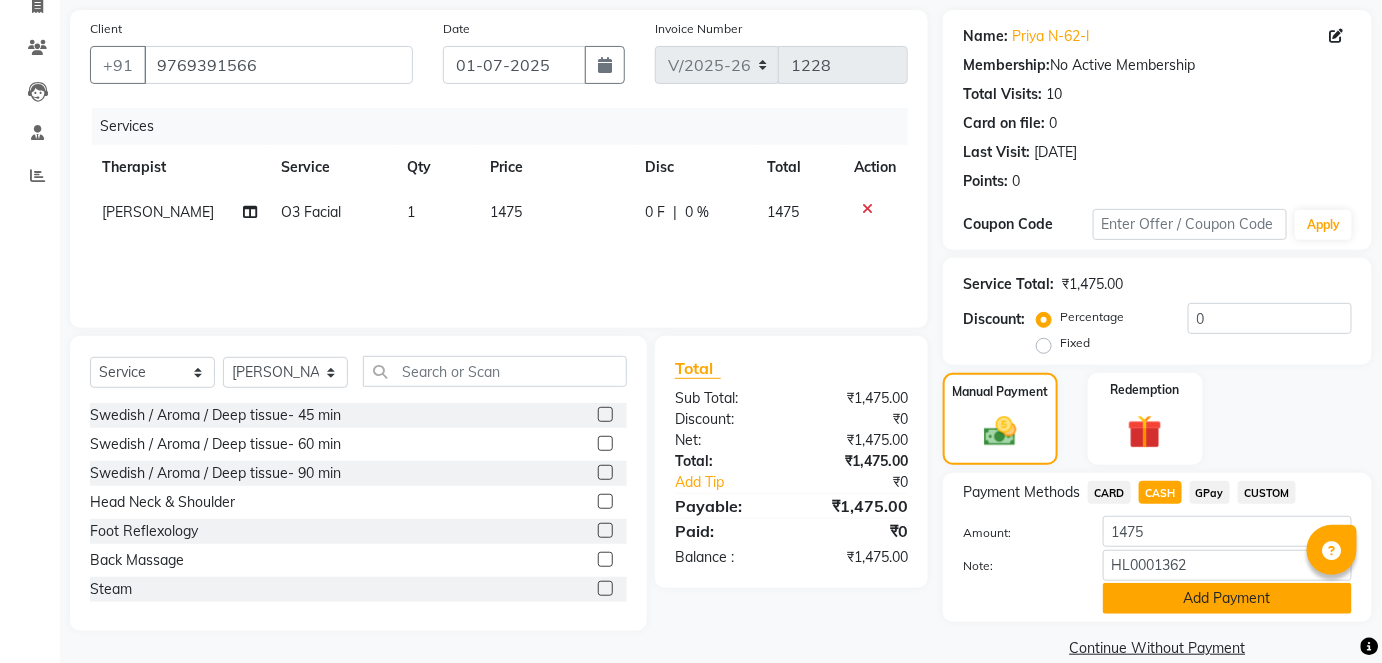 click on "Add Payment" 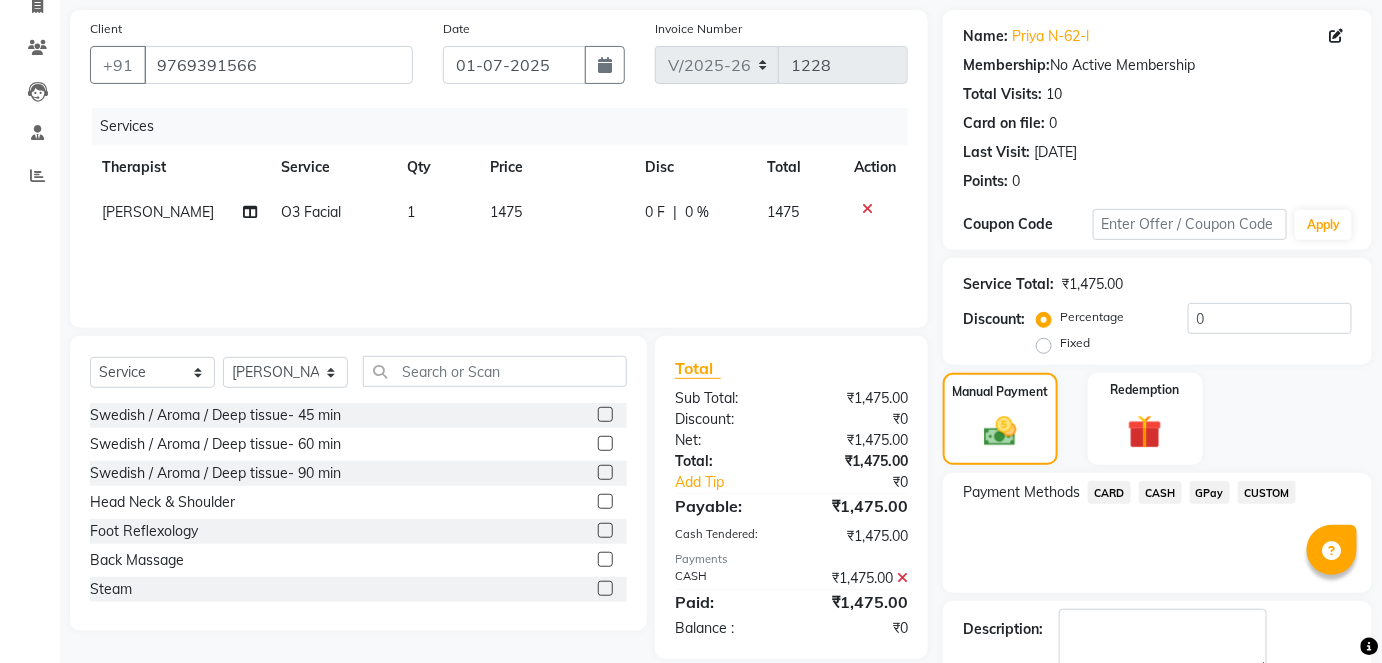 scroll, scrollTop: 252, scrollLeft: 0, axis: vertical 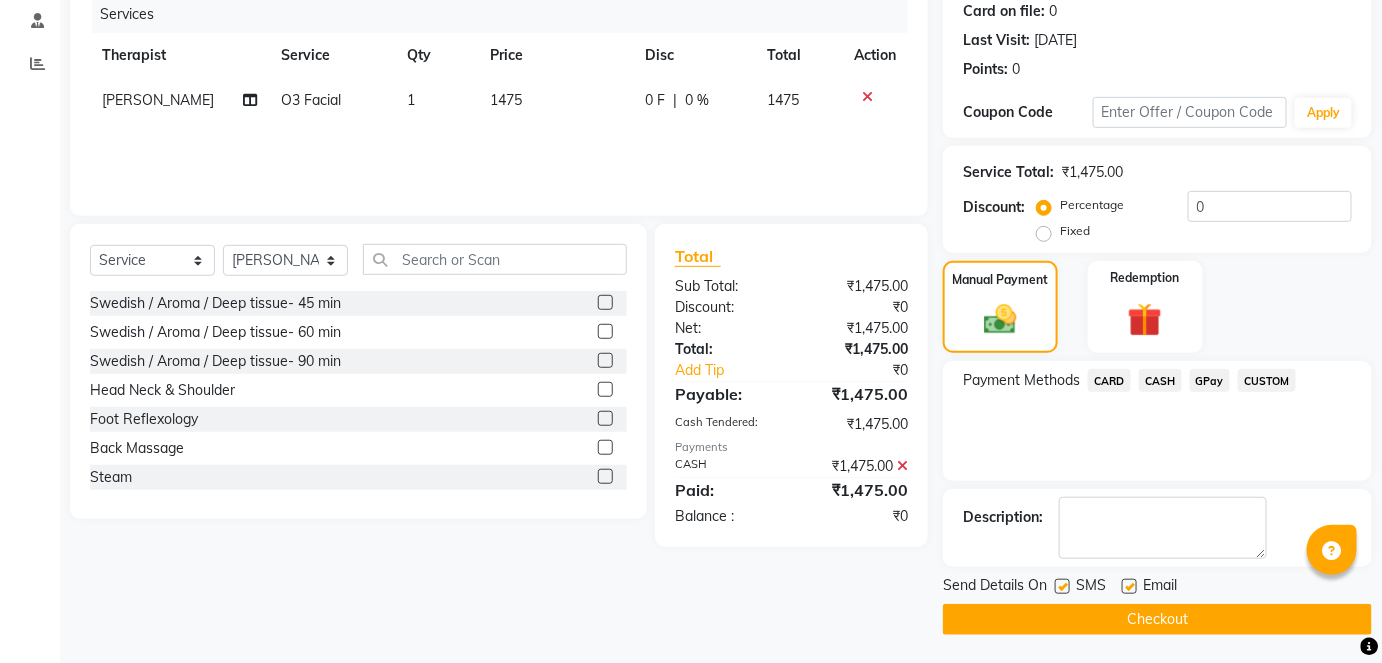 click on "Checkout" 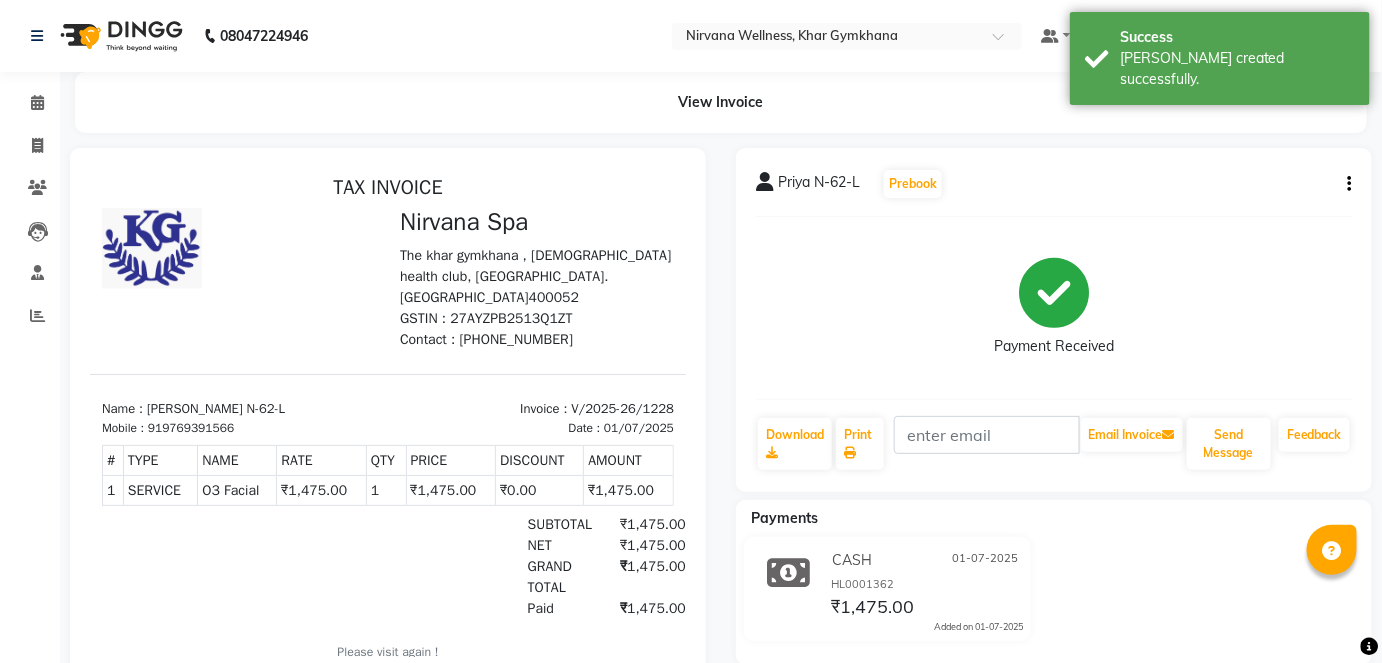 scroll, scrollTop: 0, scrollLeft: 0, axis: both 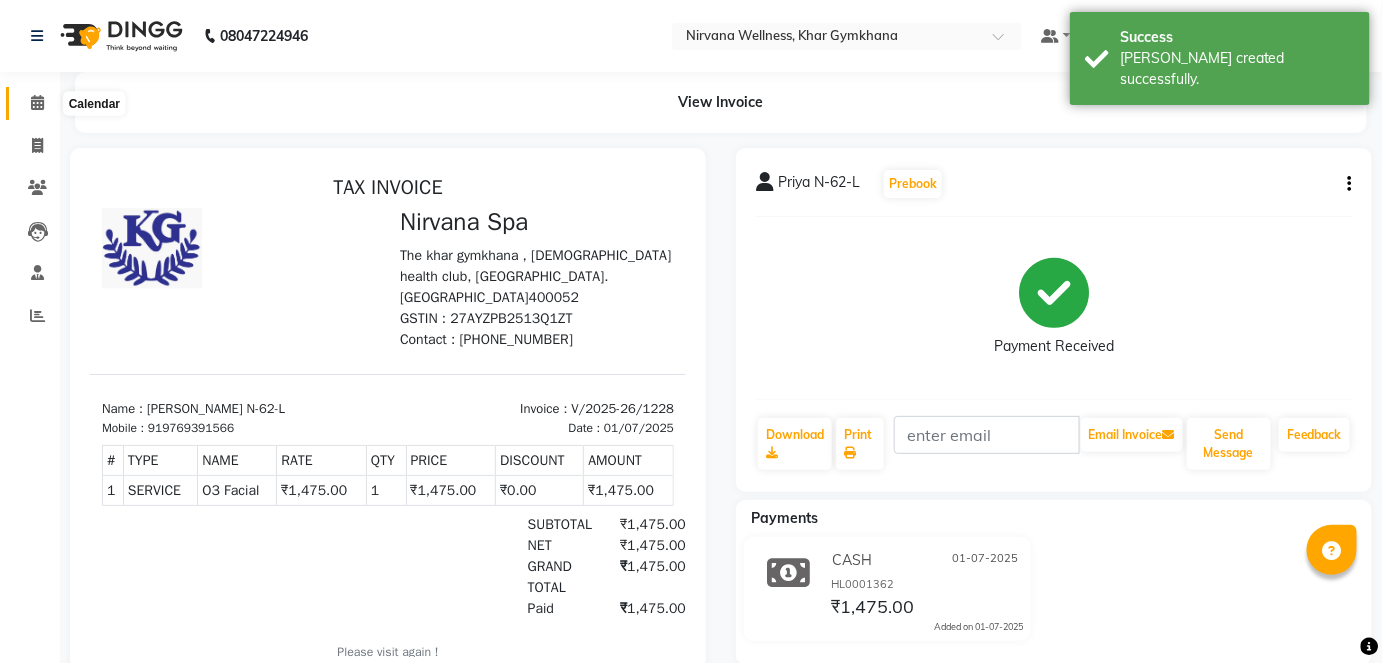 click 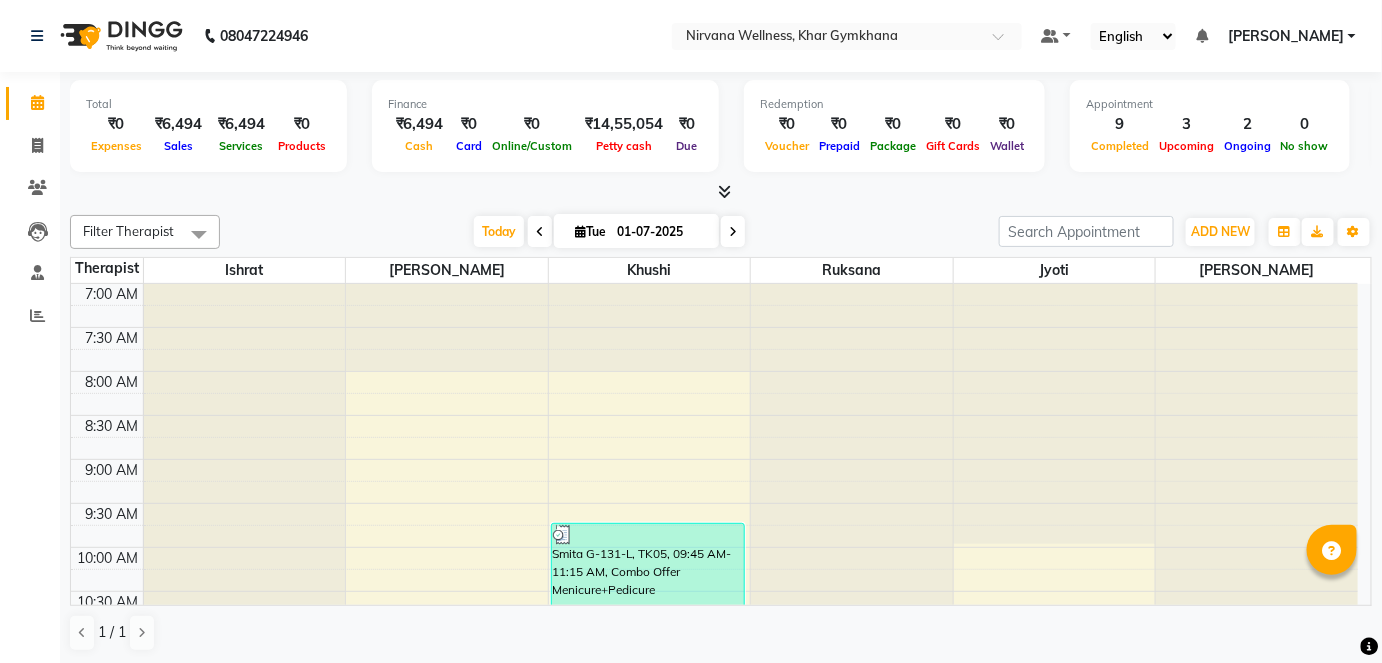 click on "01-07-2025" at bounding box center (661, 232) 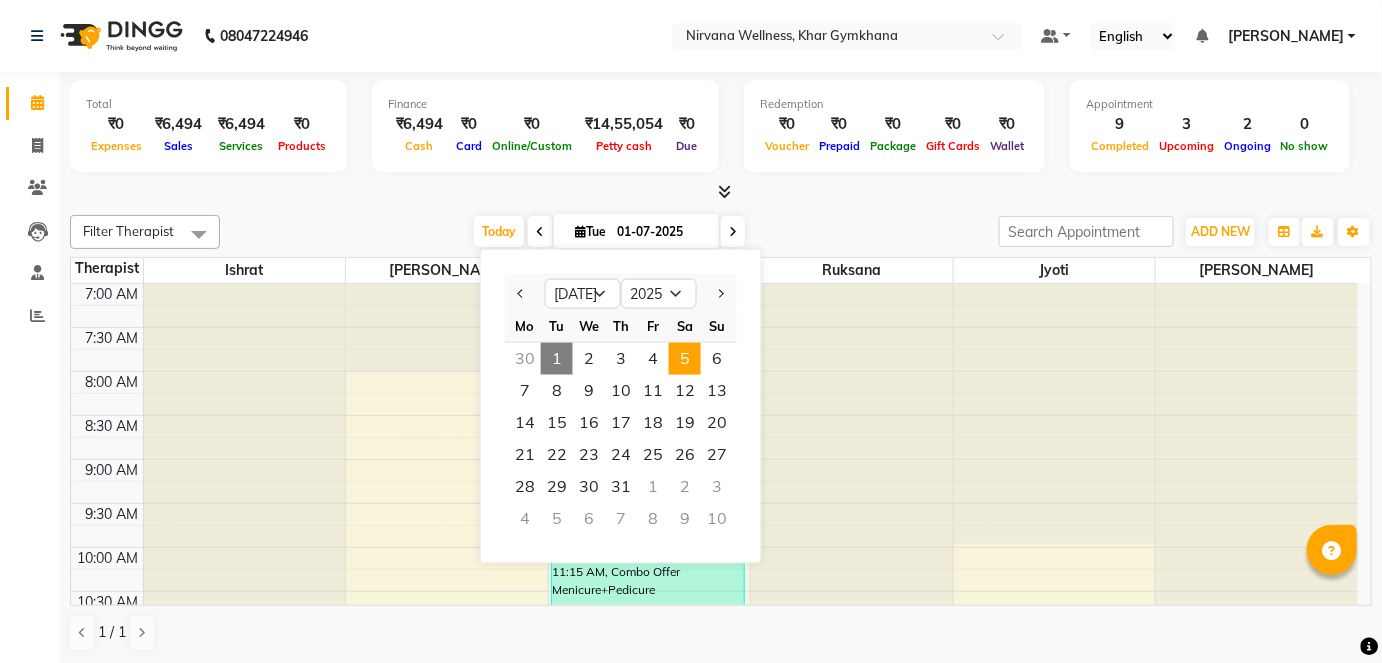 click on "5" at bounding box center [685, 359] 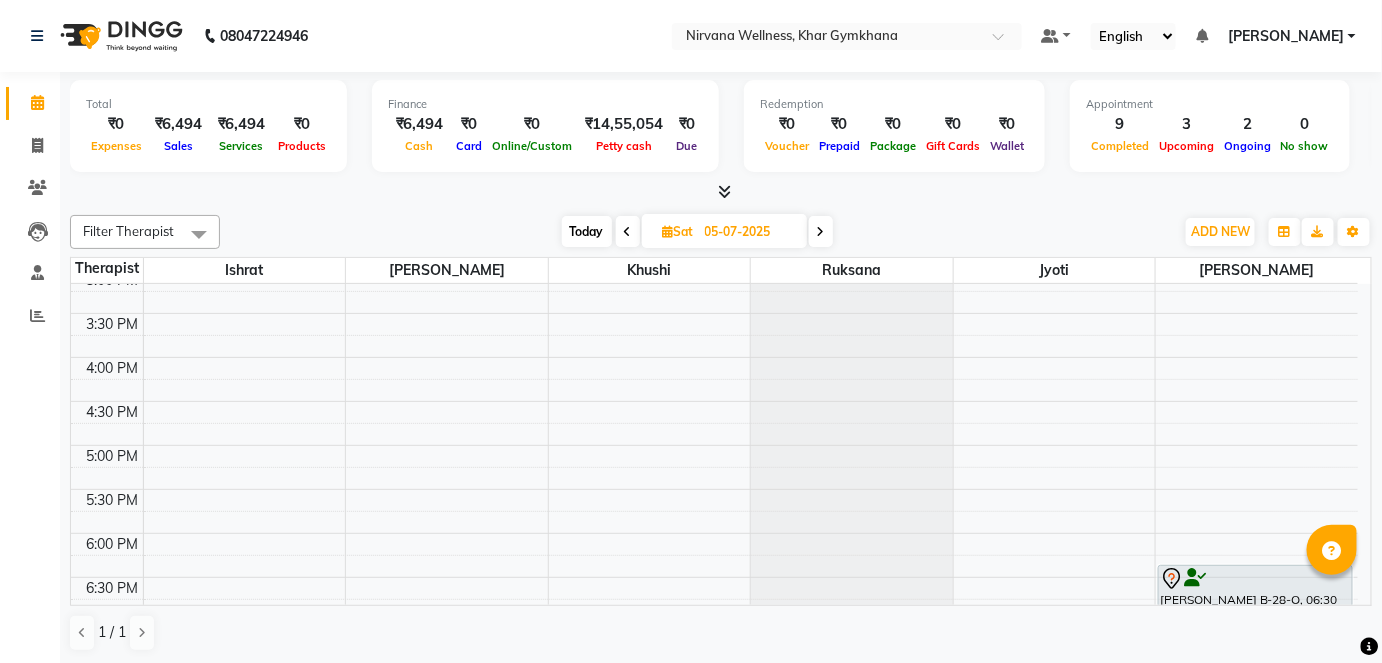 scroll, scrollTop: 597, scrollLeft: 0, axis: vertical 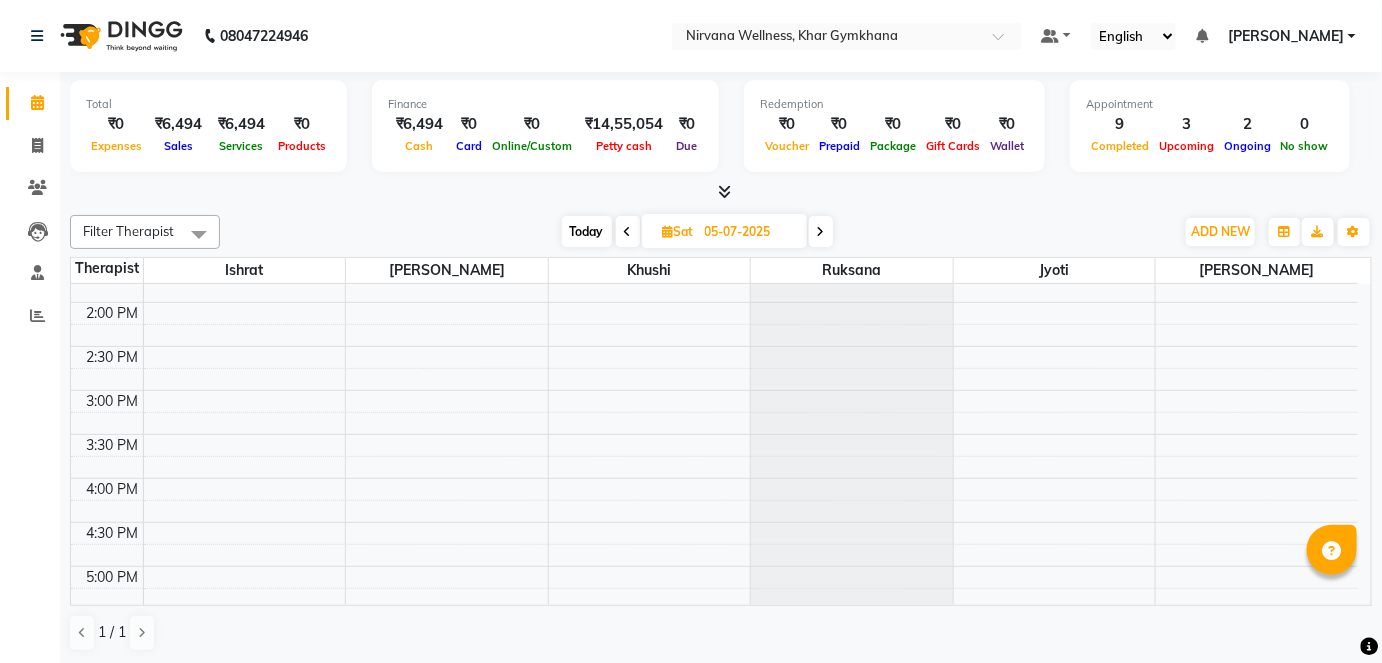 click on "7:00 AM 7:30 AM 8:00 AM 8:30 AM 9:00 AM 9:30 AM 10:00 AM 10:30 AM 11:00 AM 11:30 AM 12:00 PM 12:30 PM 1:00 PM 1:30 PM 2:00 PM 2:30 PM 3:00 PM 3:30 PM 4:00 PM 4:30 PM 5:00 PM 5:30 PM 6:00 PM 6:30 PM 7:00 PM 7:30 PM 8:00 PM 8:30 PM 9:00 PM 9:30 PM 10:00 PM 10:30 PM             [PERSON_NAME] M-338-O, 11:45 AM-01:00 PM, Swedish / Aroma / Deep tissue- 60 min             [PERSON_NAME] N-66-L, 08:00 AM-09:15 AM, Swedish / Aroma / Deep tissue- 60 min             [PERSON_NAME] B-28-O, 06:30 PM-07:45 PM, Swedish / Aroma / Deep tissue- 60 min" at bounding box center [714, 390] 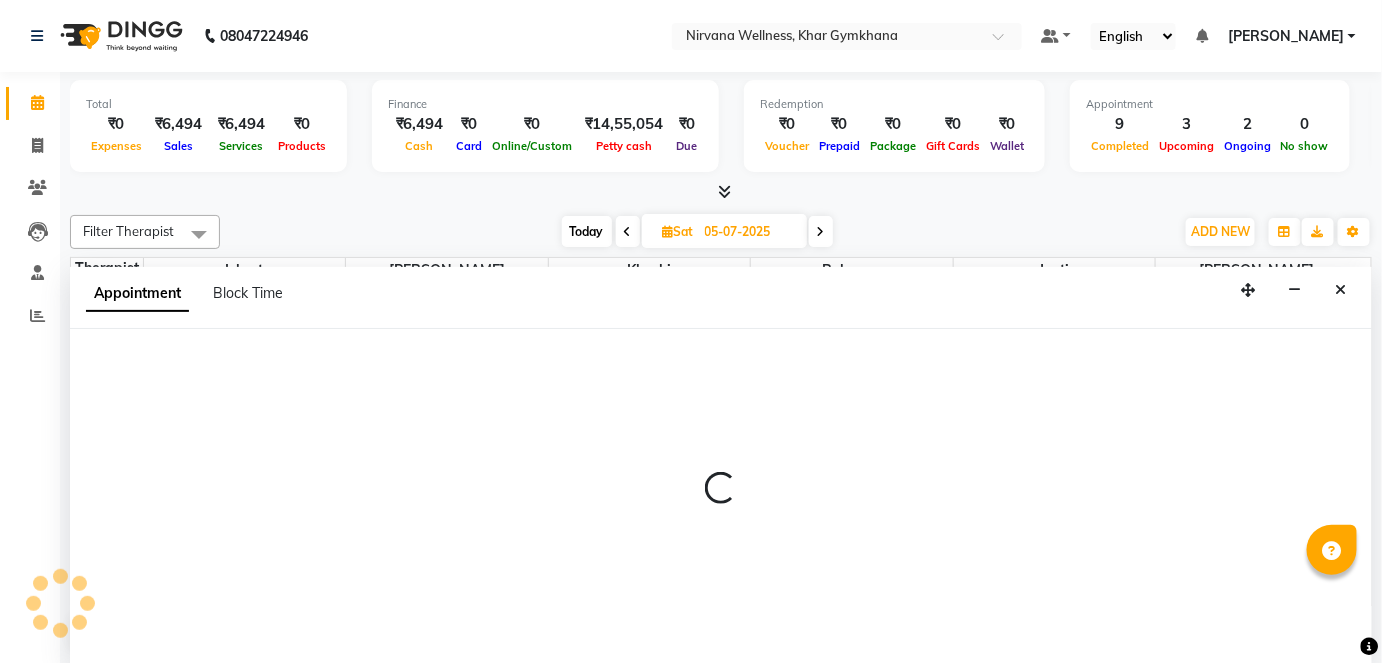 scroll, scrollTop: 0, scrollLeft: 0, axis: both 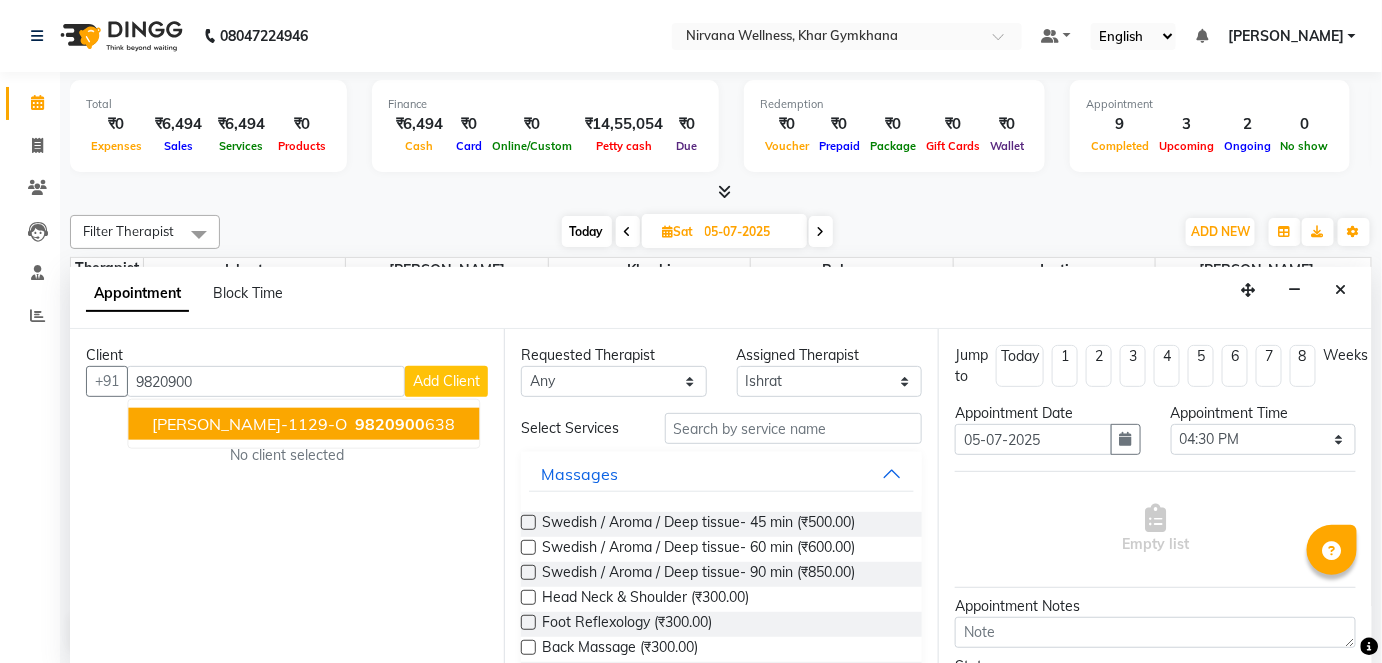 click on "9820900 638" at bounding box center [403, 424] 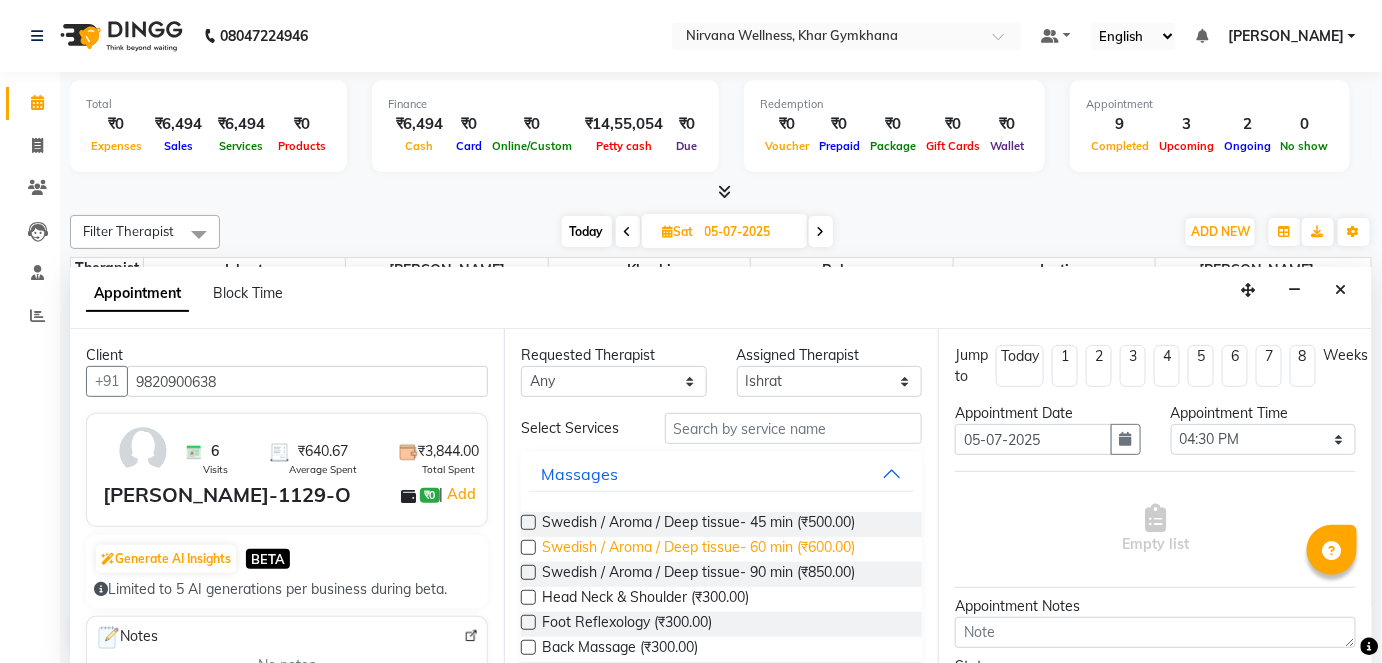 type on "9820900638" 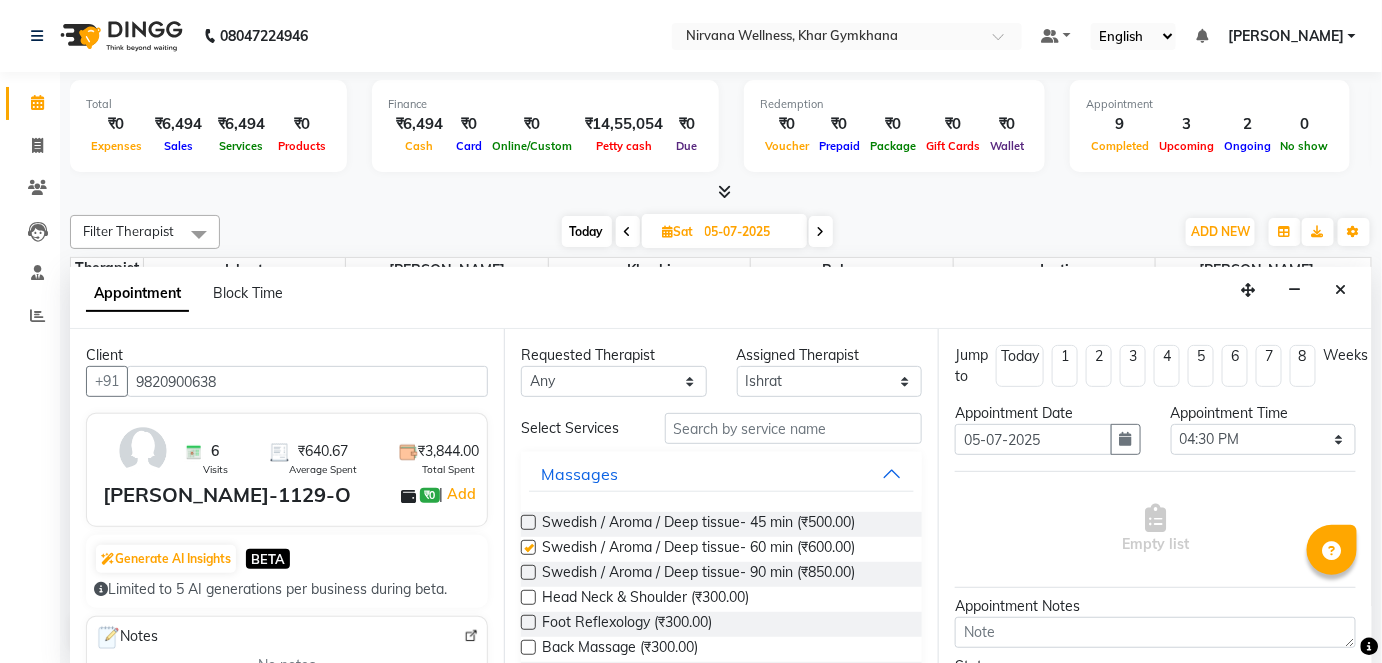 checkbox on "false" 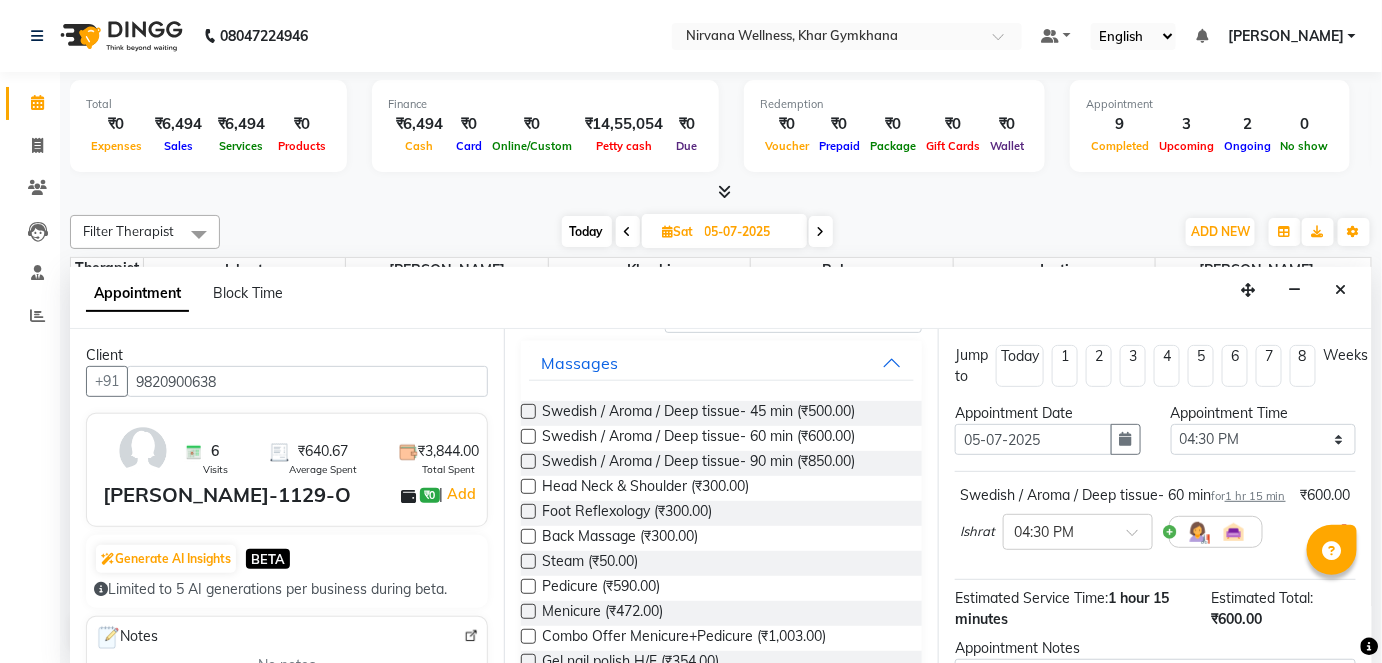 scroll, scrollTop: 363, scrollLeft: 0, axis: vertical 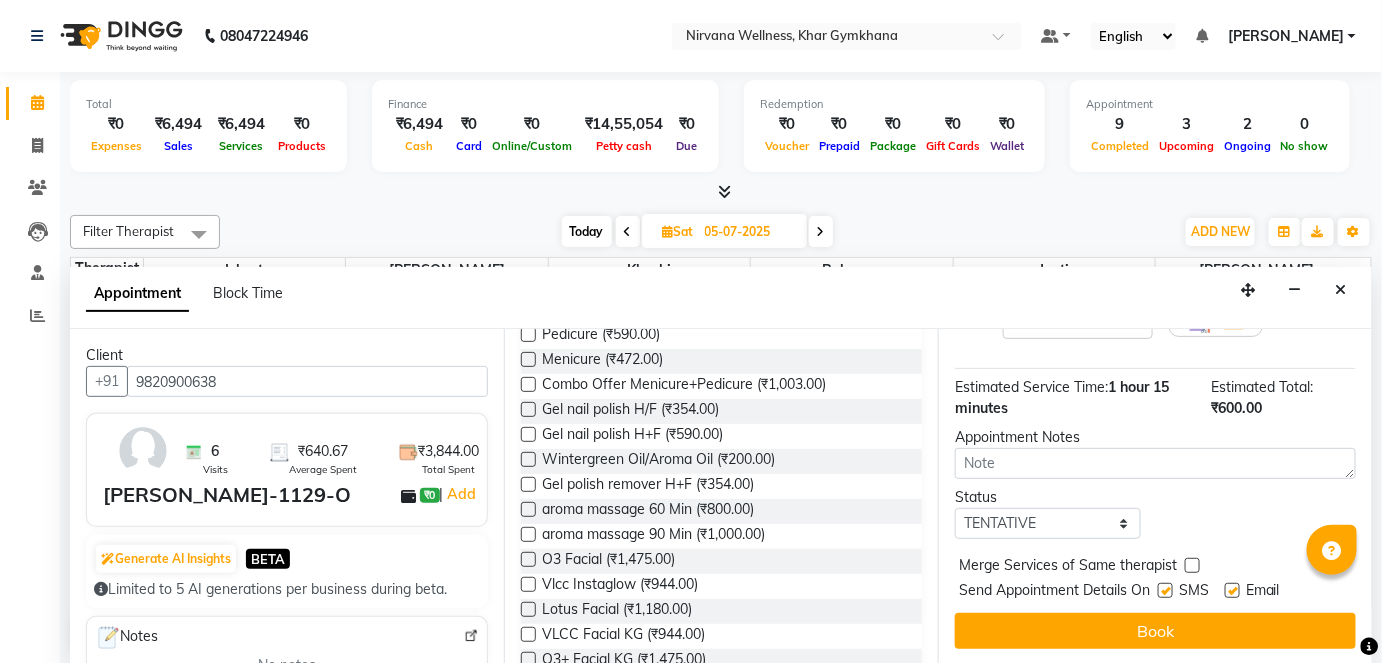 click on "Book" at bounding box center [1155, 631] 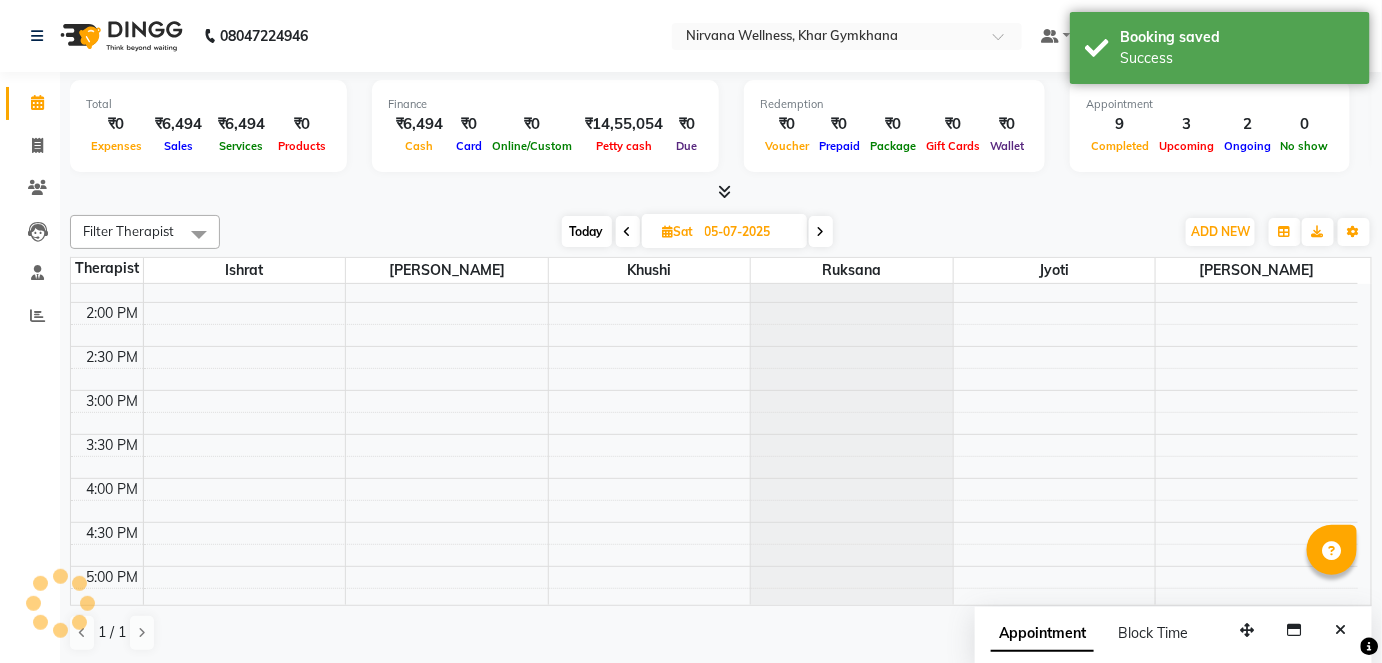 scroll, scrollTop: 0, scrollLeft: 0, axis: both 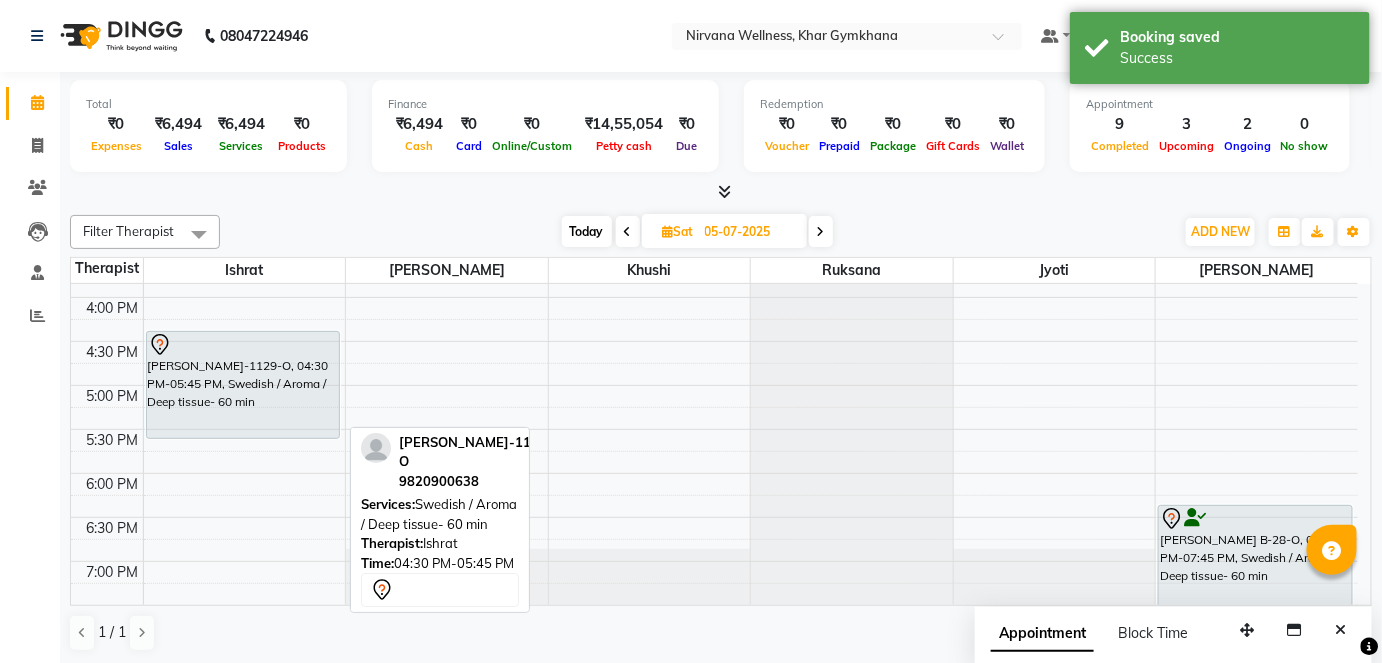 click on "[PERSON_NAME]-1129-O, 04:30 PM-05:45 PM, Swedish / Aroma / Deep tissue- 60 min" at bounding box center [243, 385] 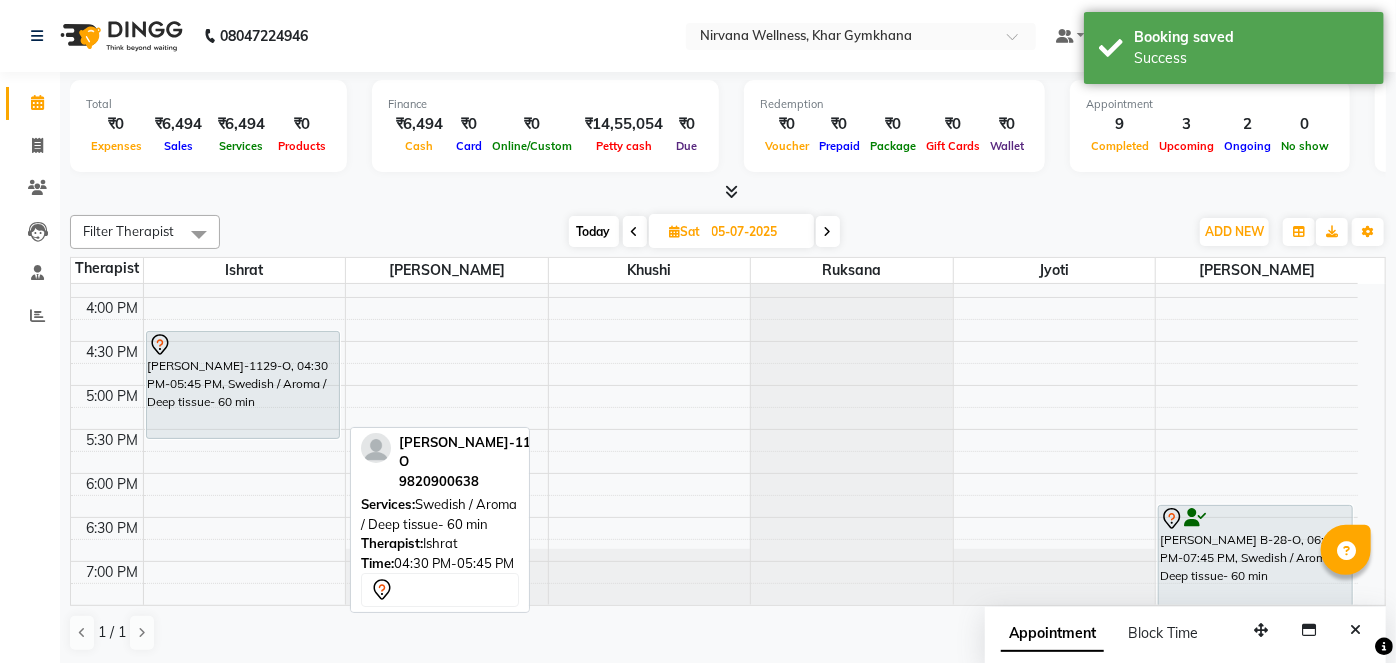 select on "7" 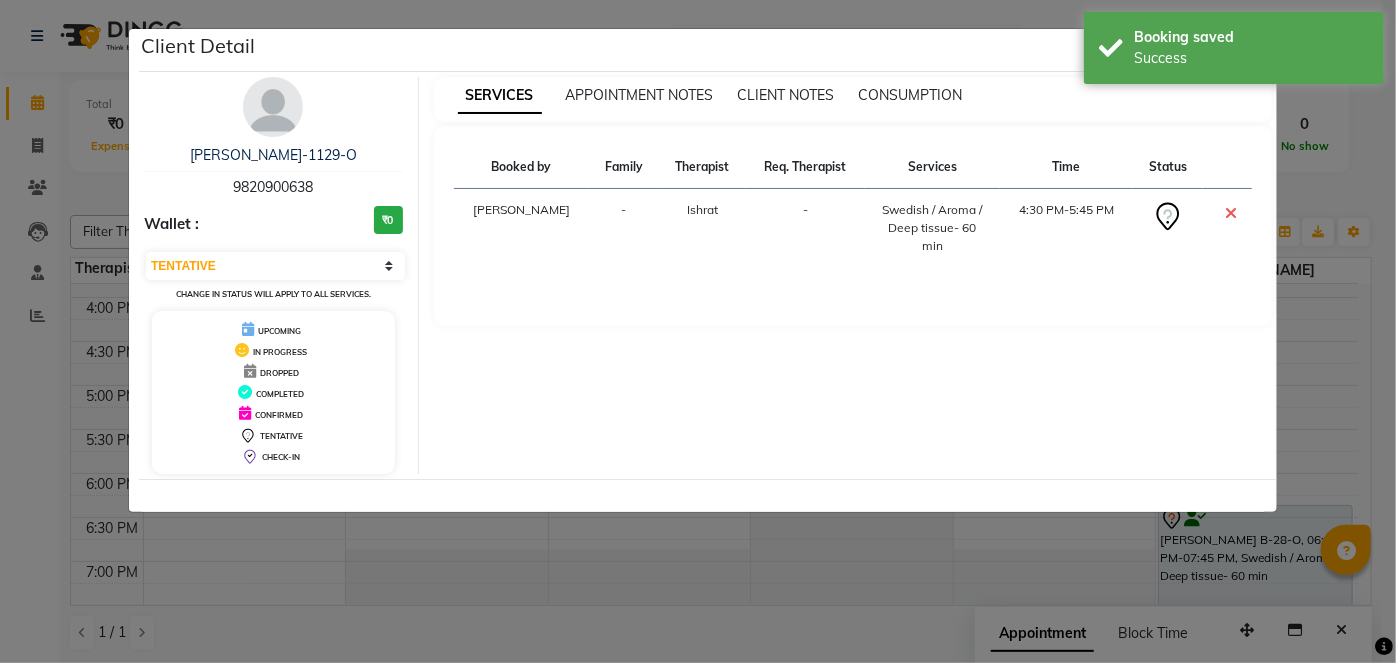 click at bounding box center (273, 107) 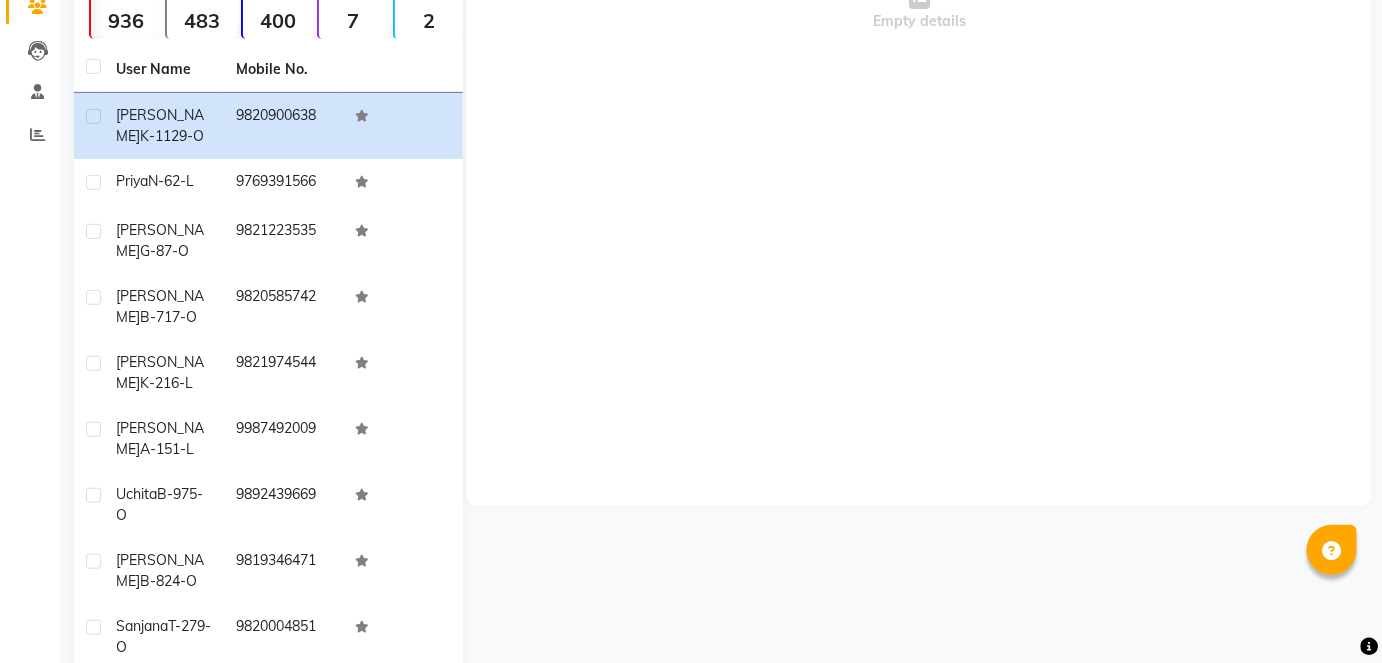 scroll, scrollTop: 0, scrollLeft: 0, axis: both 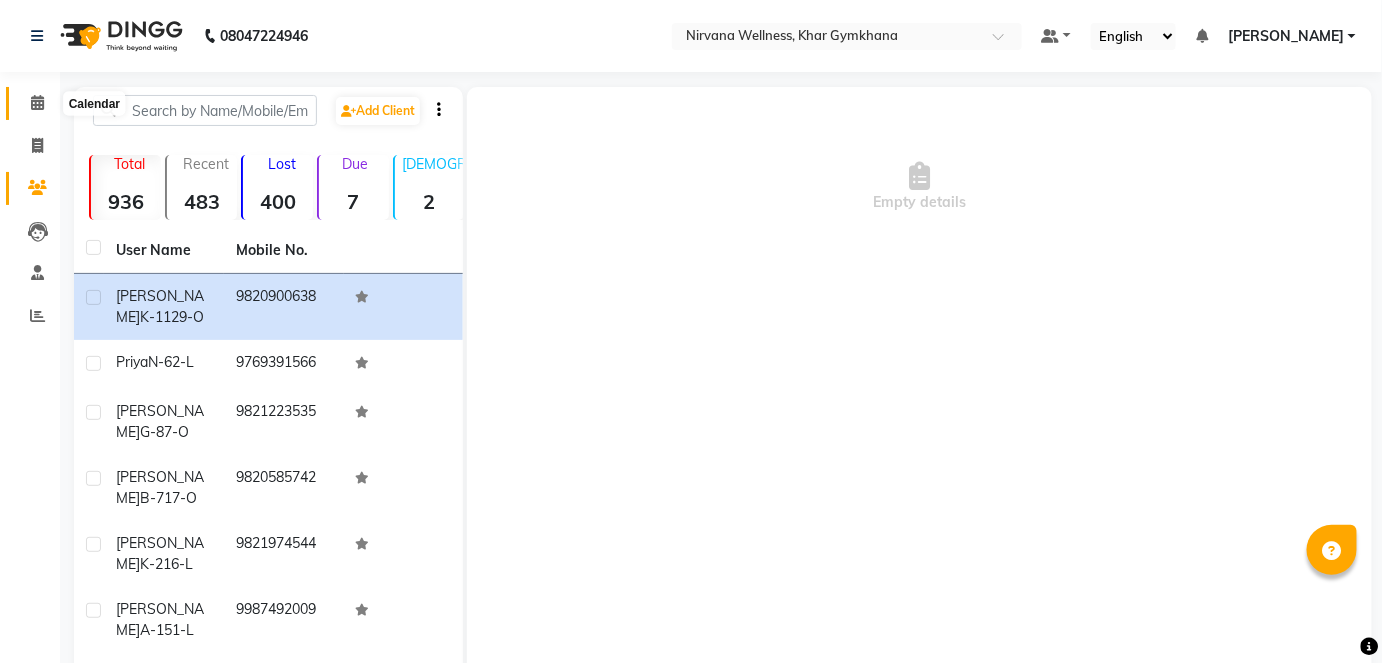 click 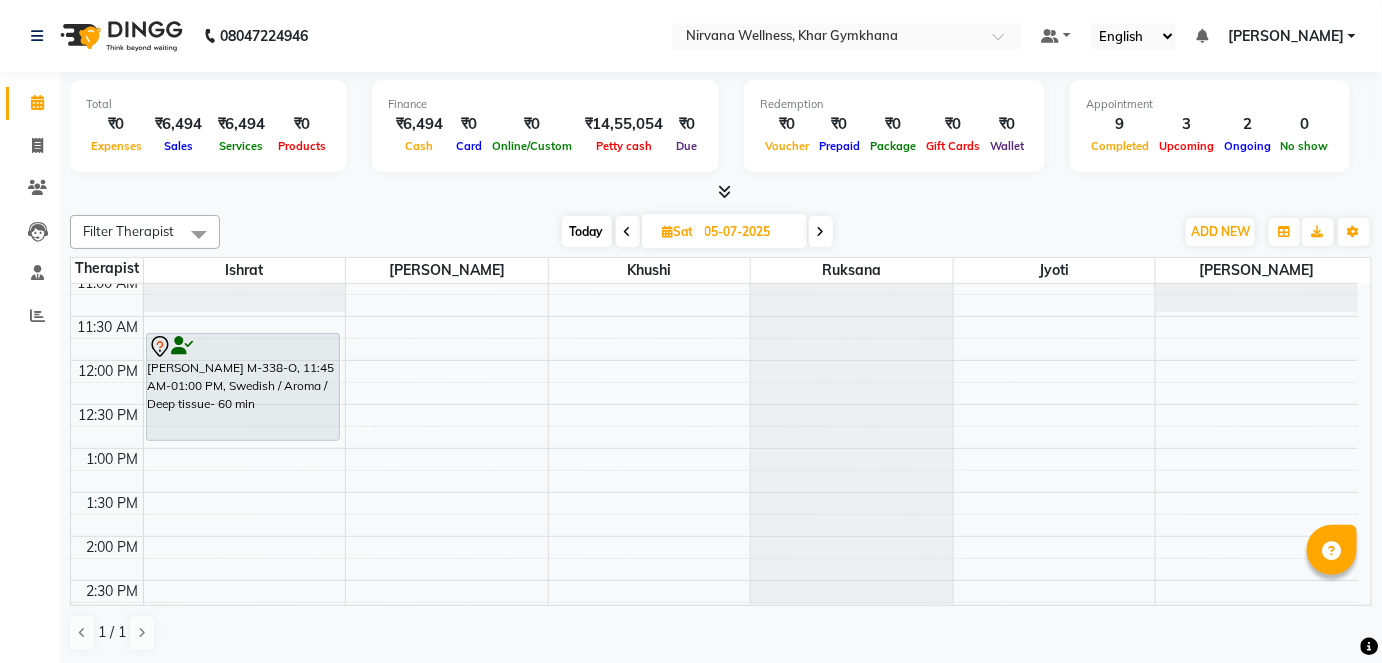 scroll, scrollTop: 545, scrollLeft: 0, axis: vertical 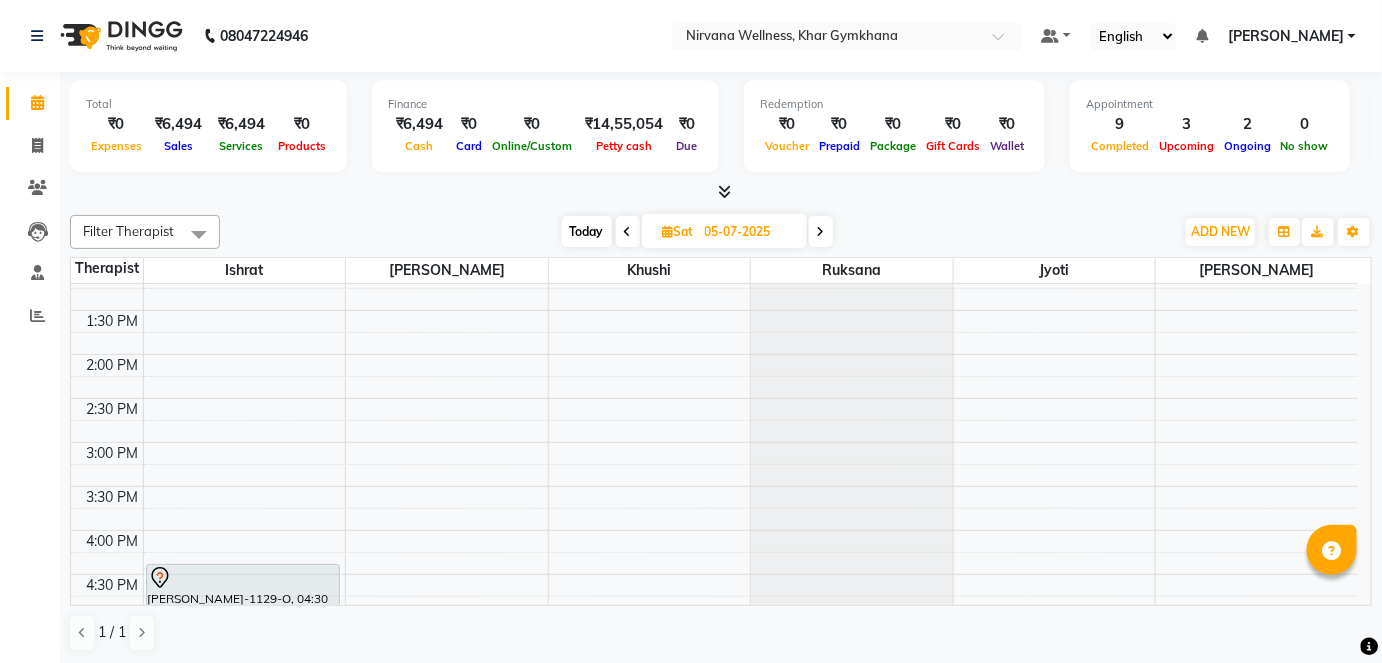 click on "Today" at bounding box center [587, 231] 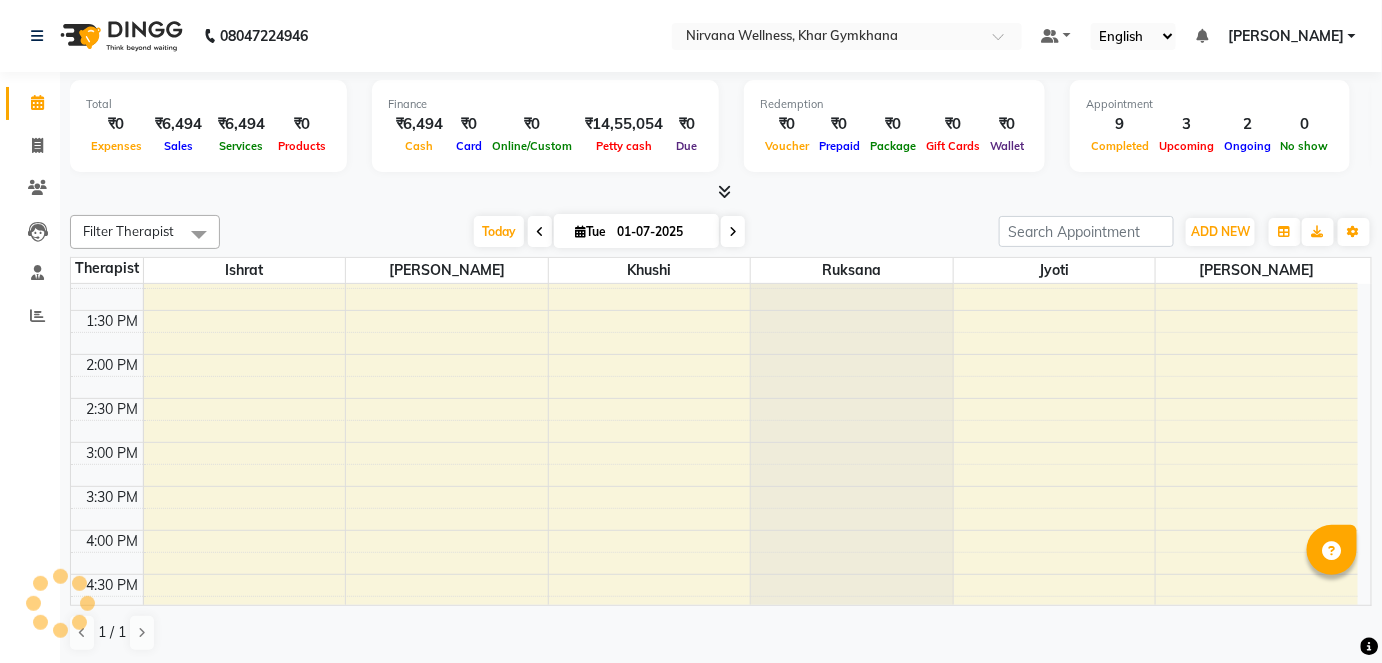 scroll, scrollTop: 869, scrollLeft: 0, axis: vertical 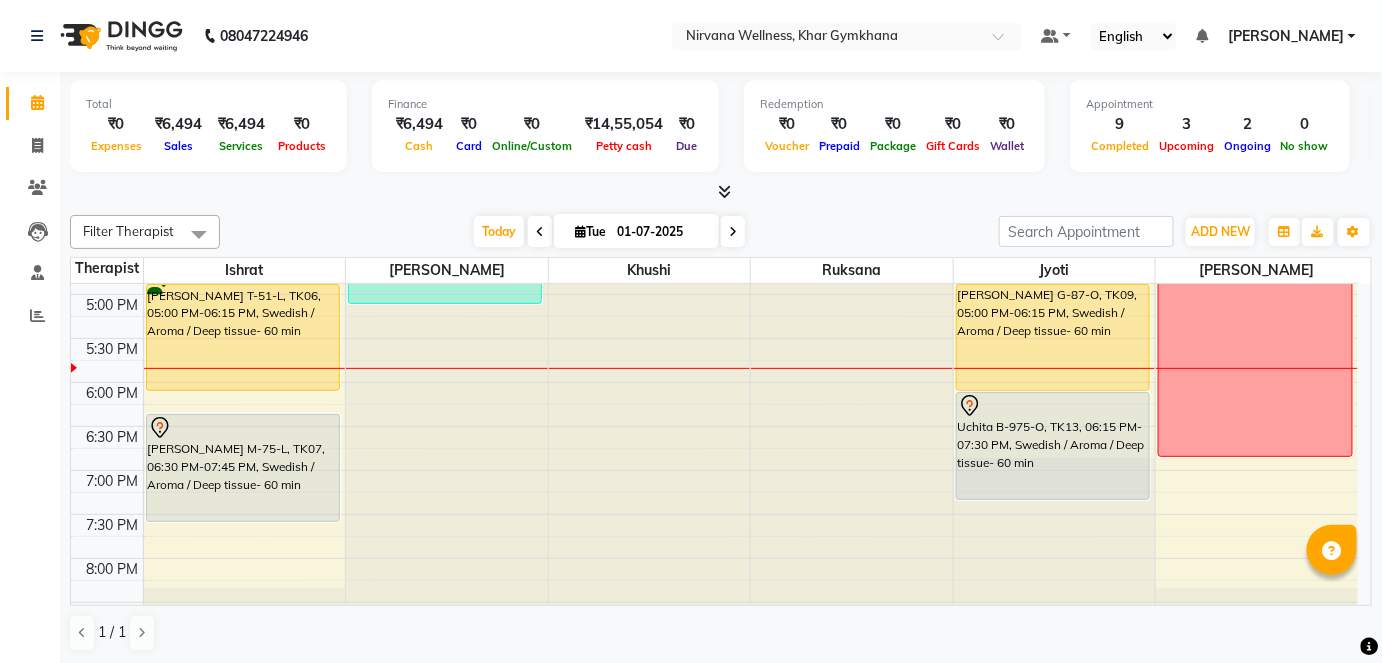 click on "Filter Therapist Select All Ishrat Jyoti [PERSON_NAME] [PERSON_NAME] [DATE]  [DATE] Toggle Dropdown Add Appointment Add Invoice Add Attendance Add Client Toggle Dropdown Add Appointment Add Invoice Add Attendance Add Client ADD NEW Toggle Dropdown Add Appointment Add Invoice Add Attendance Add Client Filter Therapist Select All Ishrat Jyoti [PERSON_NAME] [PERSON_NAME] Group By  Staff View   Room View  View as Vertical  Vertical - Week View  Horizontal  Horizontal - Week View  List  Toggle Dropdown Calendar Settings Manage Tags   Arrange Therapists   Reset Therapists  Full Screen Appointment Form Zoom 100% Staff/Room Display Count 6 Therapist [PERSON_NAME] [PERSON_NAME]  [PERSON_NAME] 7:00 AM 7:30 AM 8:00 AM 8:30 AM 9:00 AM 9:30 AM 10:00 AM 10:30 AM 11:00 AM 11:30 AM 12:00 PM 12:30 PM 1:00 PM 1:30 PM 2:00 PM 2:30 PM 3:00 PM 3:30 PM 4:00 PM 4:30 PM 5:00 PM 5:30 PM 6:00 PM 6:30 PM 7:00 PM 7:30 PM 8:00 PM 8:30 PM 9:00 PM 9:30 PM 10:00 PM 10:30 PM" 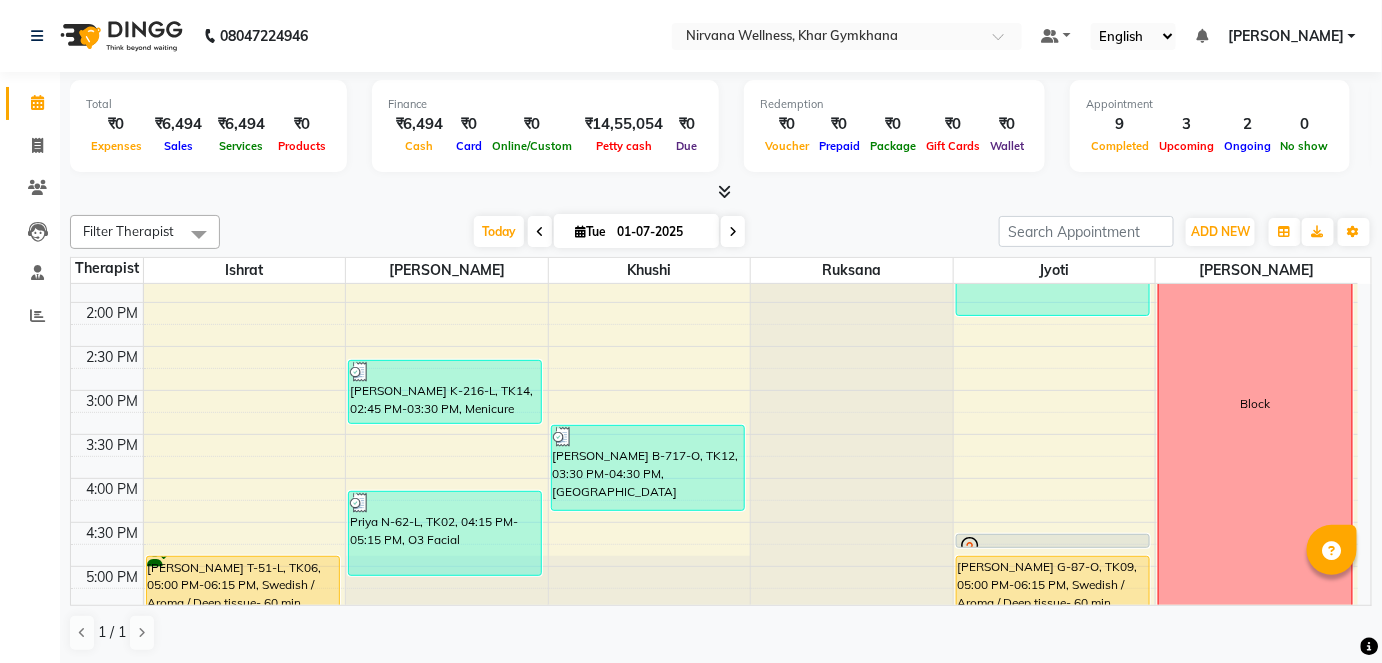scroll, scrollTop: 415, scrollLeft: 0, axis: vertical 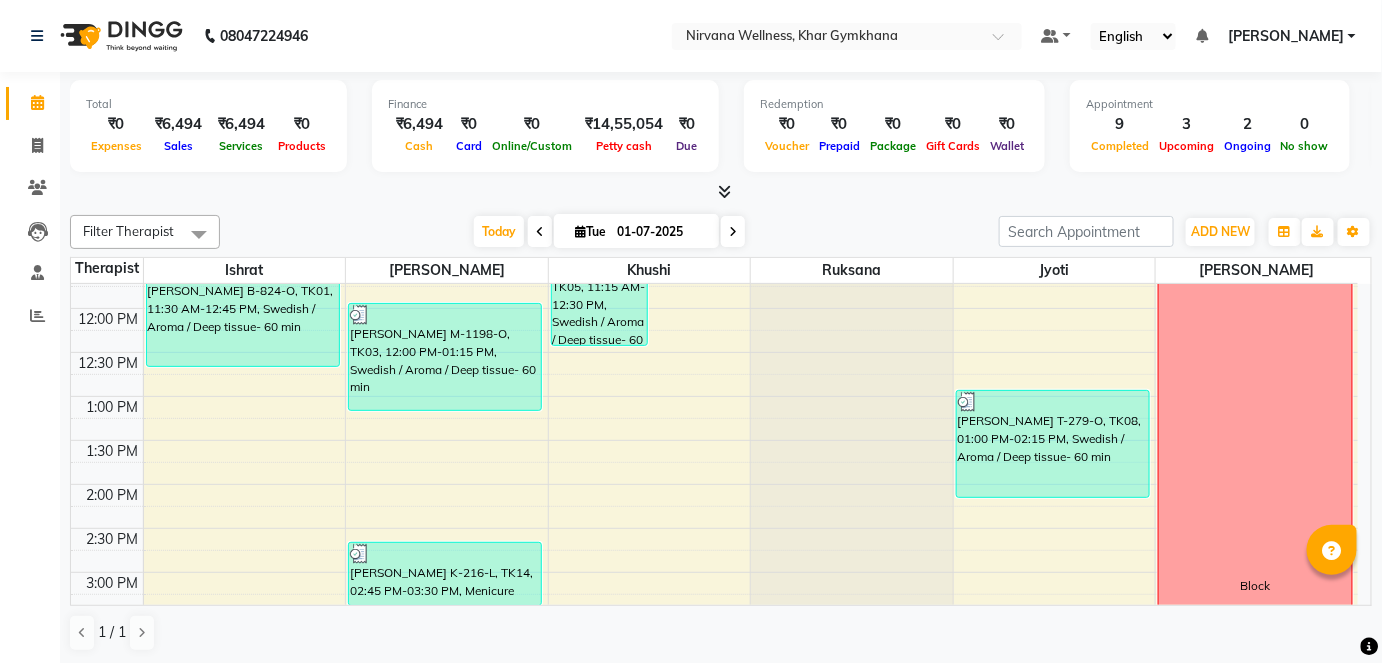 click at bounding box center [721, 192] 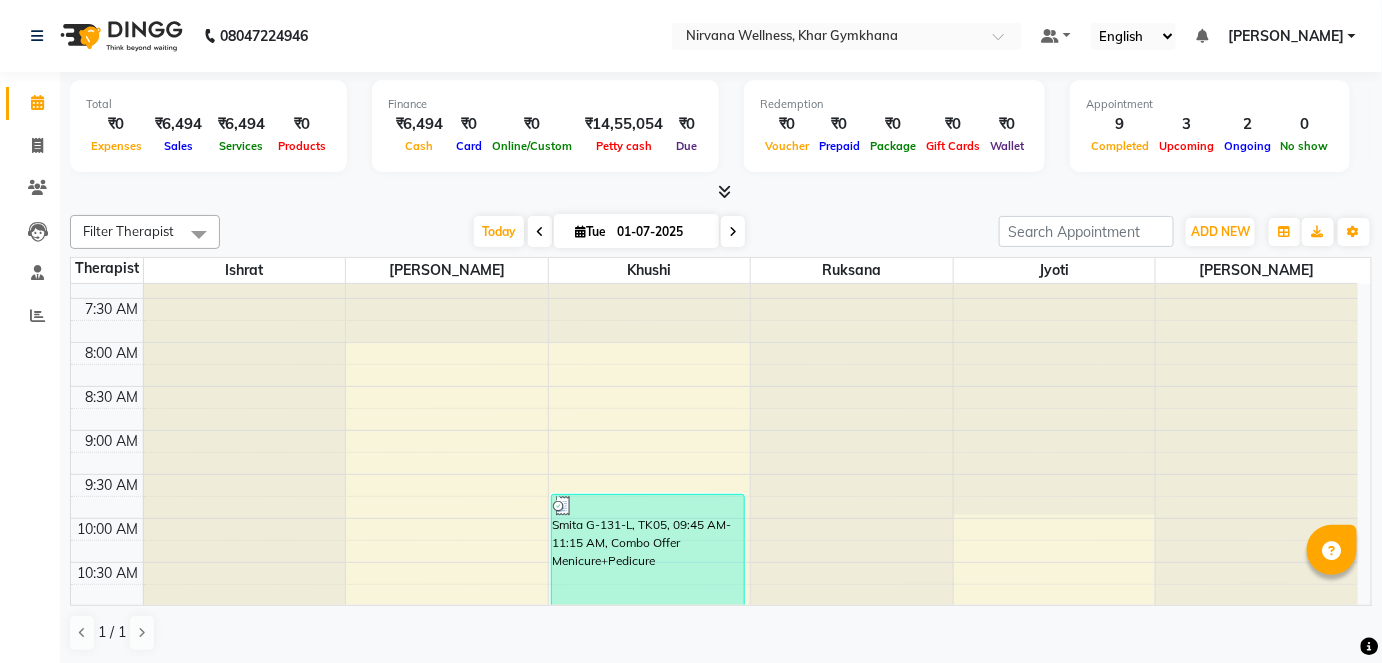 scroll, scrollTop: 0, scrollLeft: 0, axis: both 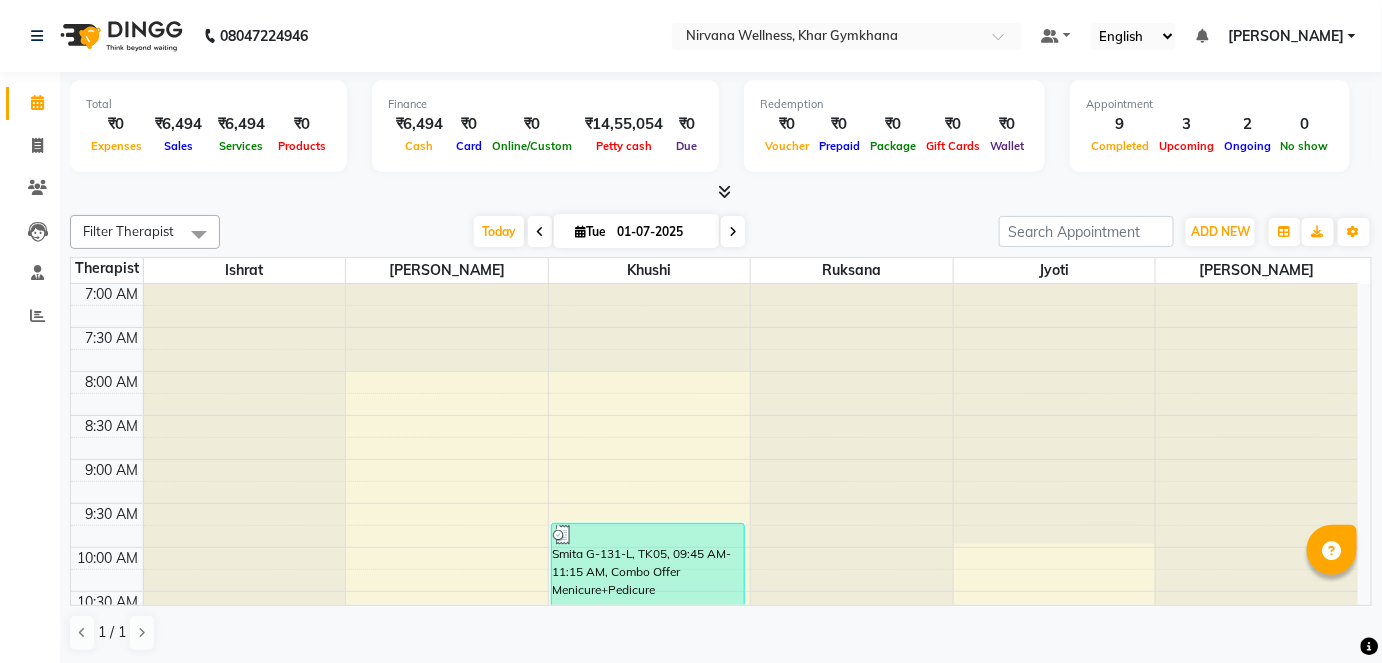 click on "Filter Therapist Select All Ishrat Jyoti [PERSON_NAME] [PERSON_NAME] [DATE]  [DATE] Toggle Dropdown Add Appointment Add Invoice Add Attendance Add Client Toggle Dropdown Add Appointment Add Invoice Add Attendance Add Client ADD NEW Toggle Dropdown Add Appointment Add Invoice Add Attendance Add Client Filter Therapist Select All Ishrat Jyoti [PERSON_NAME] [PERSON_NAME] Group By  Staff View   Room View  View as Vertical  Vertical - Week View  Horizontal  Horizontal - Week View  List  Toggle Dropdown Calendar Settings Manage Tags   Arrange Therapists   Reset Therapists  Full Screen Appointment Form Zoom 100% Staff/Room Display Count 6" at bounding box center [721, 232] 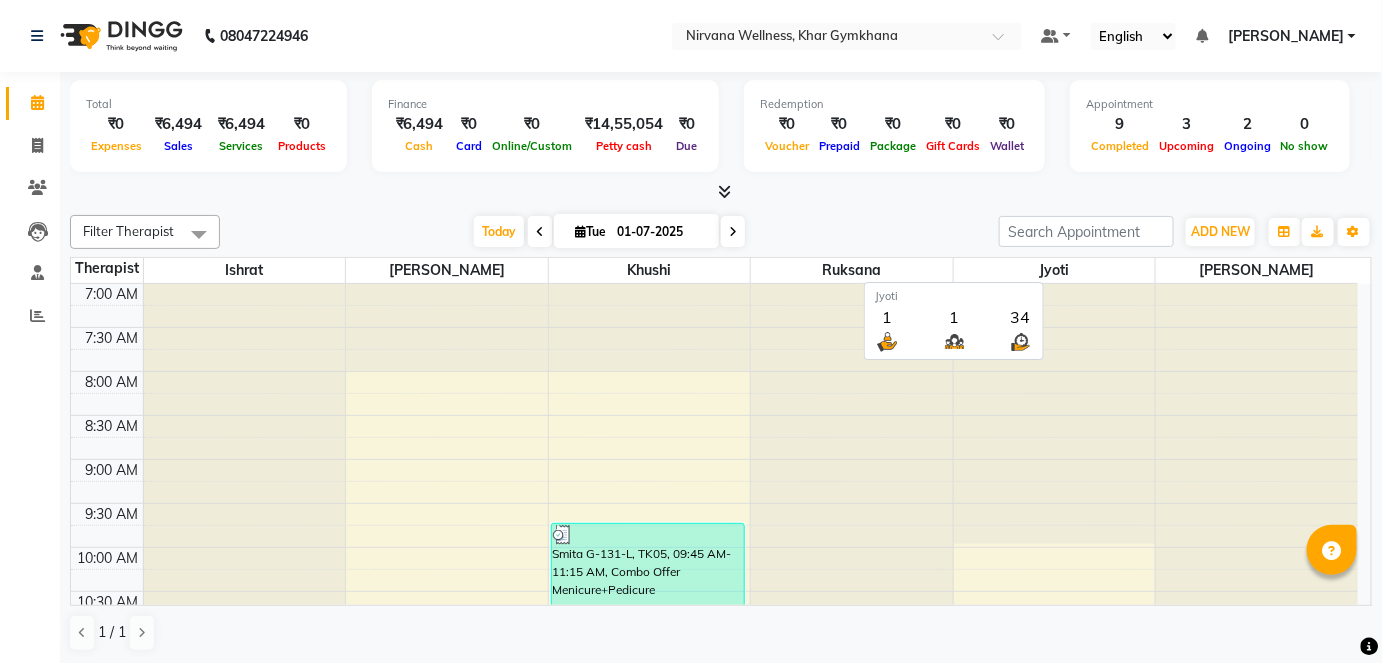 scroll, scrollTop: 0, scrollLeft: 0, axis: both 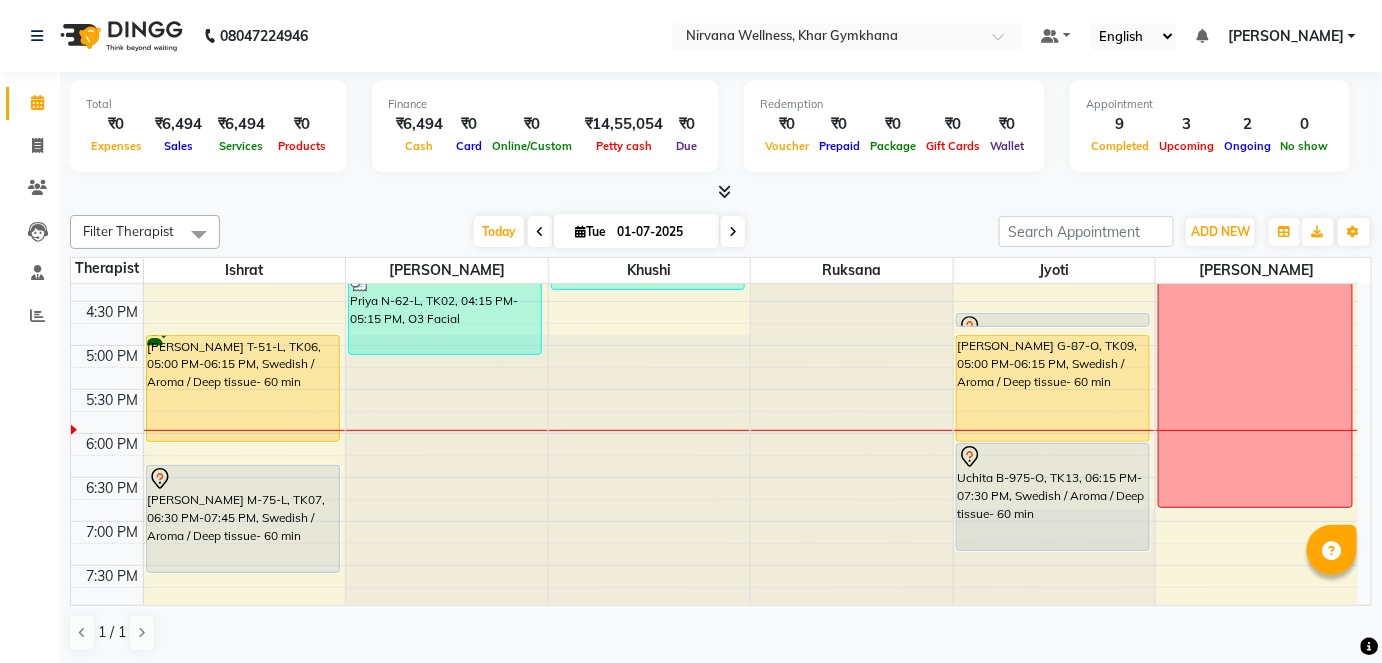 click on "Uchita B-975-O, TK13, 06:15 PM-07:30 PM, Swedish / Aroma / Deep tissue- 60 min" at bounding box center [1053, 497] 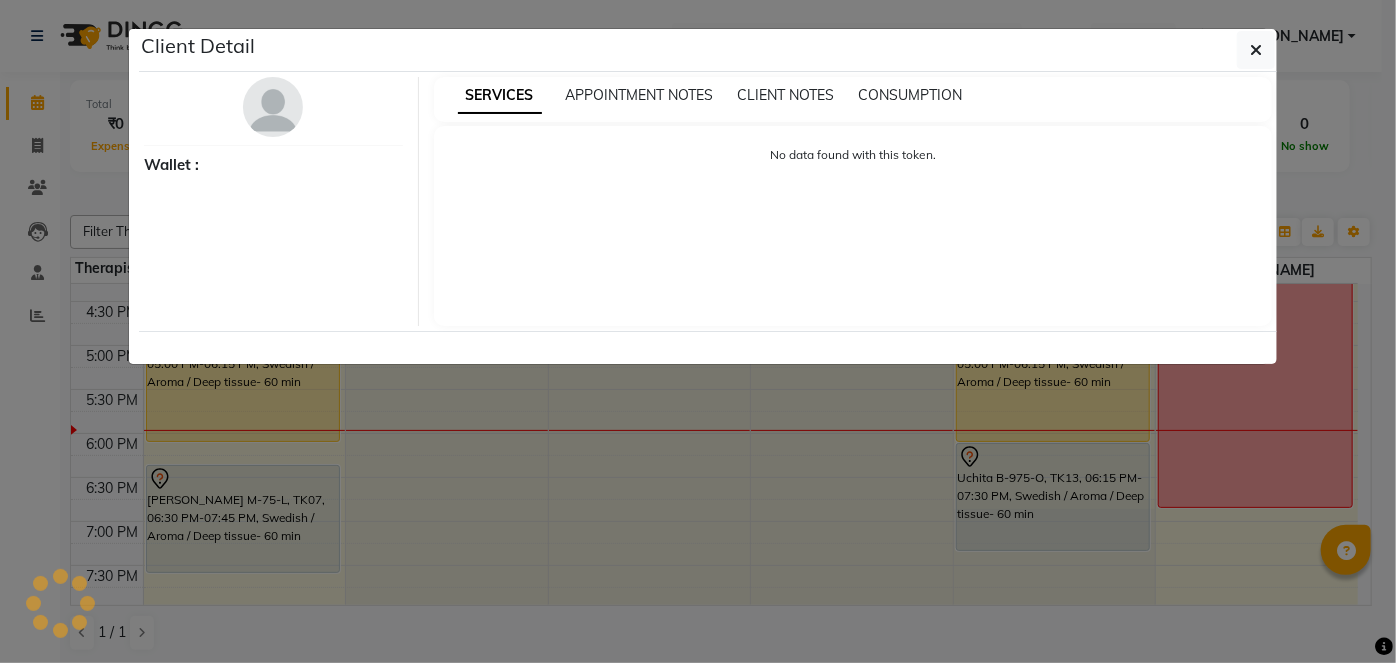select on "7" 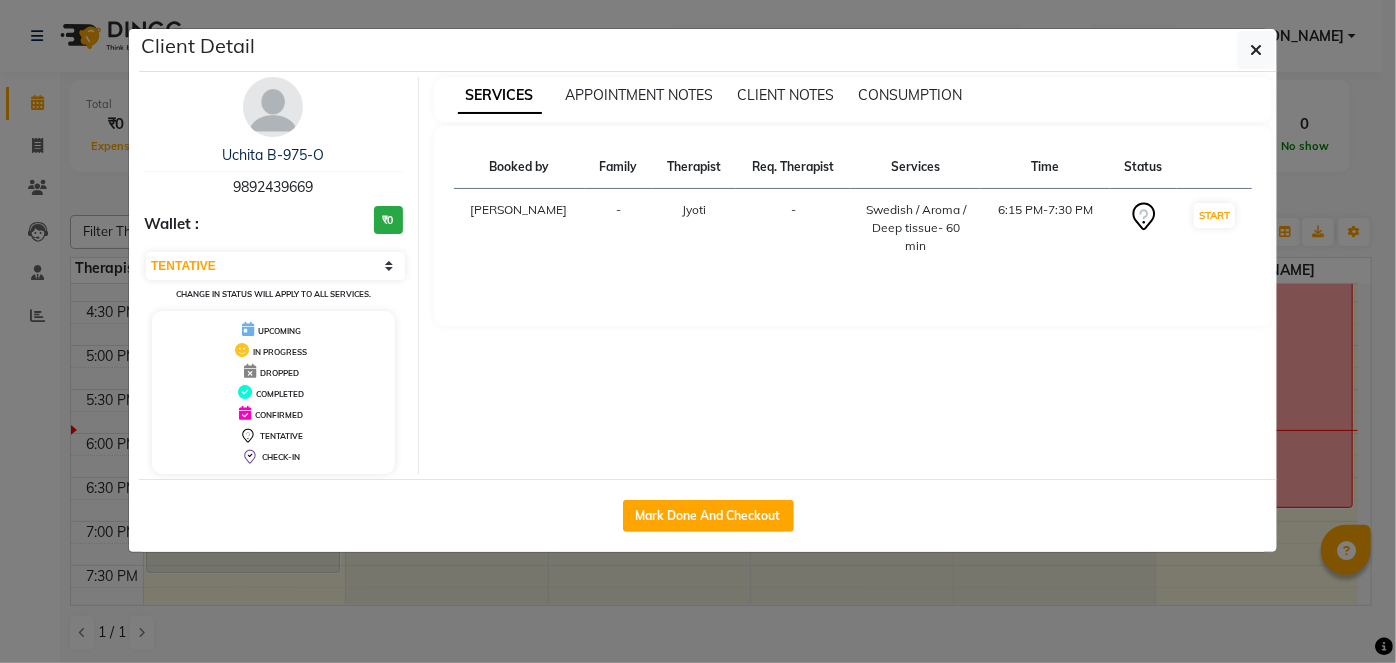 click at bounding box center [273, 107] 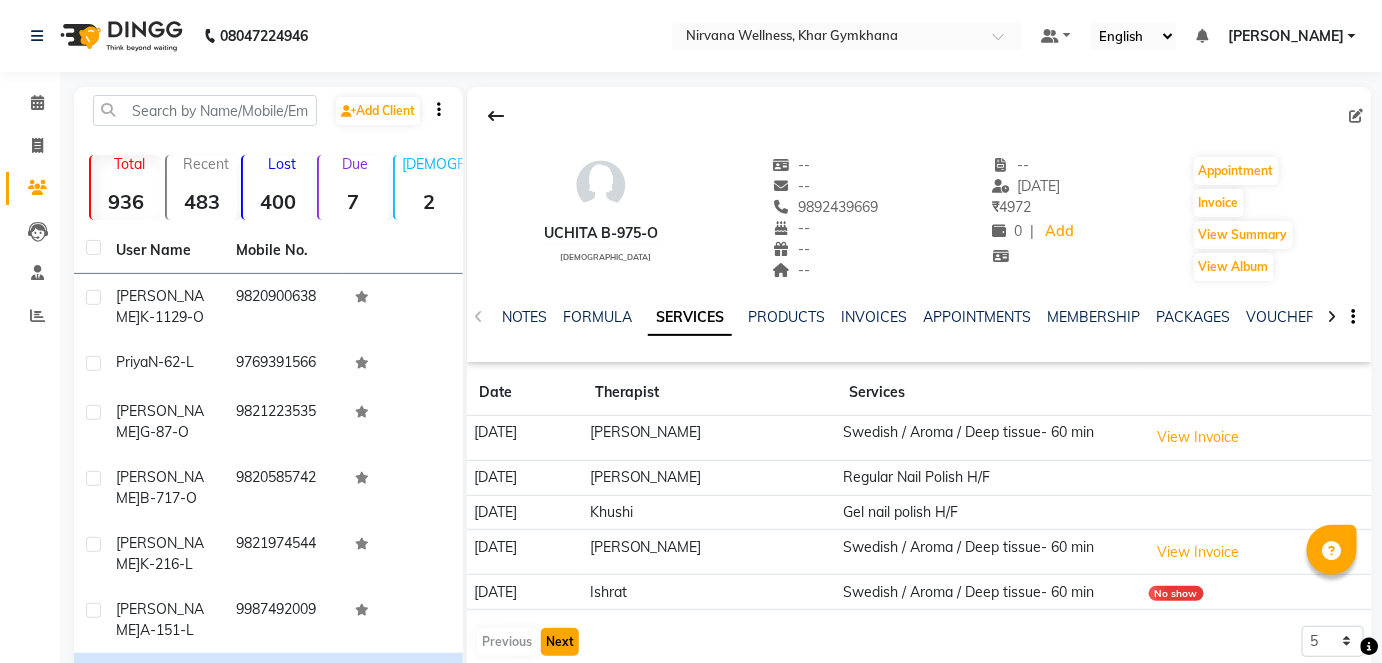 click on "Next" 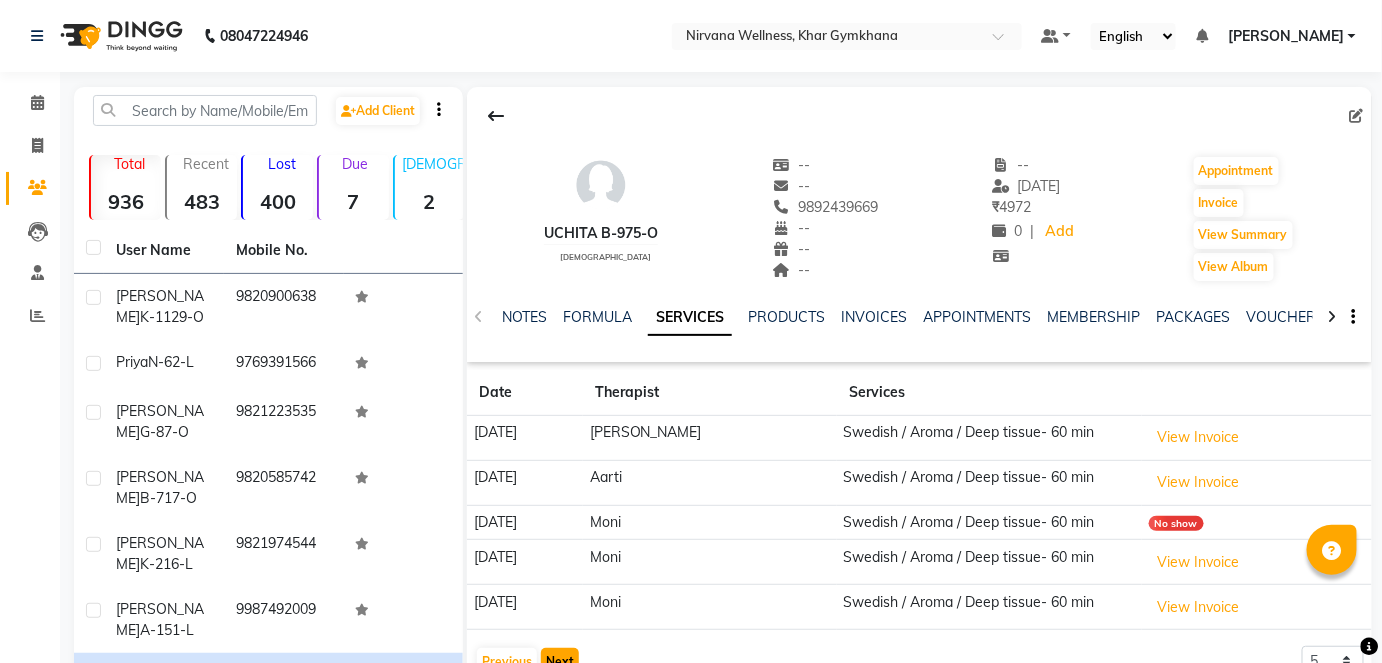 click on "Next" 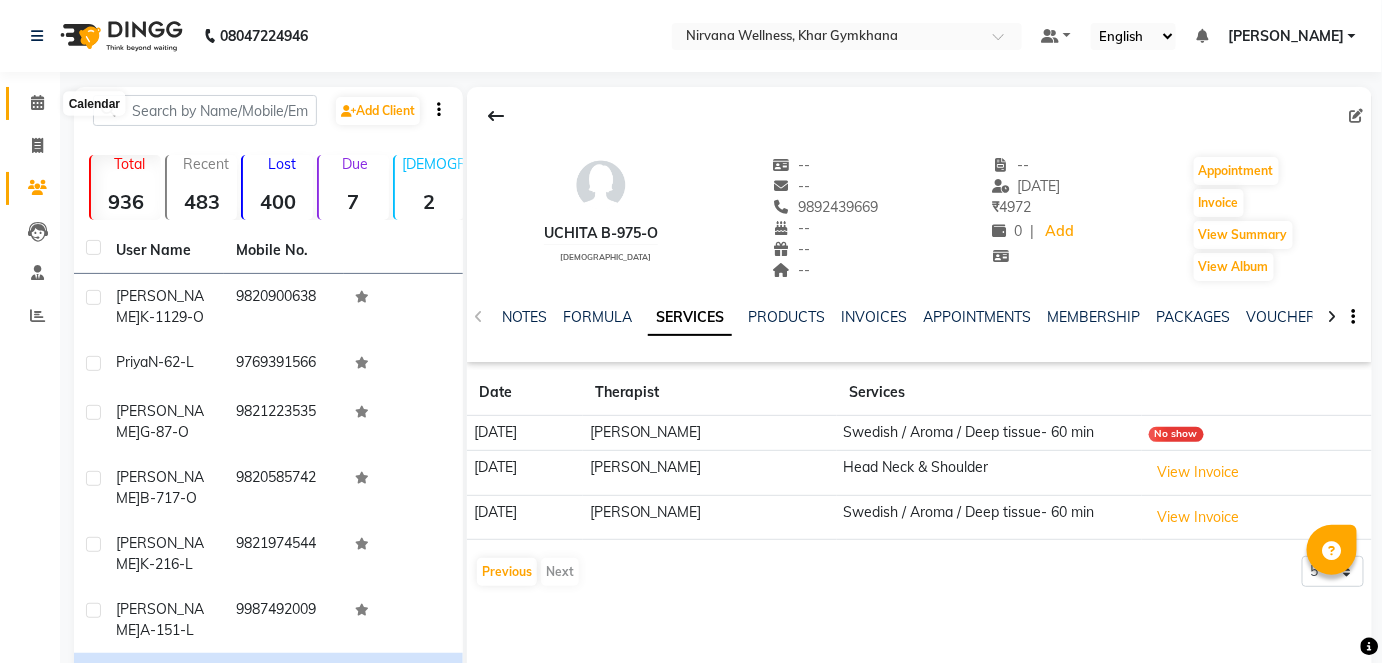 click 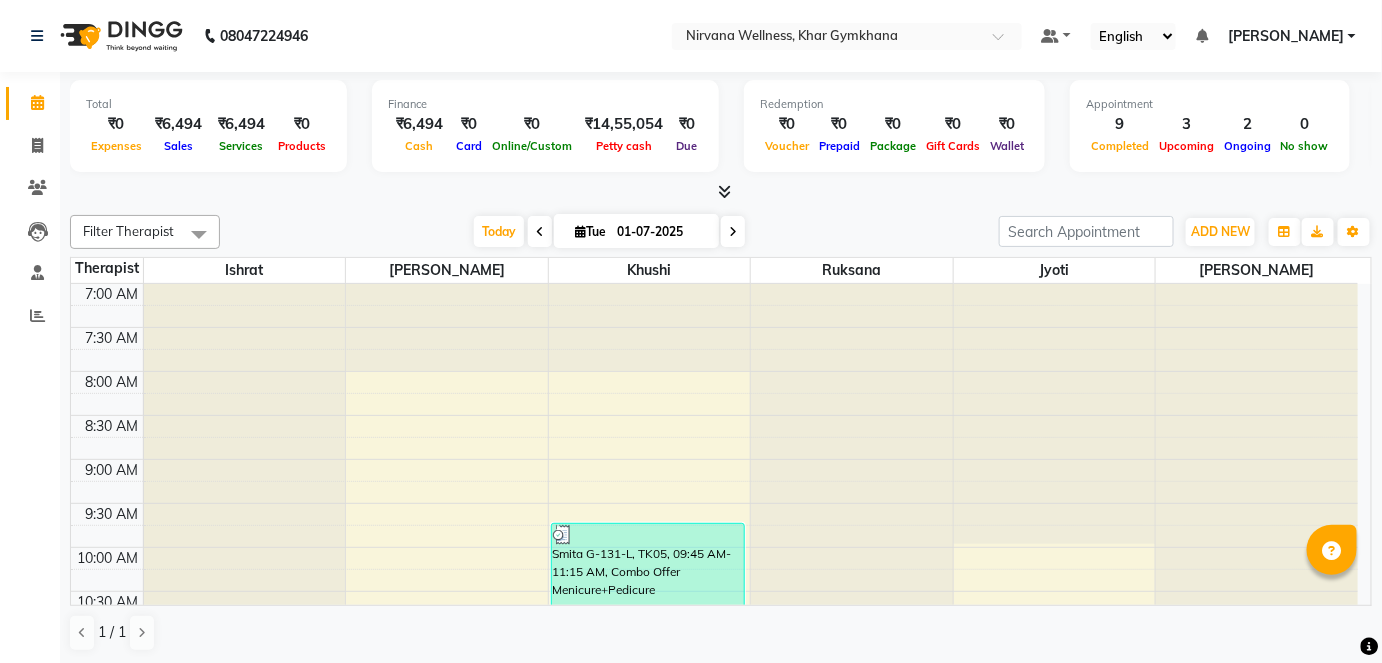 click 